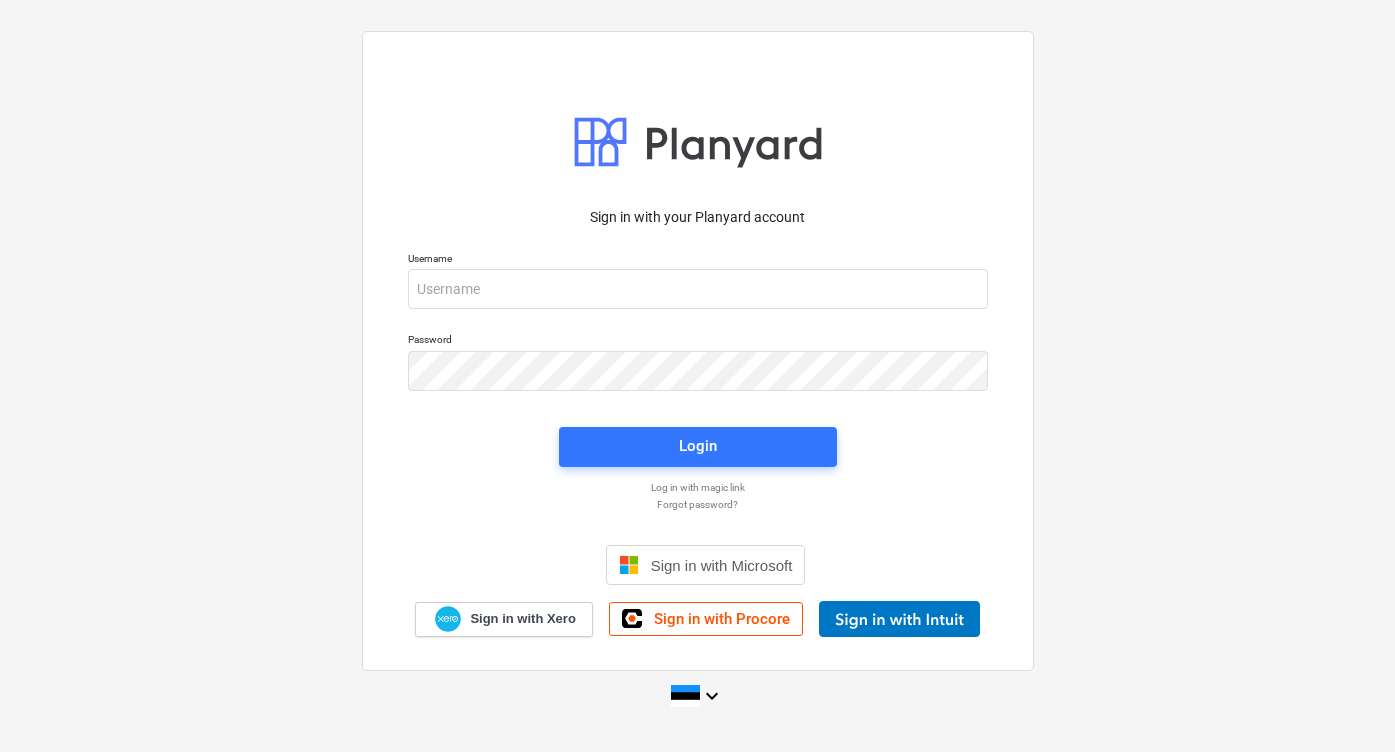 scroll, scrollTop: 0, scrollLeft: 0, axis: both 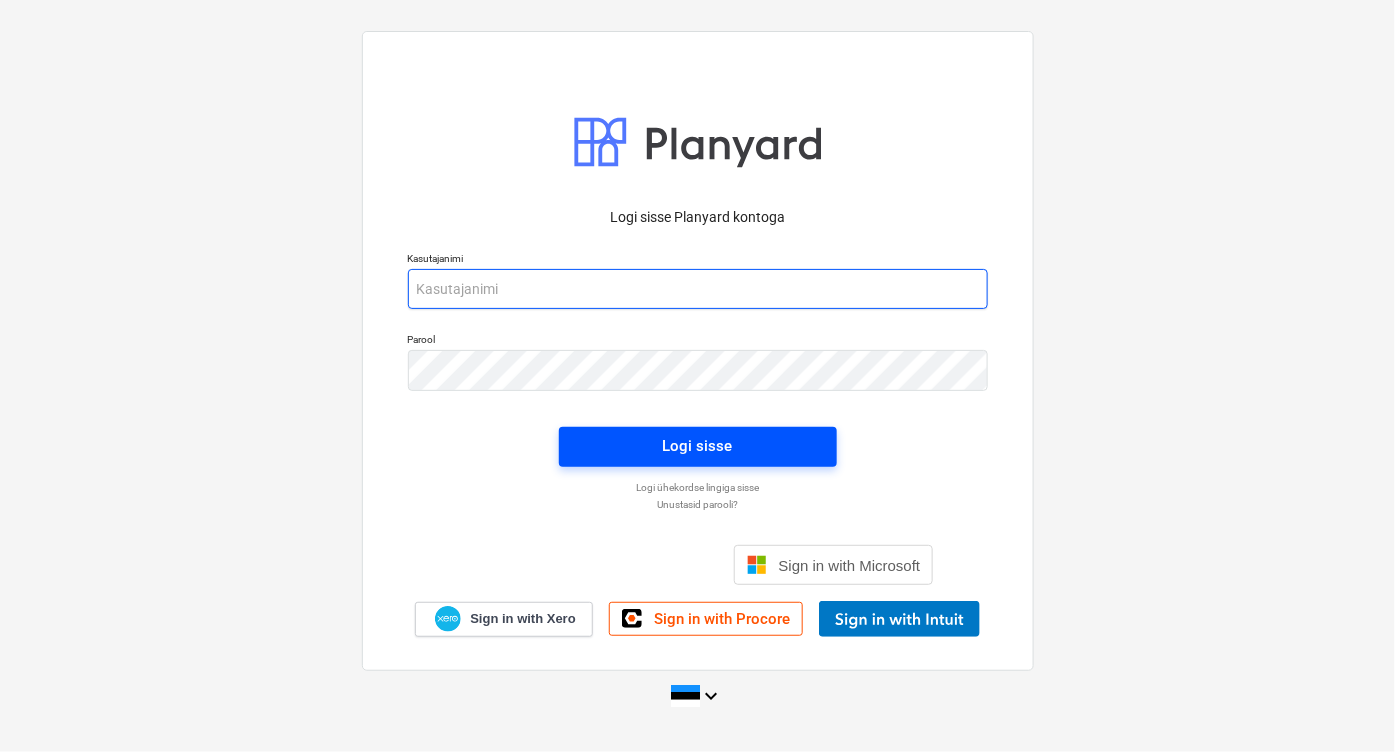 type on "[EMAIL_ADDRESS][DOMAIN_NAME]" 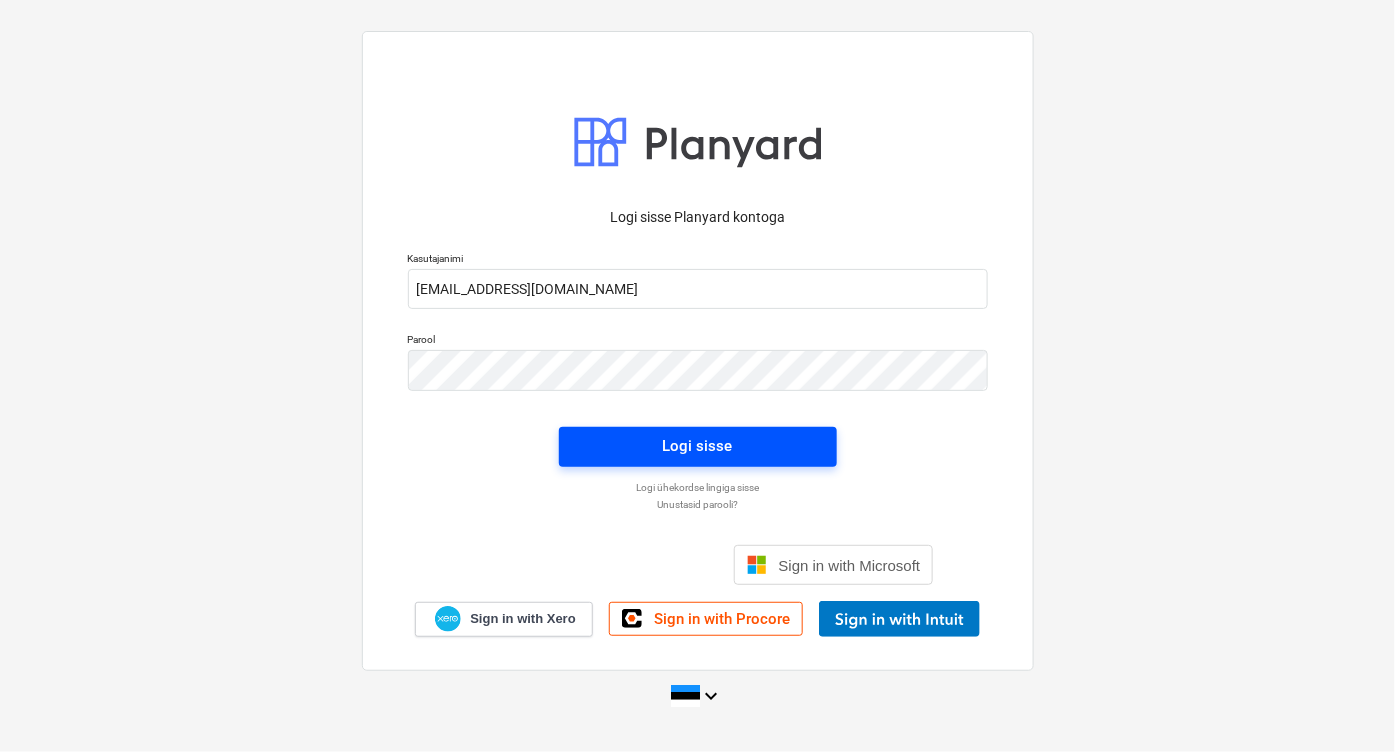 click on "Logi sisse" at bounding box center (698, 446) 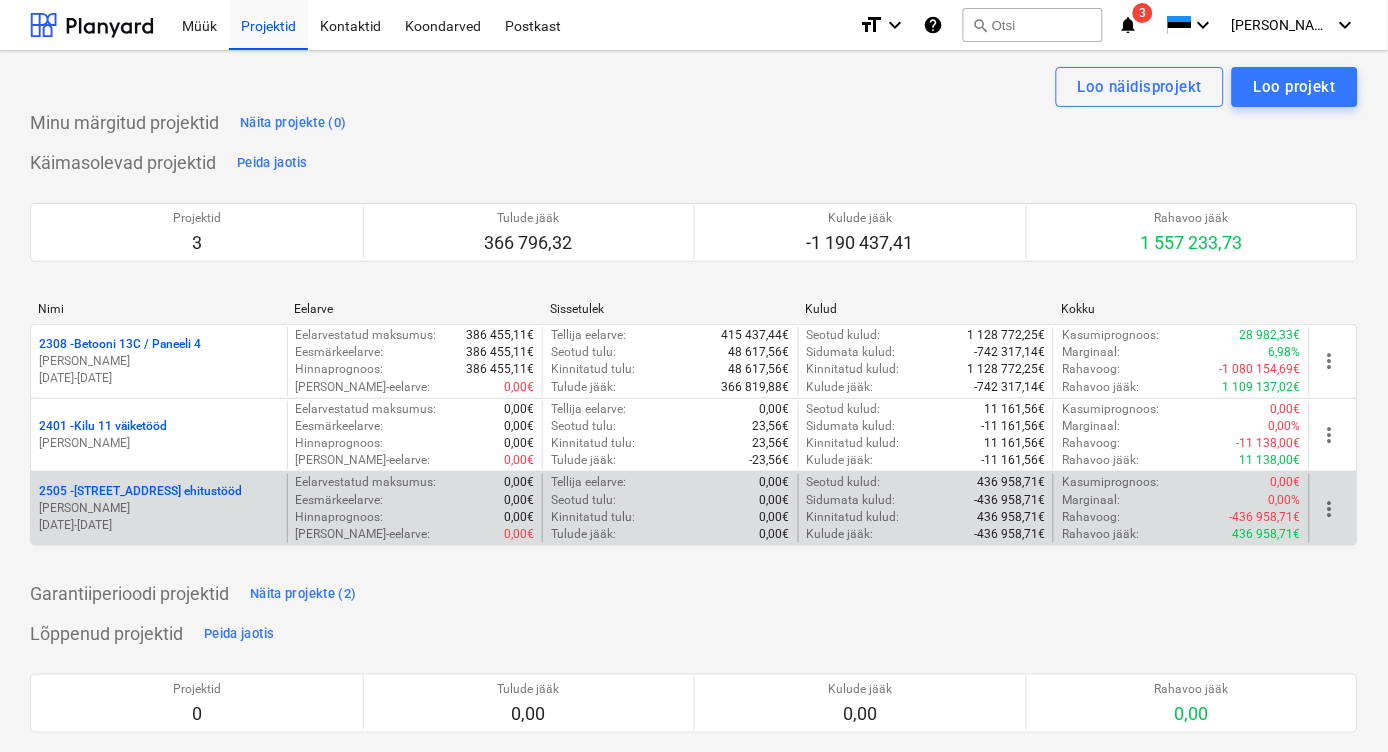 click on "[PERSON_NAME]" at bounding box center [159, 508] 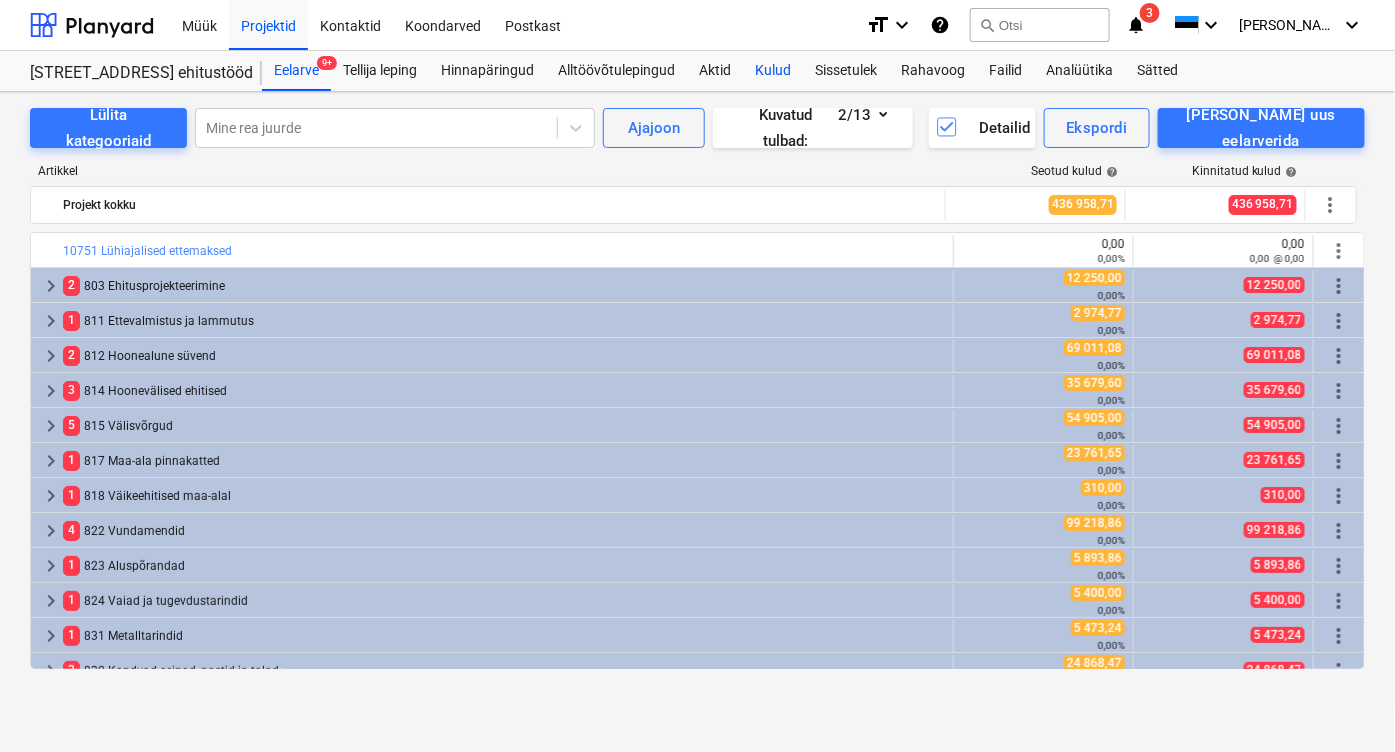 click on "Kulud" at bounding box center (773, 71) 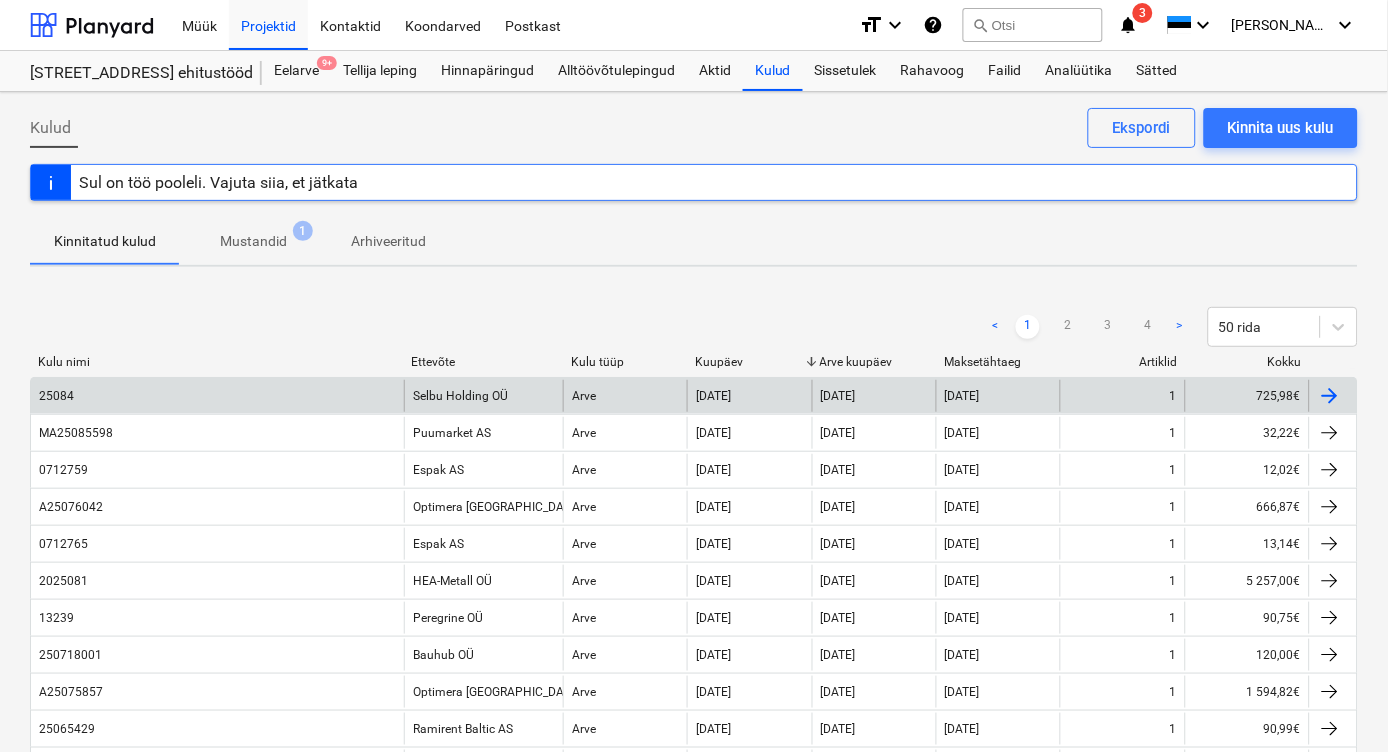 click on "25084" at bounding box center [217, 396] 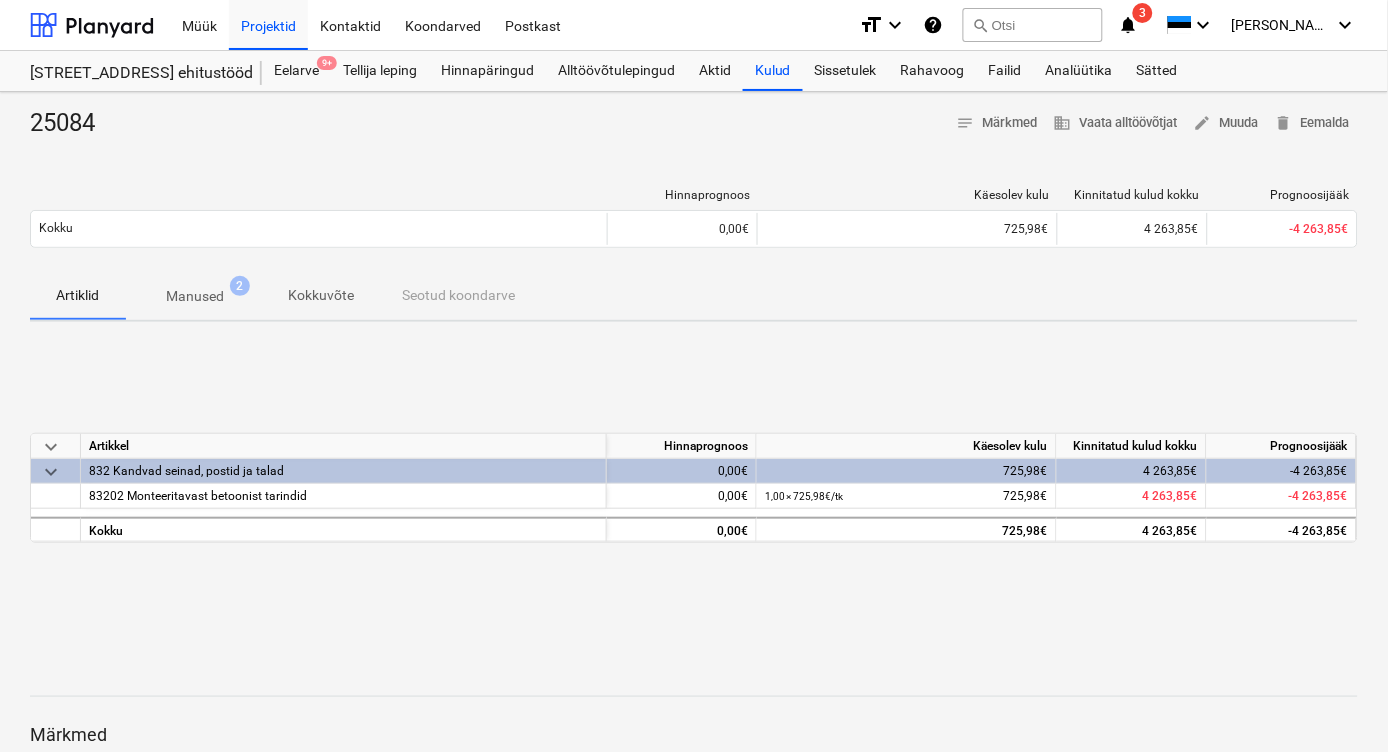 click on "Artiklid Manused 2 Kokkuvõte Seotud koondarve" at bounding box center (694, 296) 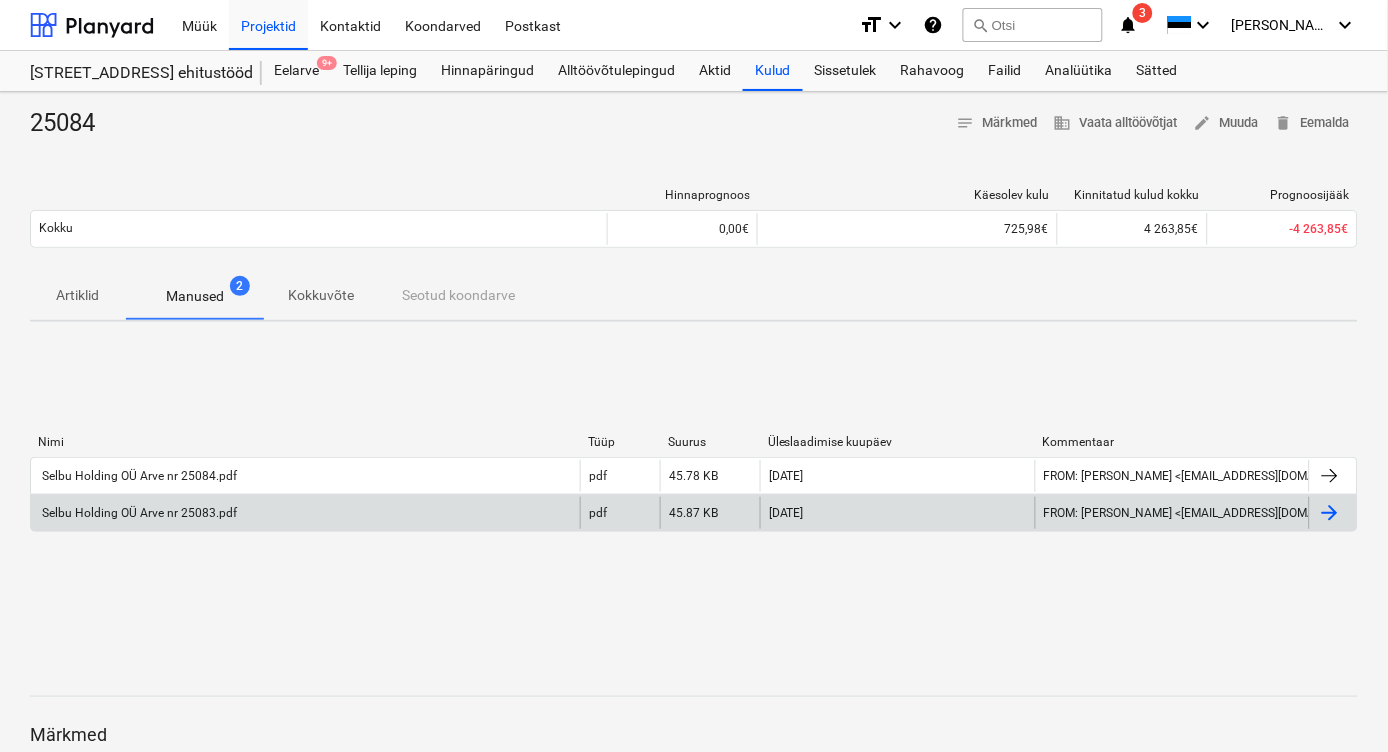 click on "Selbu Holding OÜ Arve nr 25083.pdf" at bounding box center [138, 513] 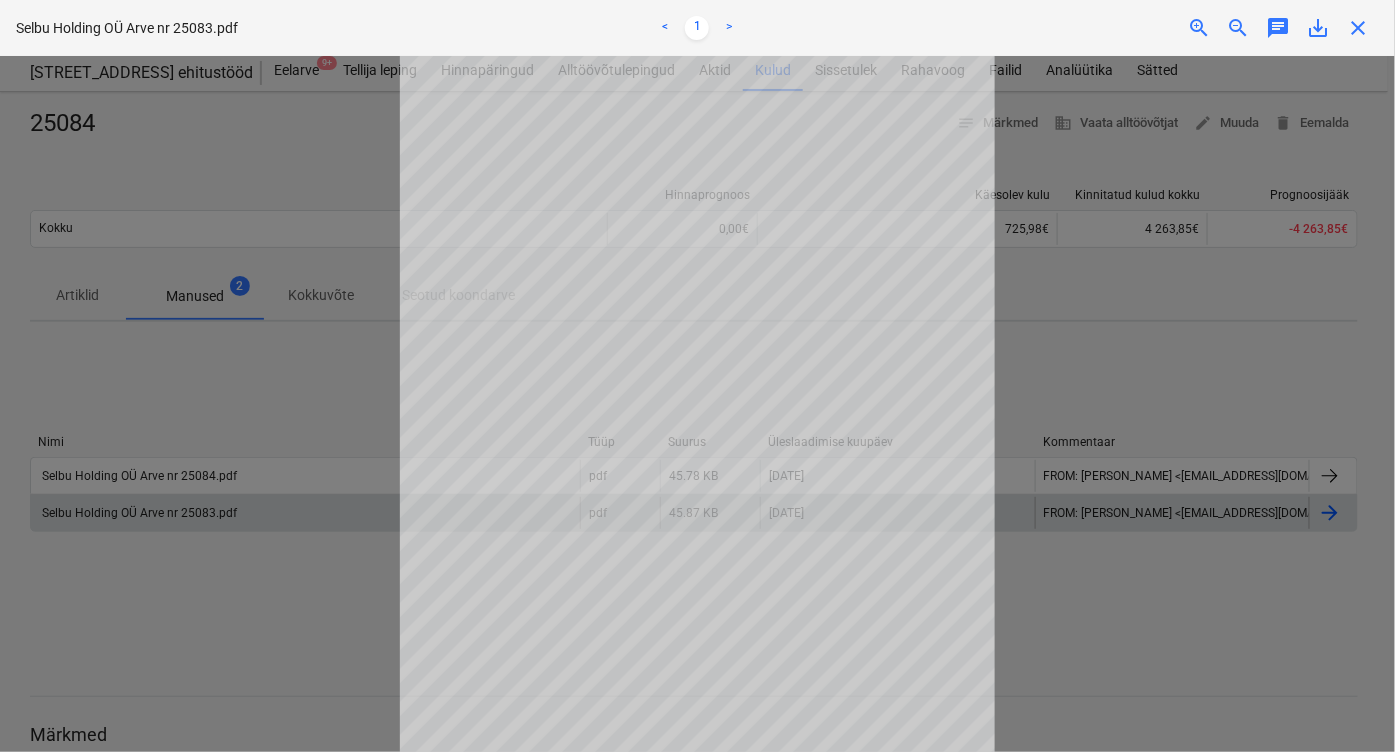 click at bounding box center (697, 404) 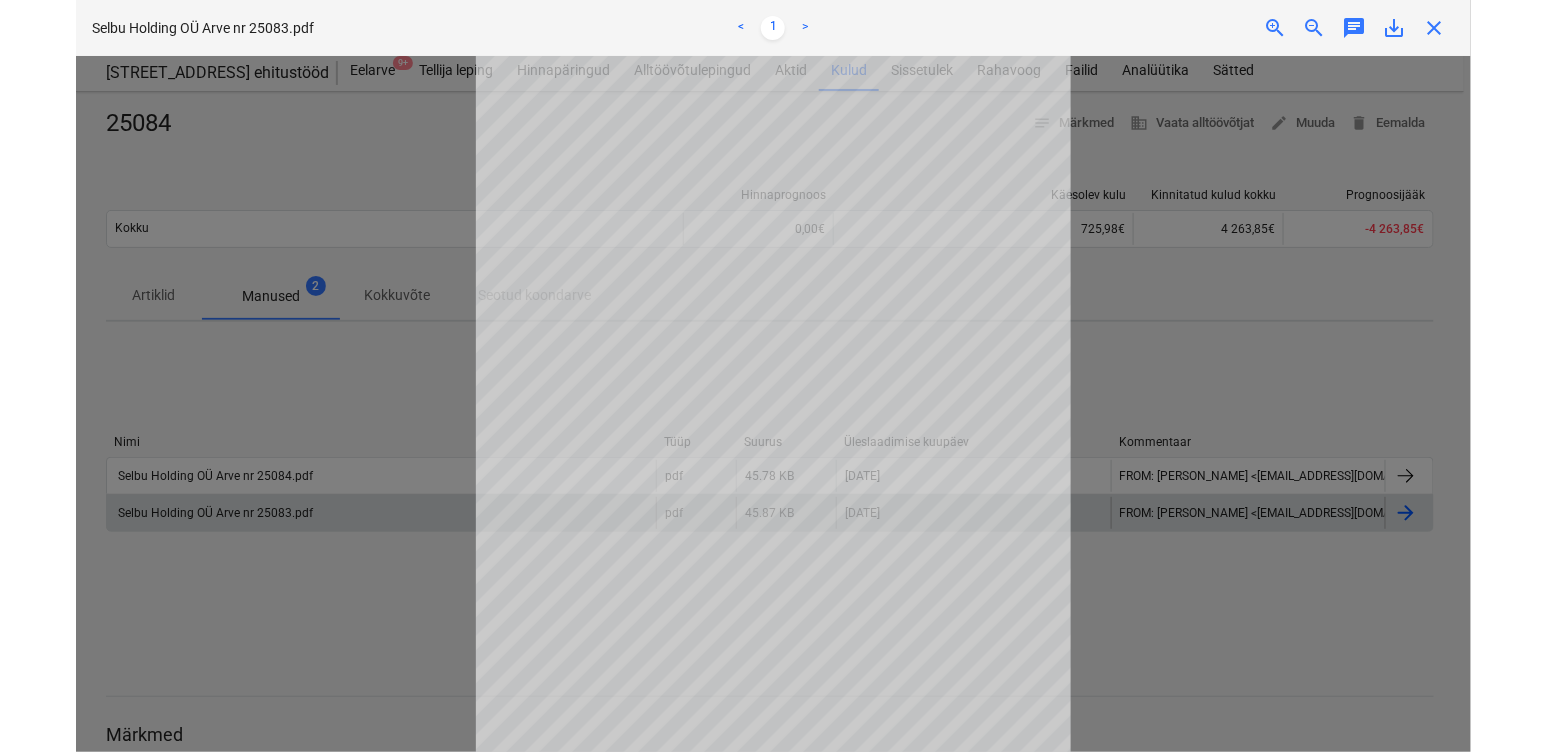 scroll, scrollTop: 5, scrollLeft: 0, axis: vertical 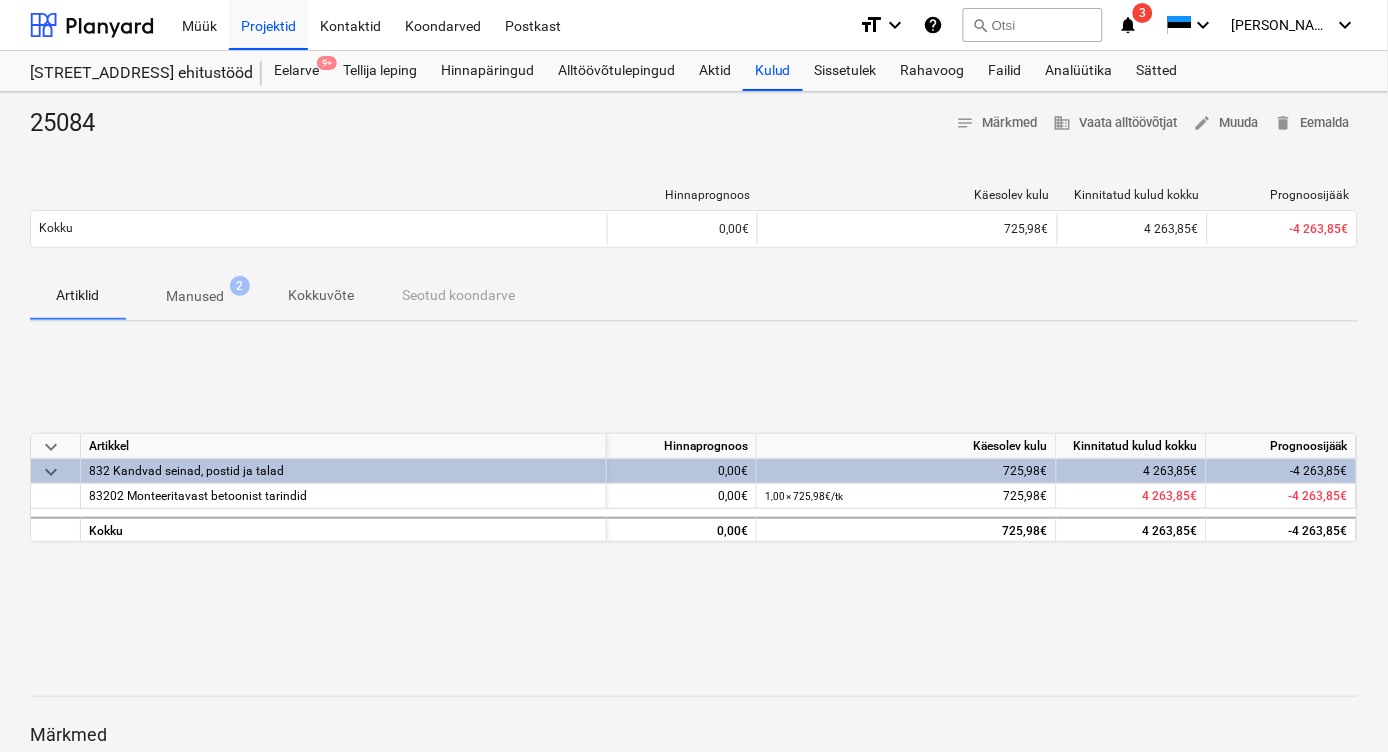 click on "Manused" at bounding box center [195, 296] 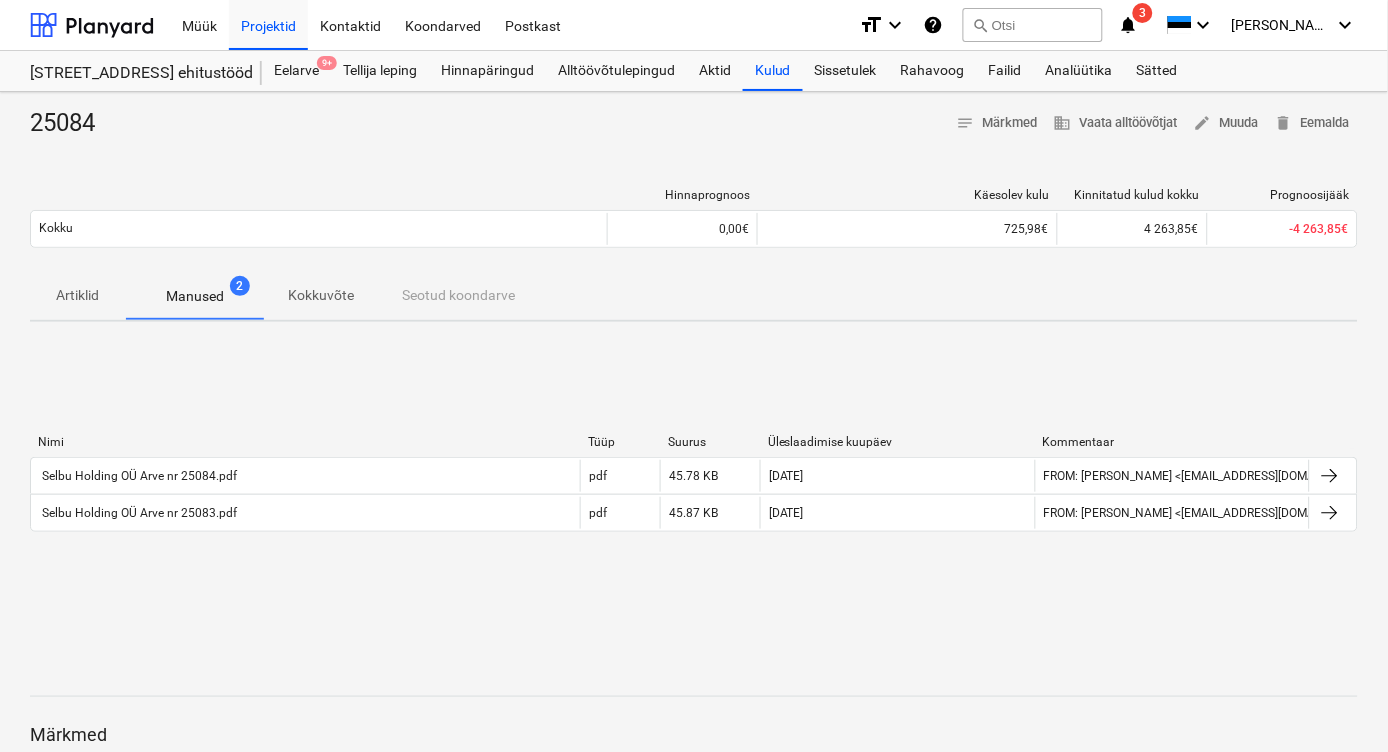 click on "Artiklid Manused 2 Kokkuvõte Seotud koondarve" at bounding box center [694, 296] 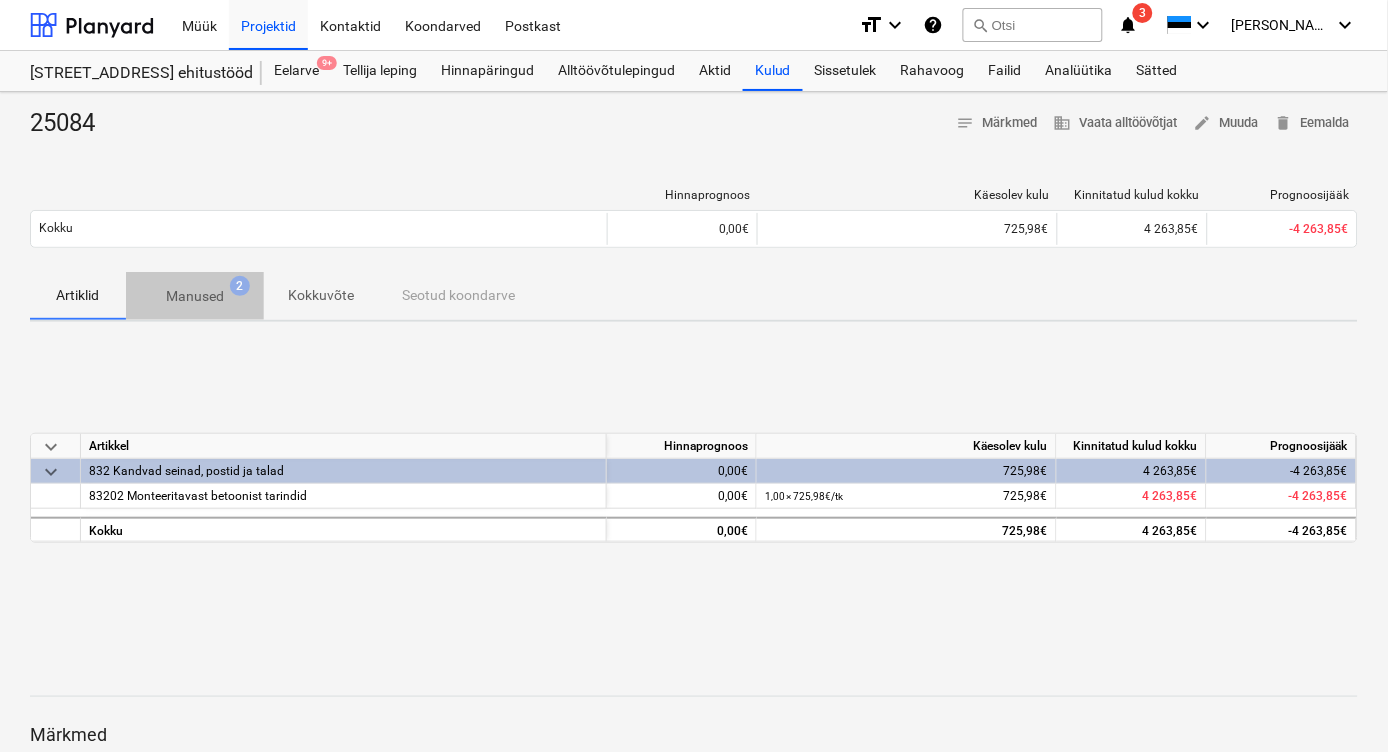 click on "Manused" at bounding box center [195, 296] 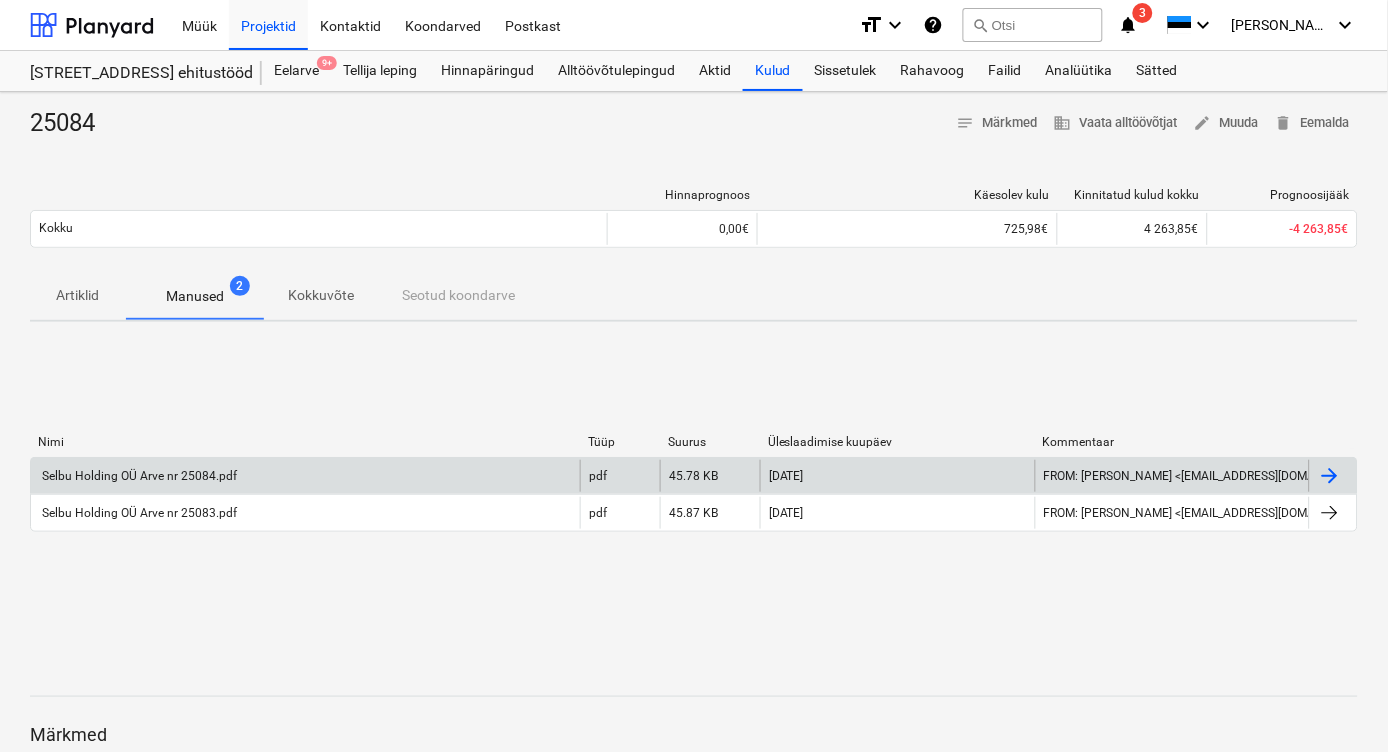 click on "Selbu Holding OÜ Arve nr 25084.pdf" at bounding box center [138, 476] 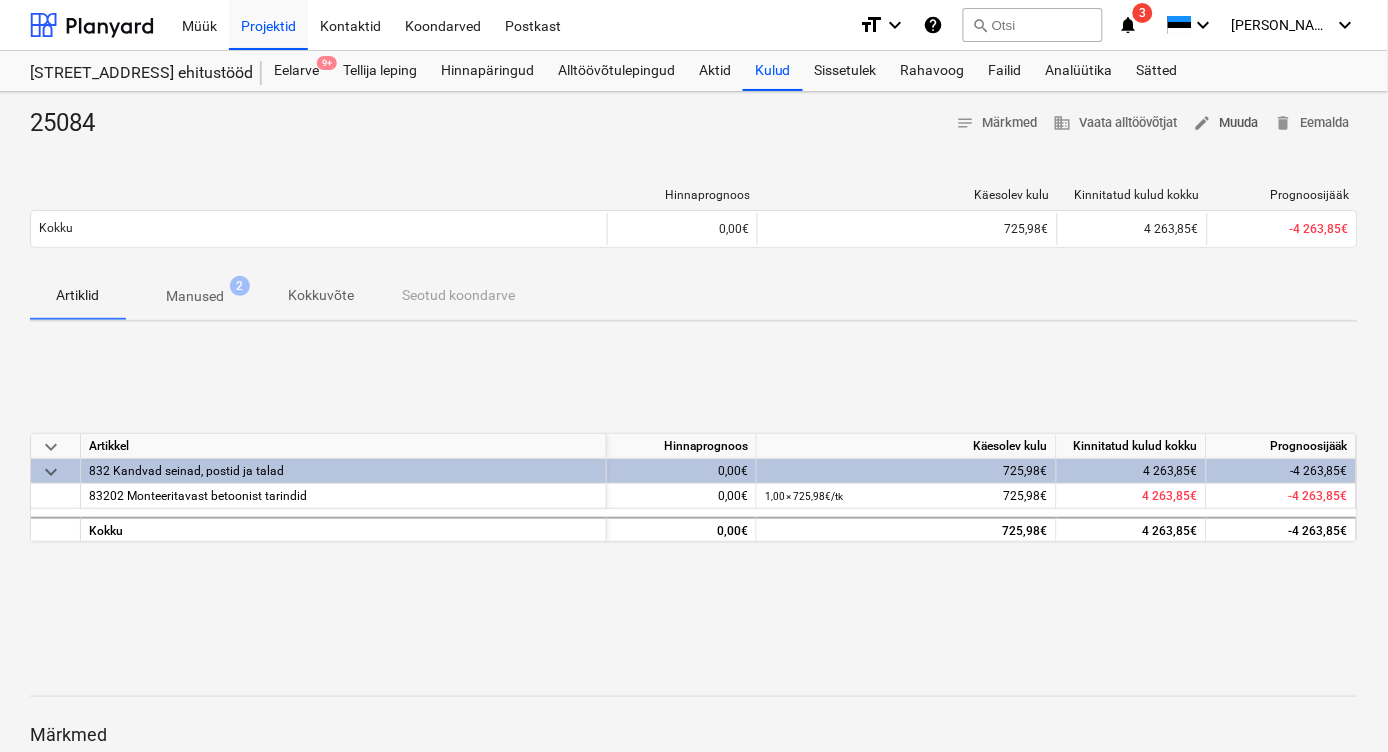 click on "edit Muuda" at bounding box center [1226, 123] 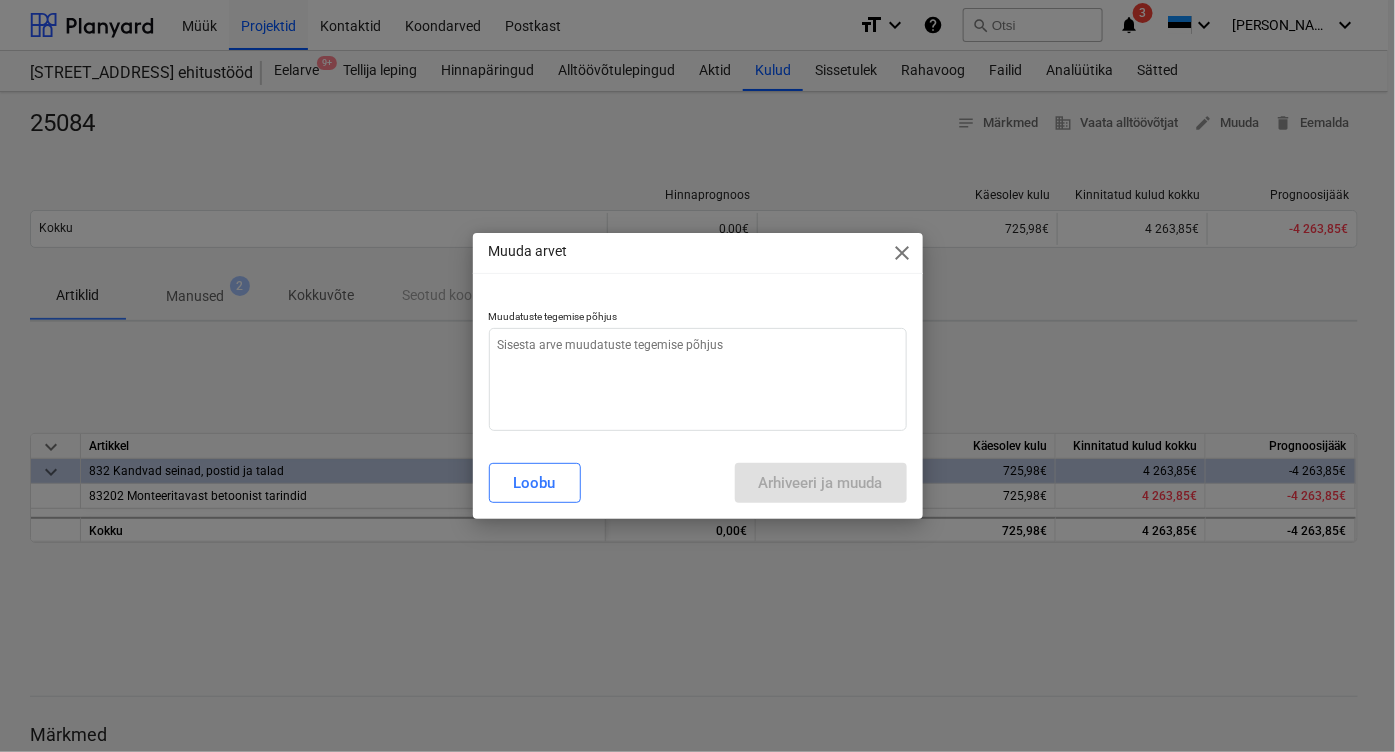 type on "x" 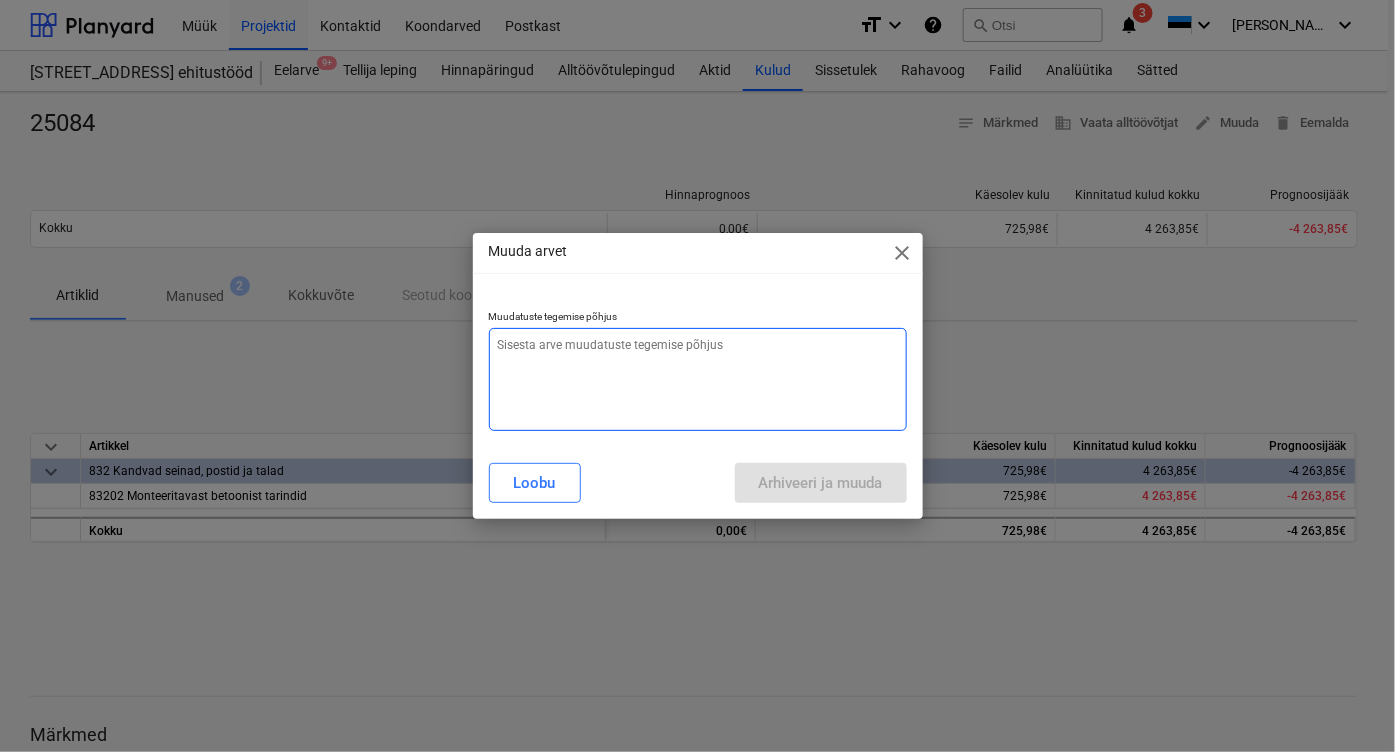 click at bounding box center (698, 379) 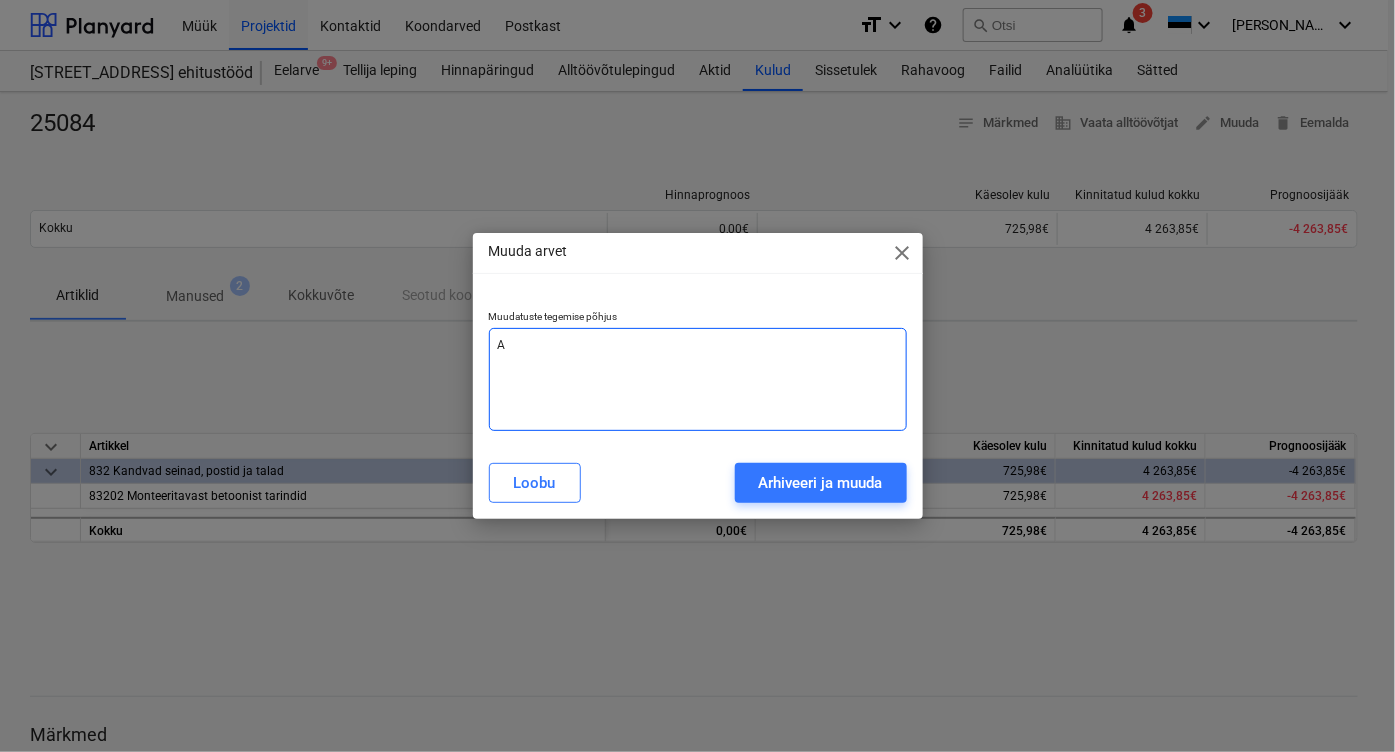 type on "Ar" 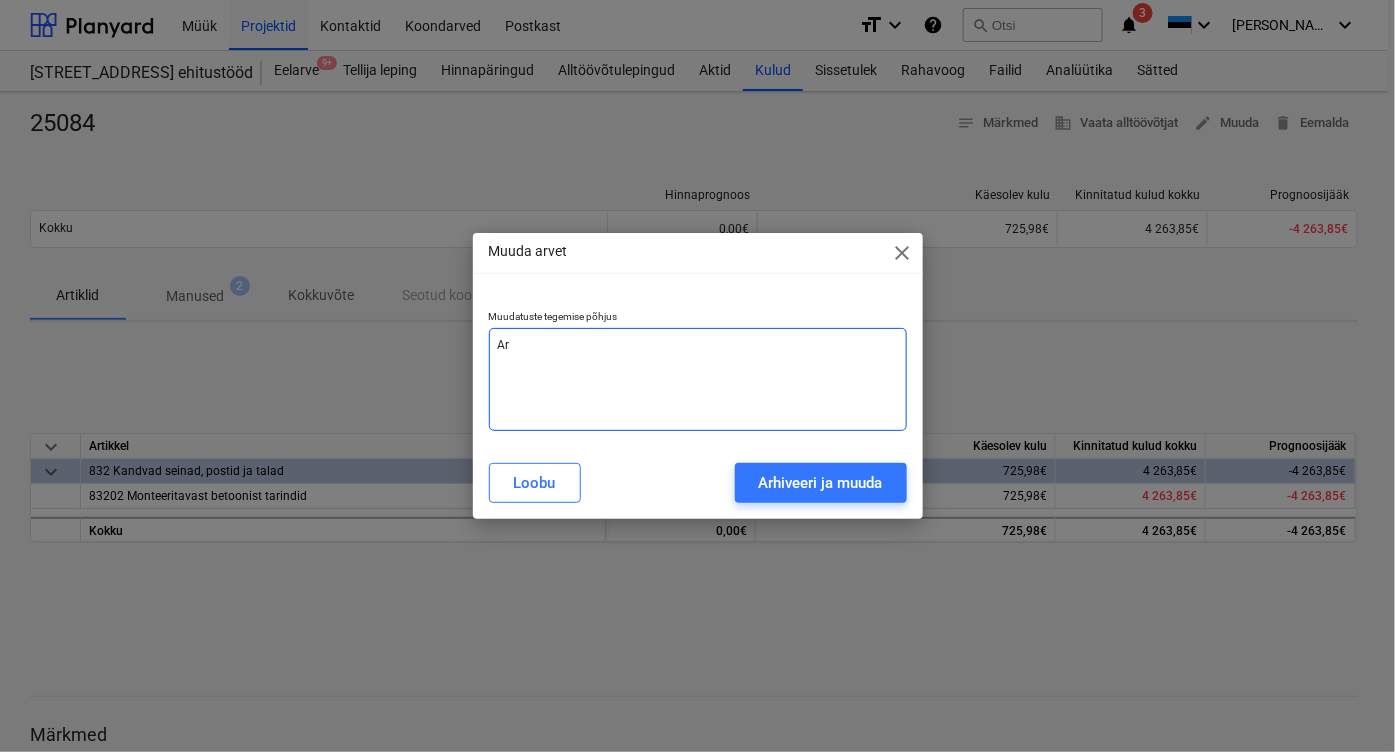 type on "Arv" 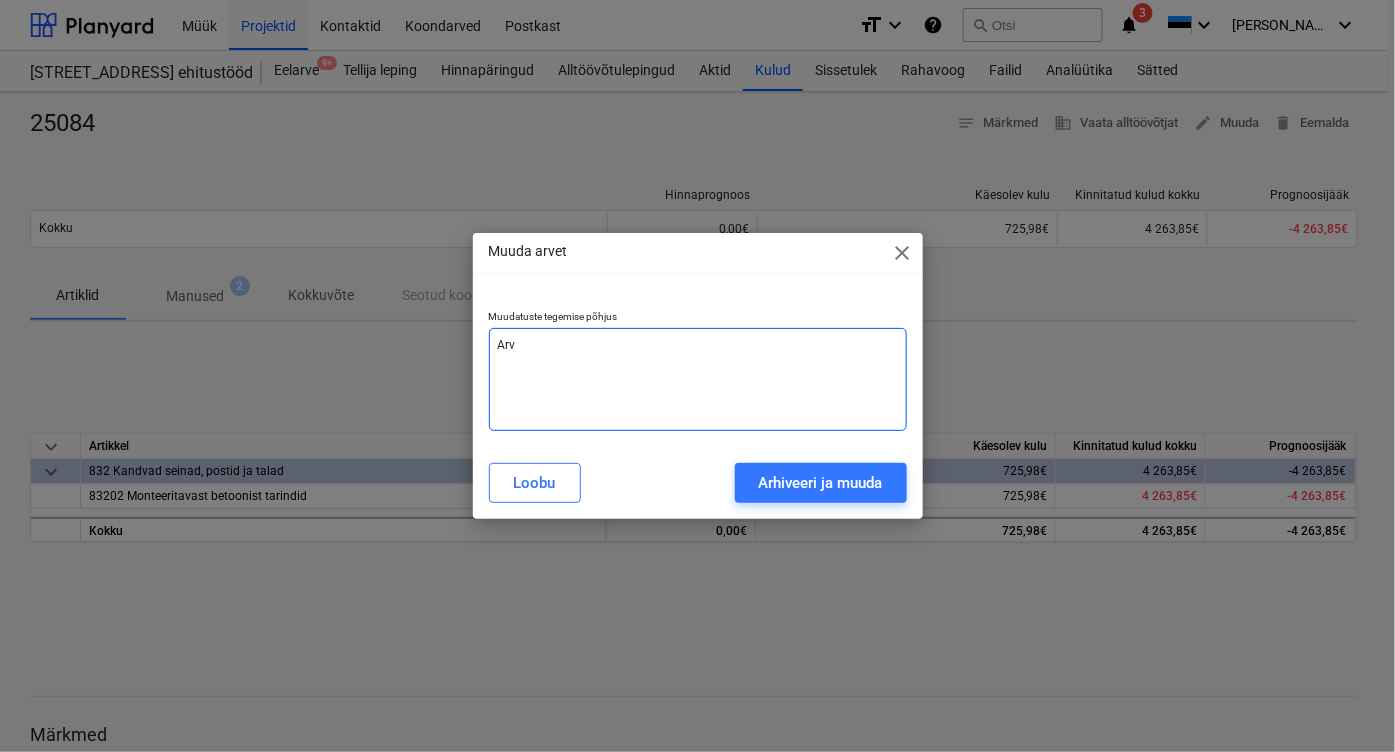 type on "Arve" 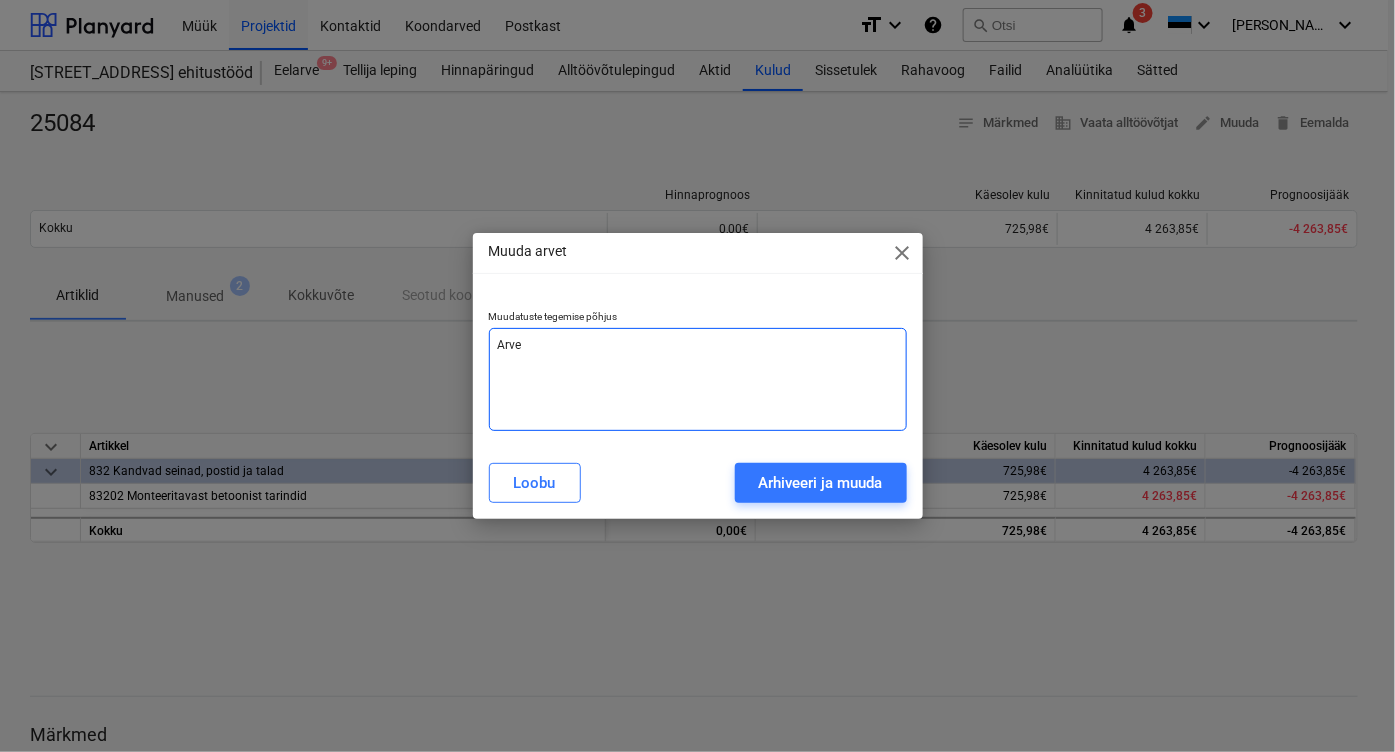 type on "Arve" 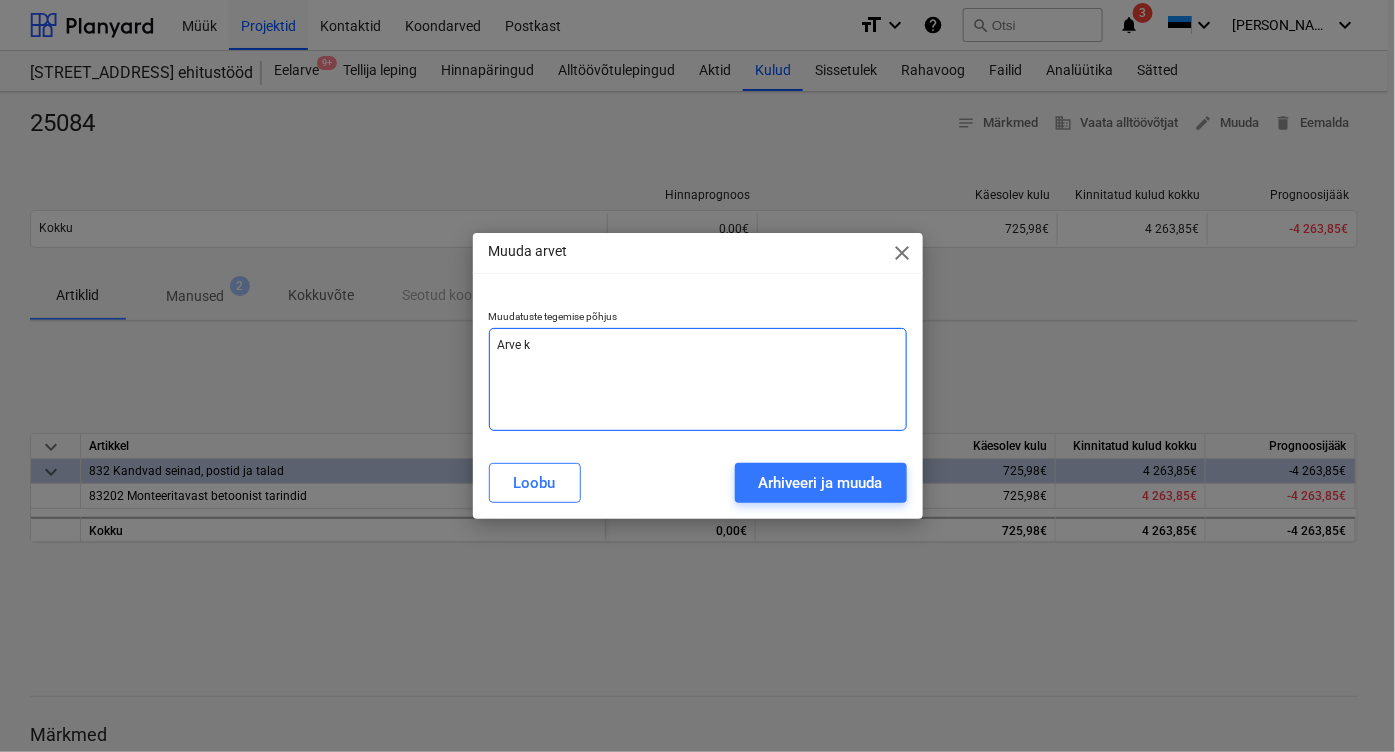 type on "Arve ko" 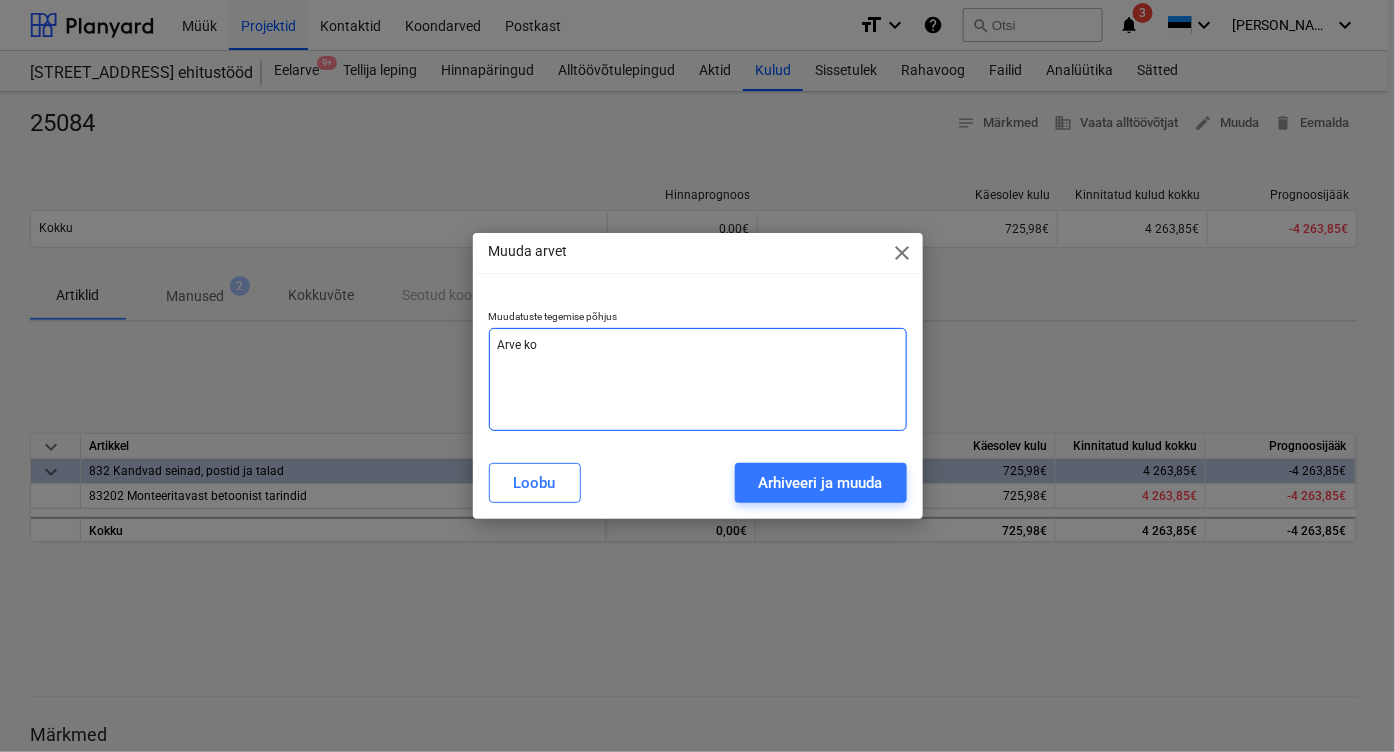 type on "Arve kon" 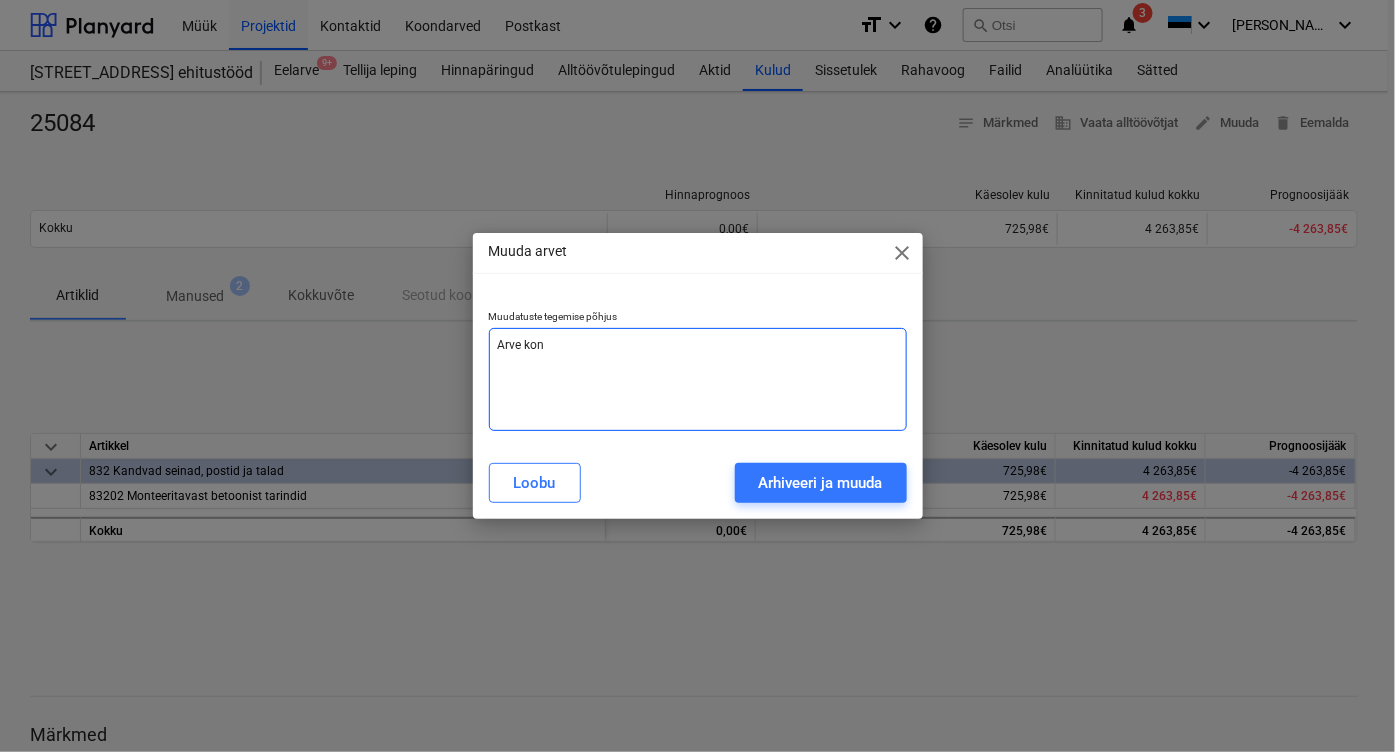 type on "Arve kont" 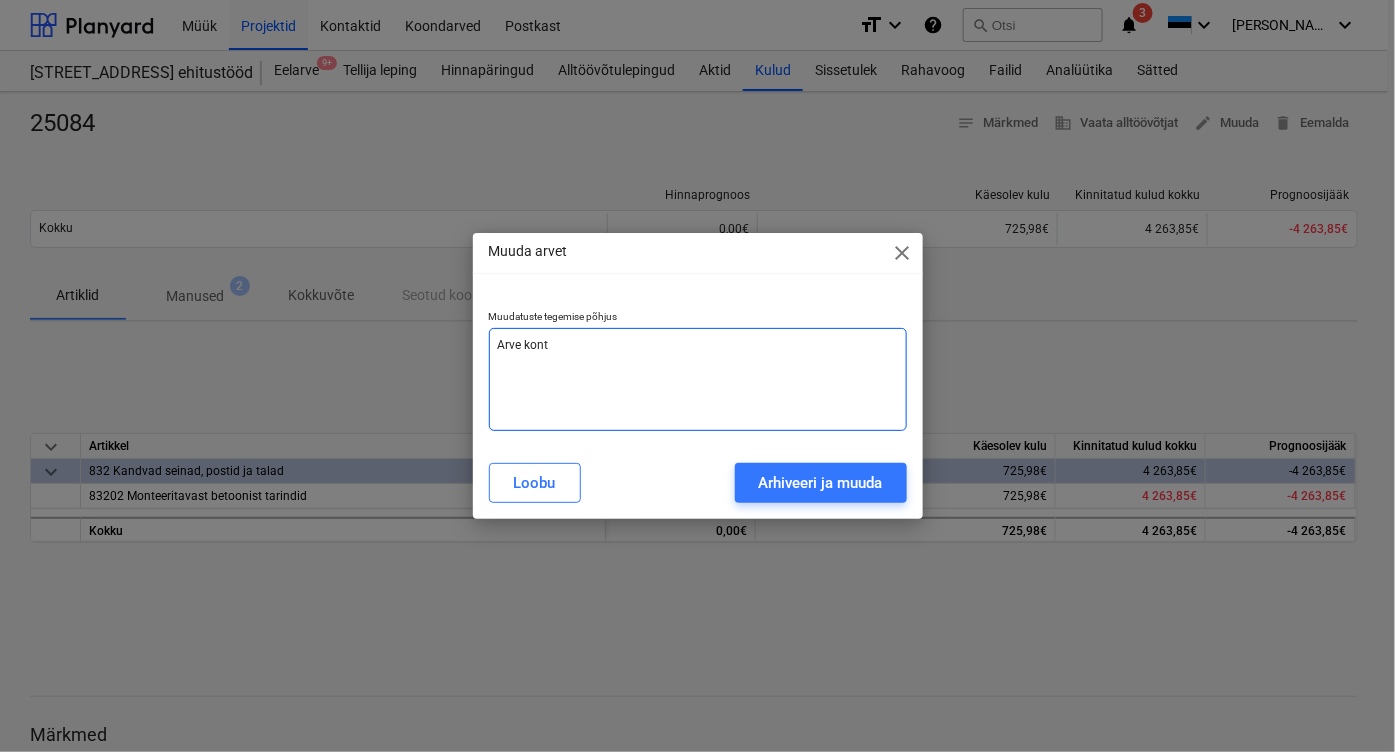 type on "[PERSON_NAME]" 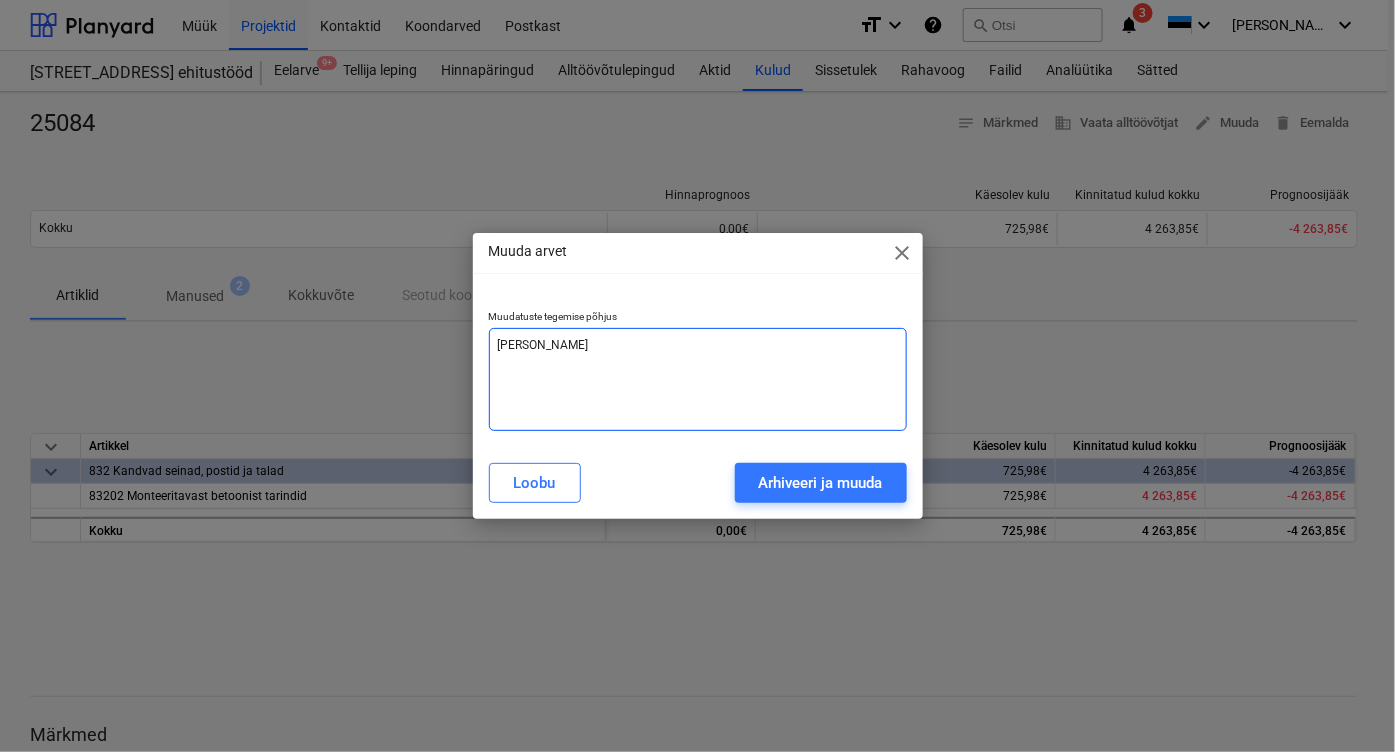 type on "Arve kontee" 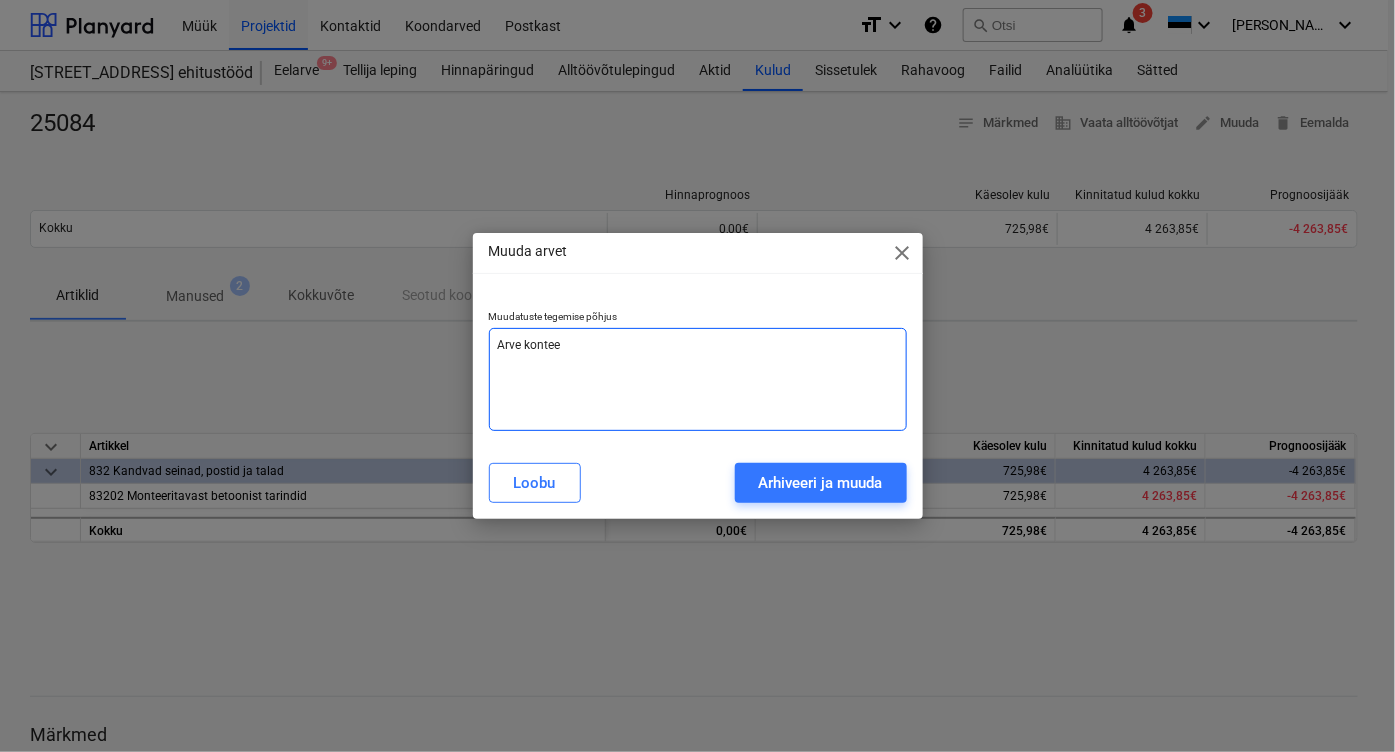 type on "Arve konteer" 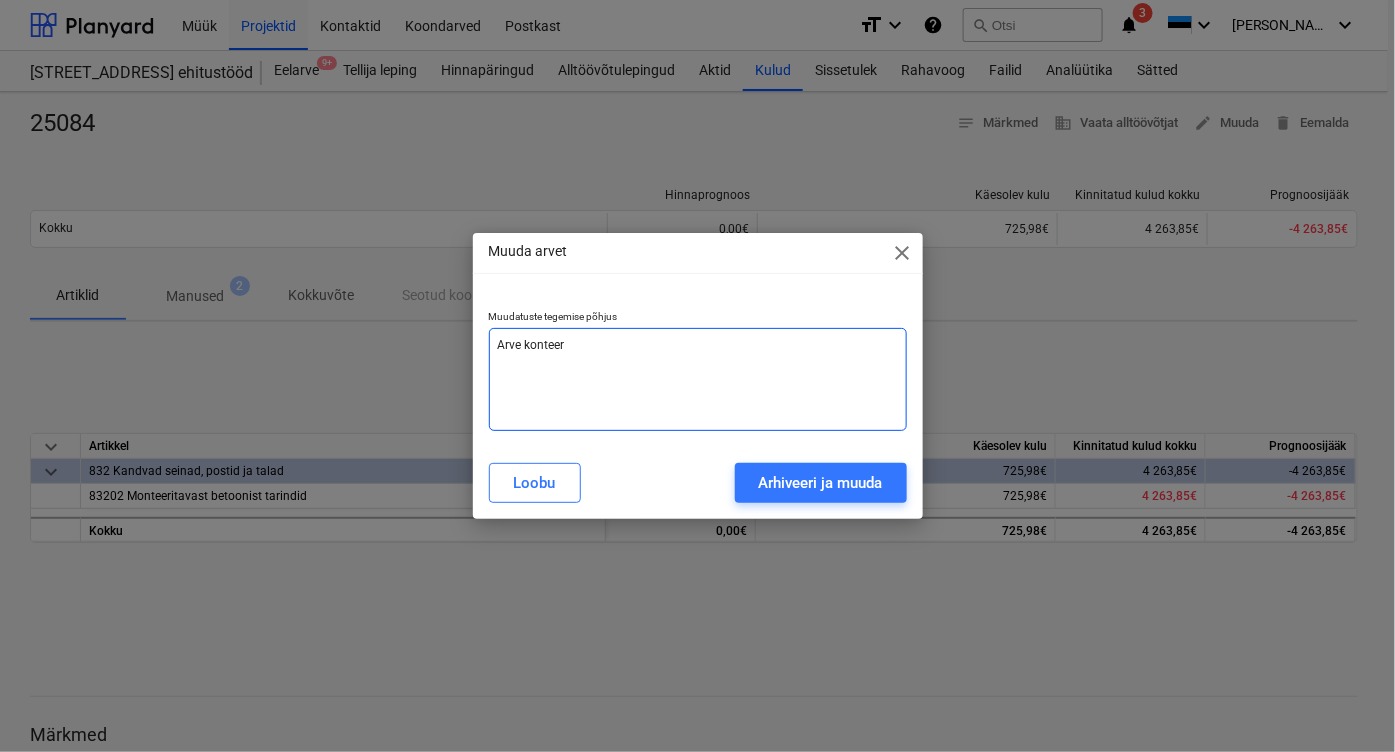 type on "x" 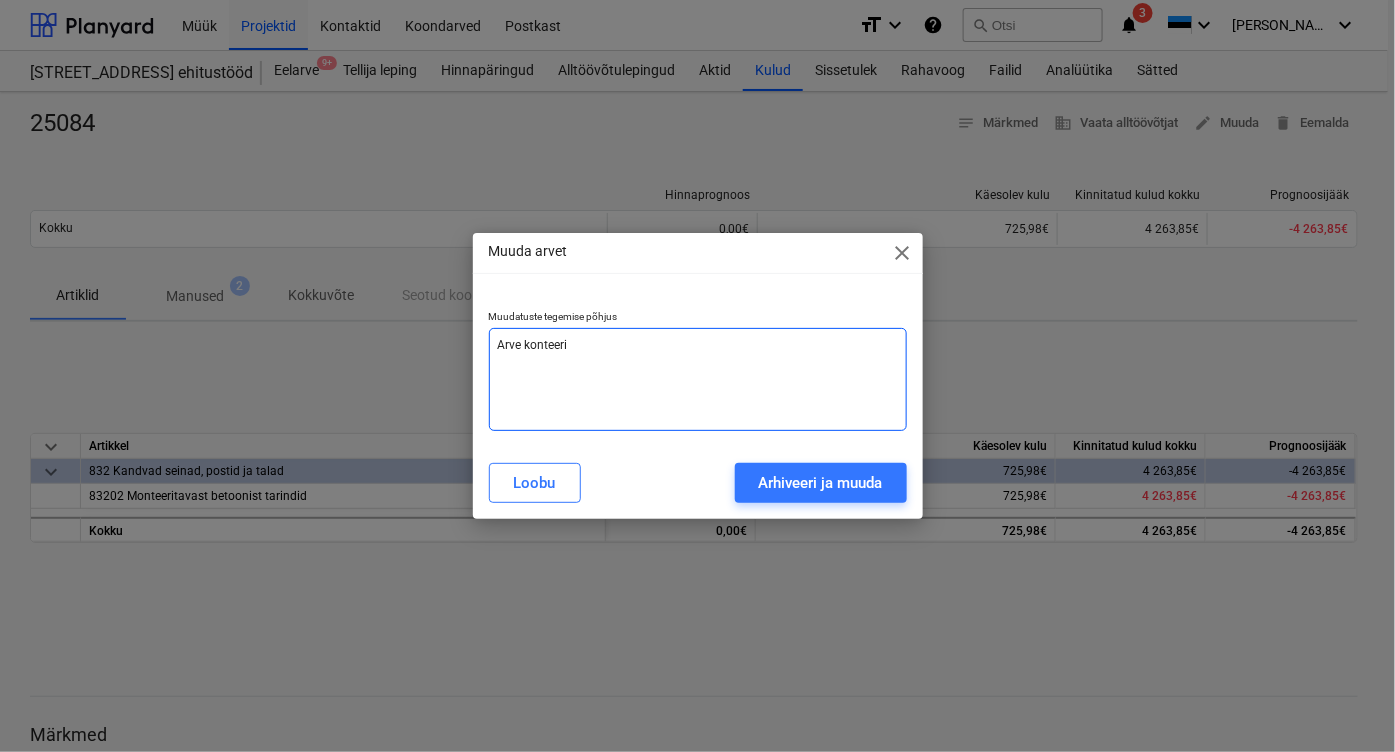 type on "x" 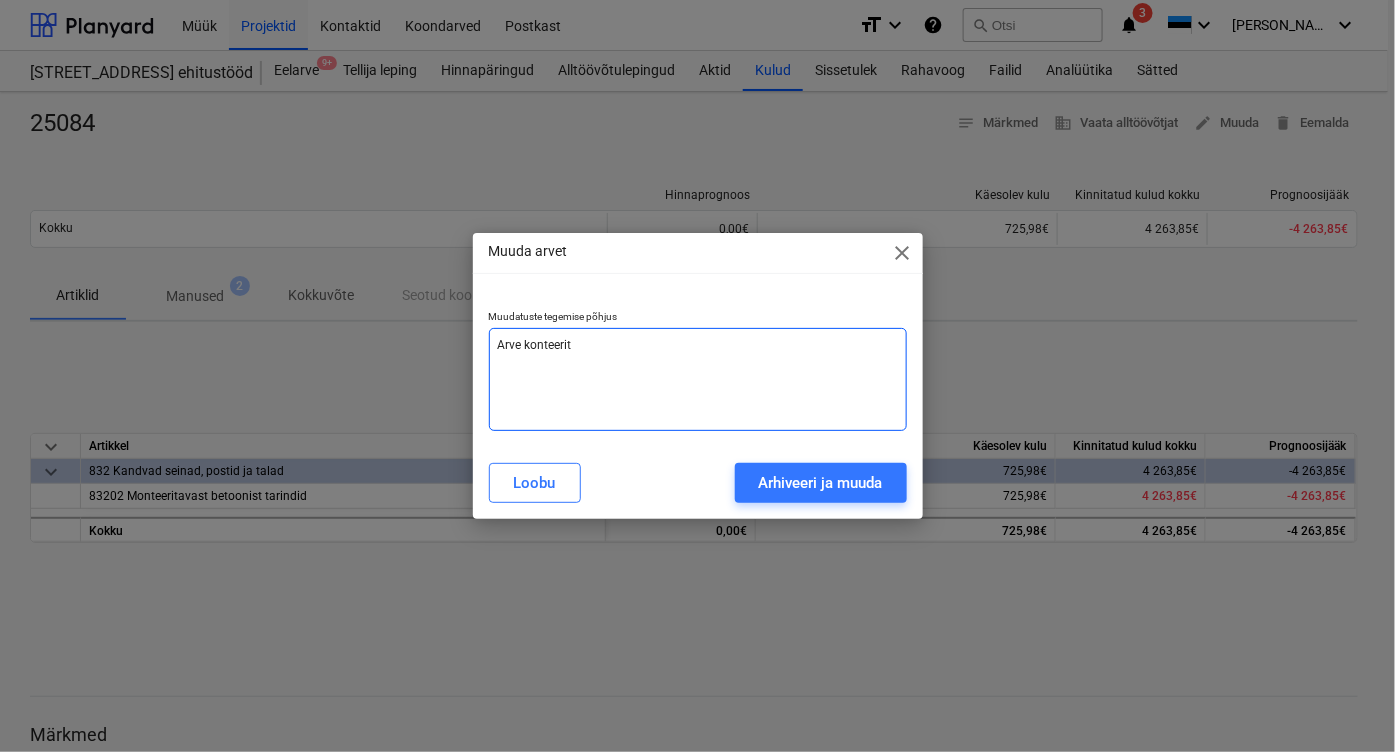 type on "Arve konteerita" 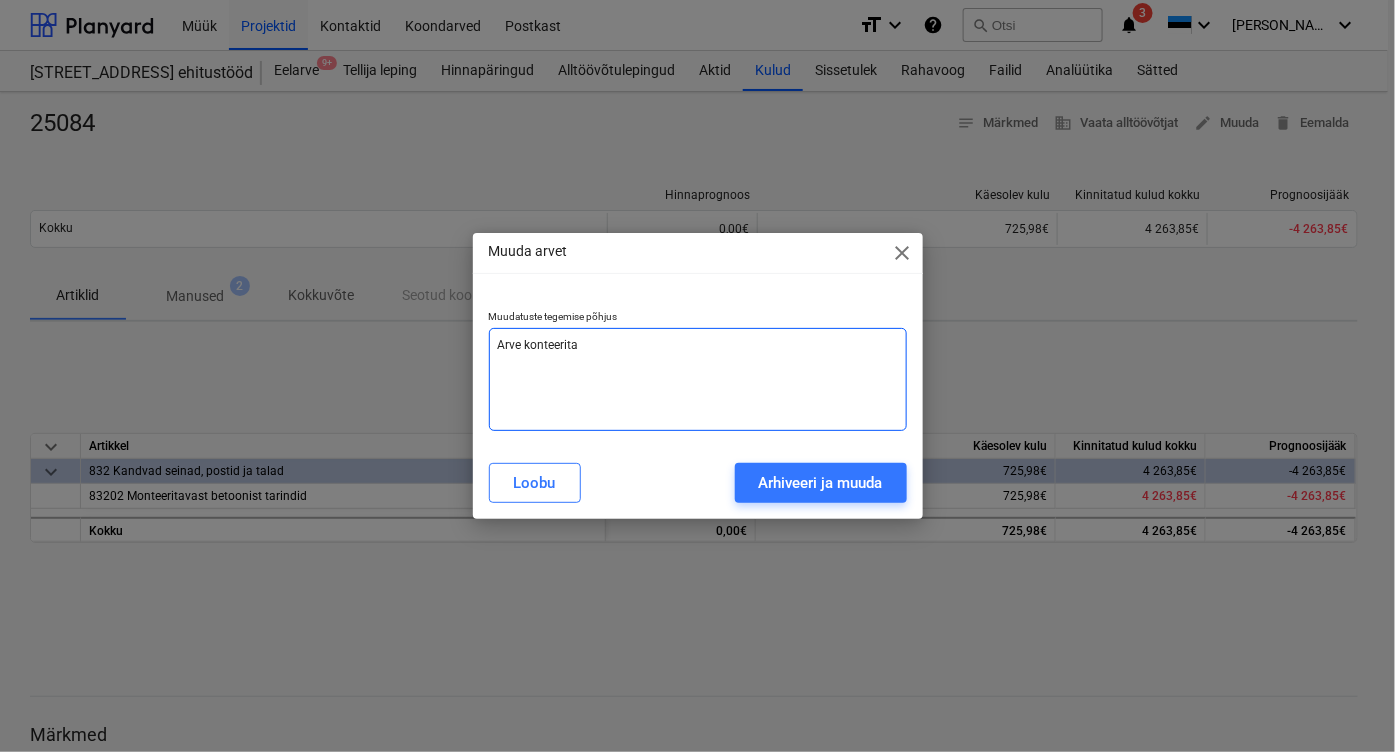 type on "Arve konteeritak" 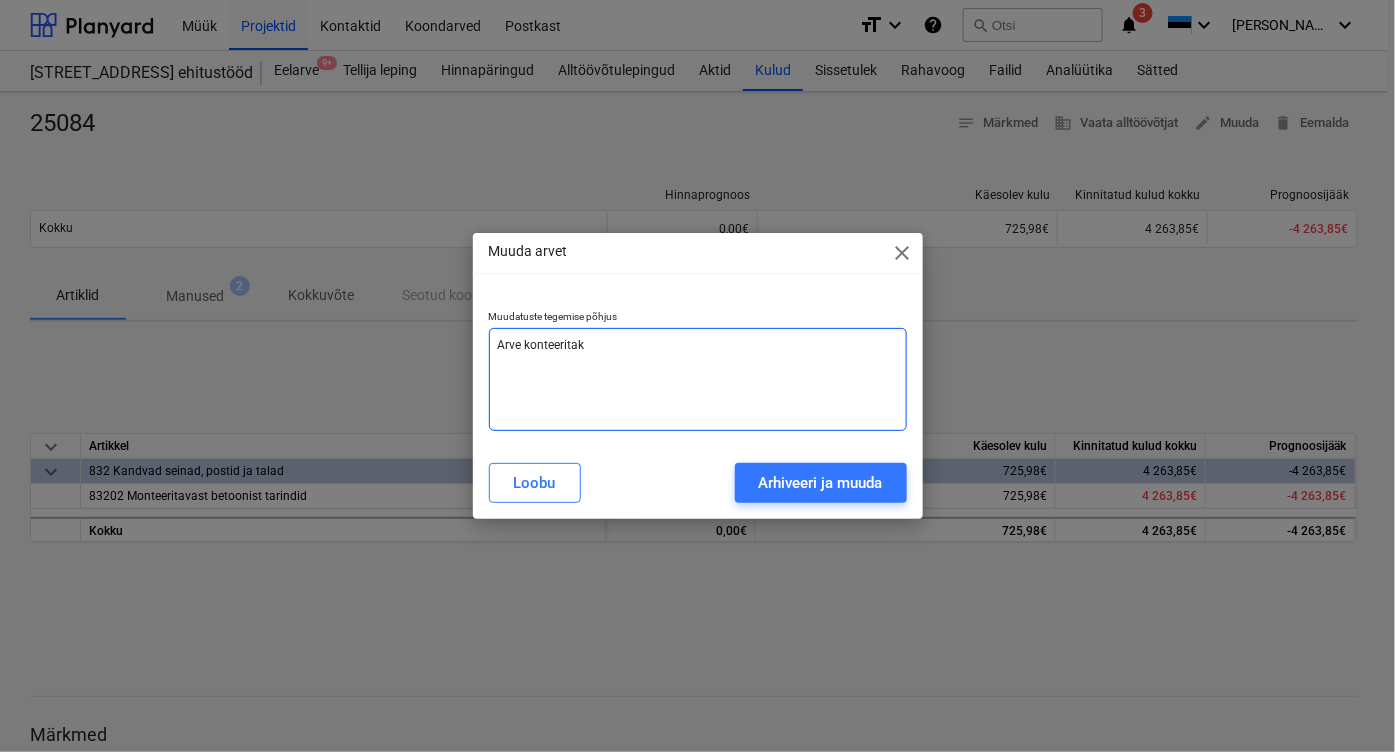 type on "Arve konteeritaks" 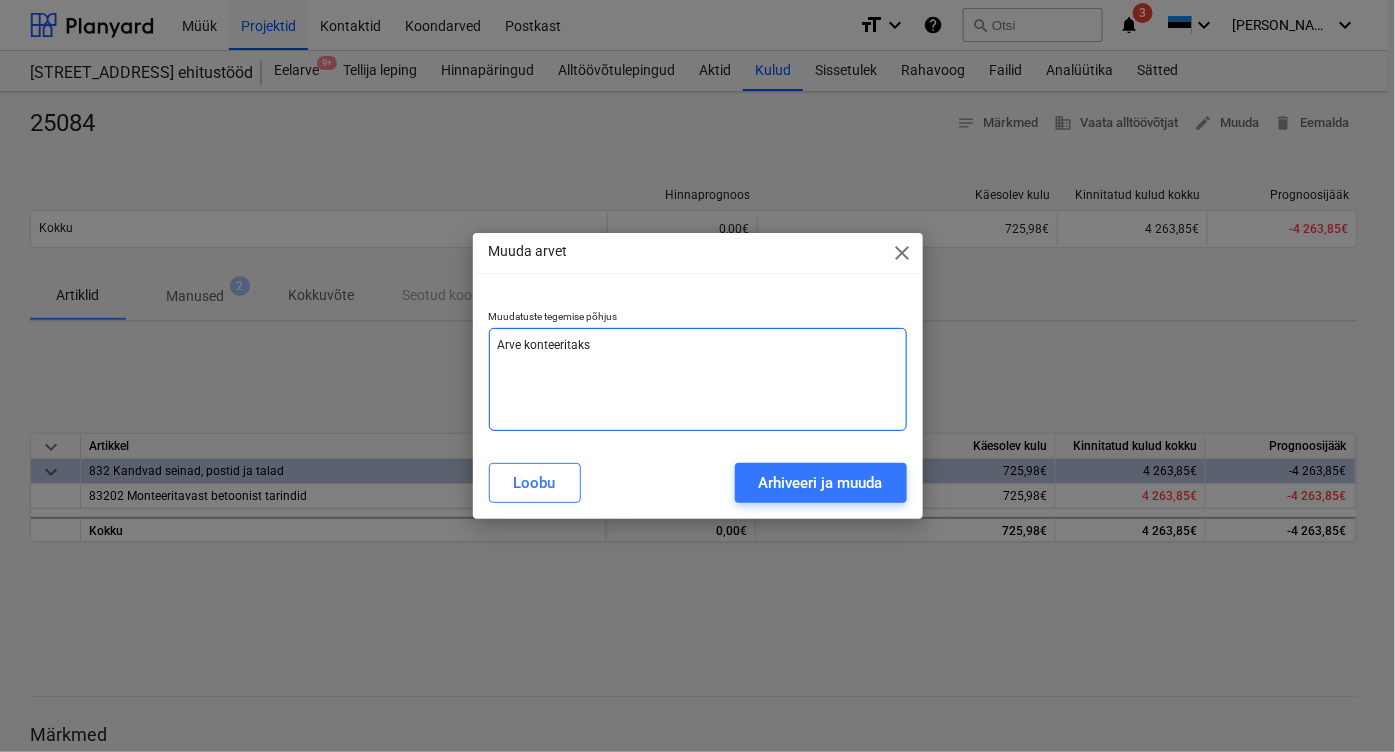 type on "Arve konteeritakse" 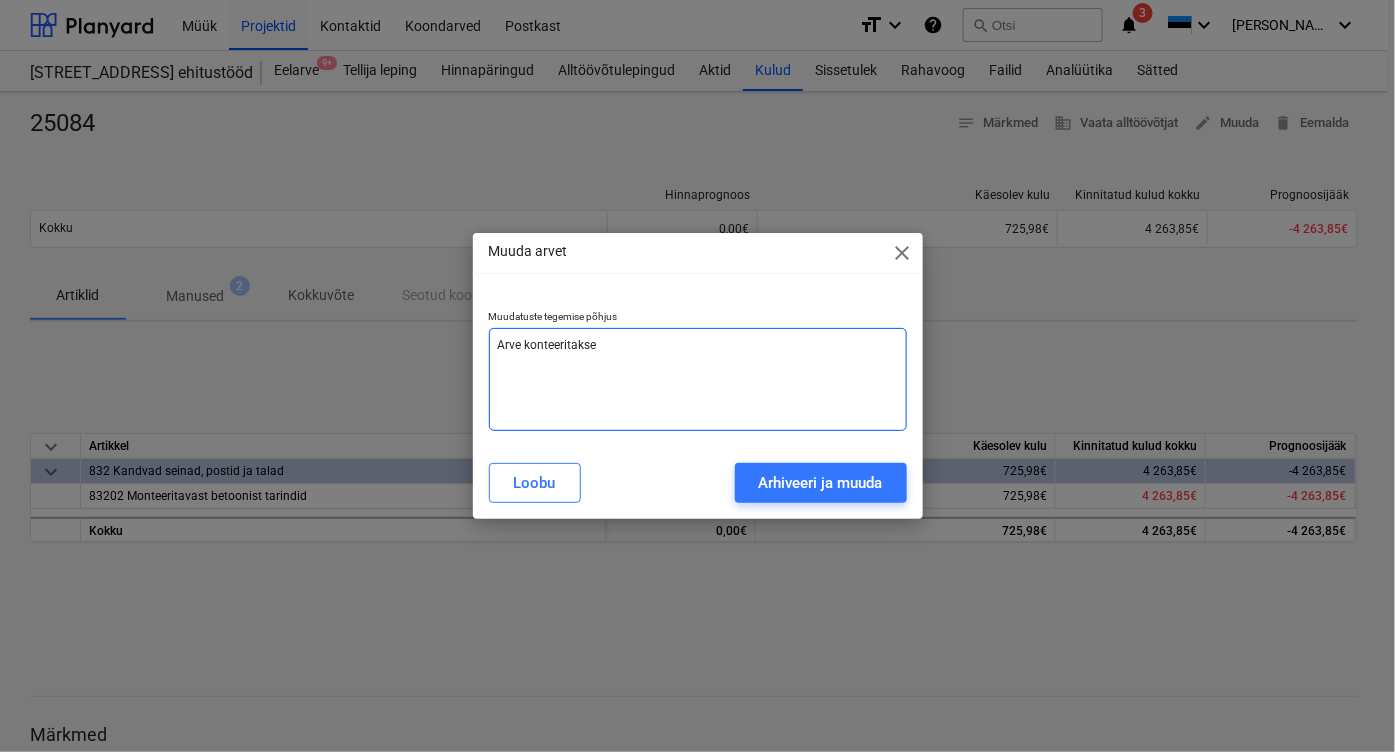 type on "Arve konteeritakse" 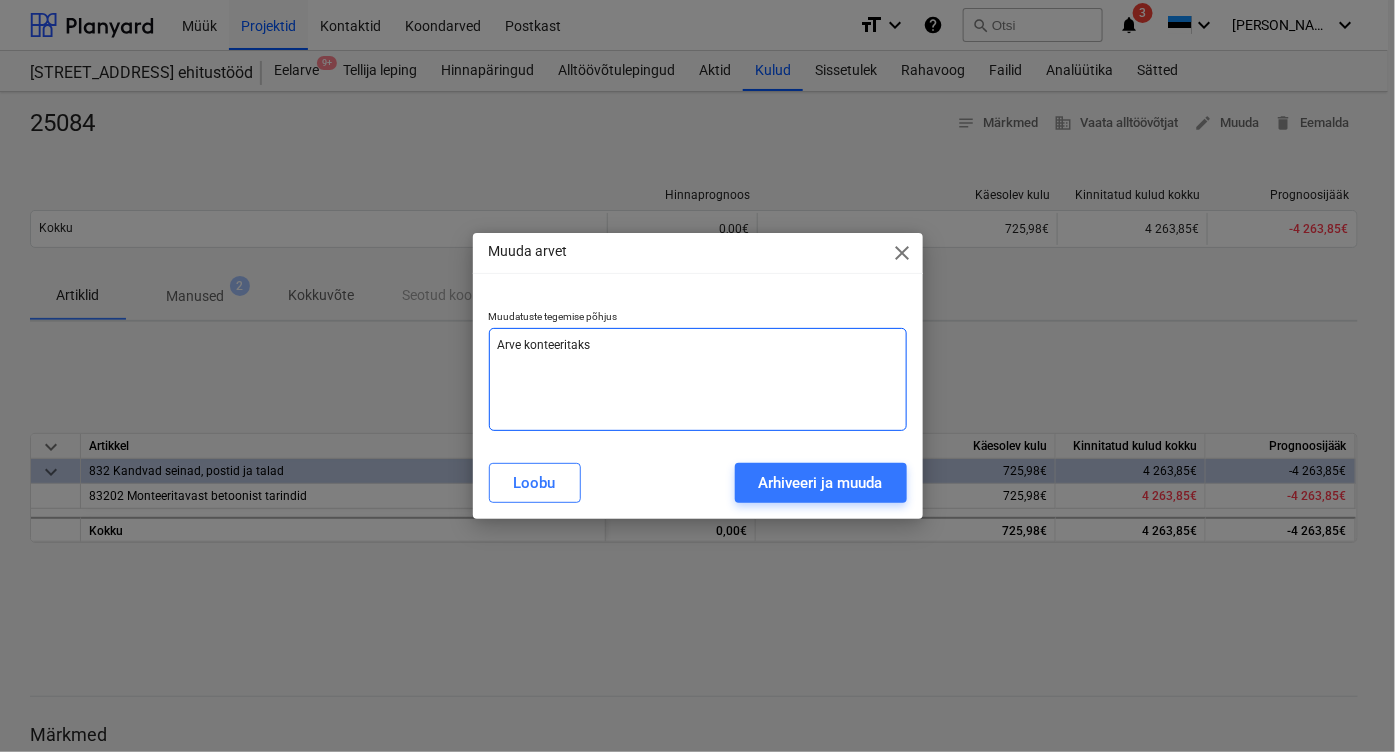 type on "Arve konteeritak" 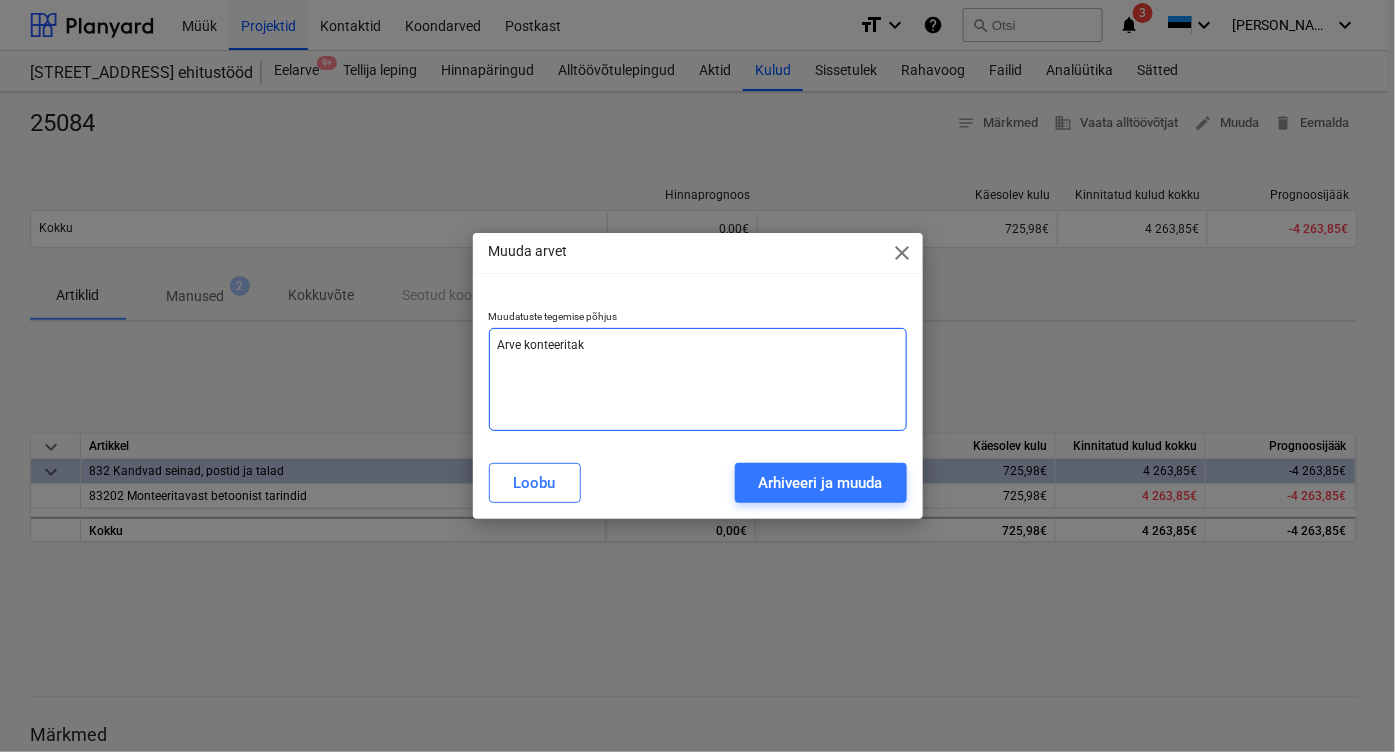 type on "Arve konteerita" 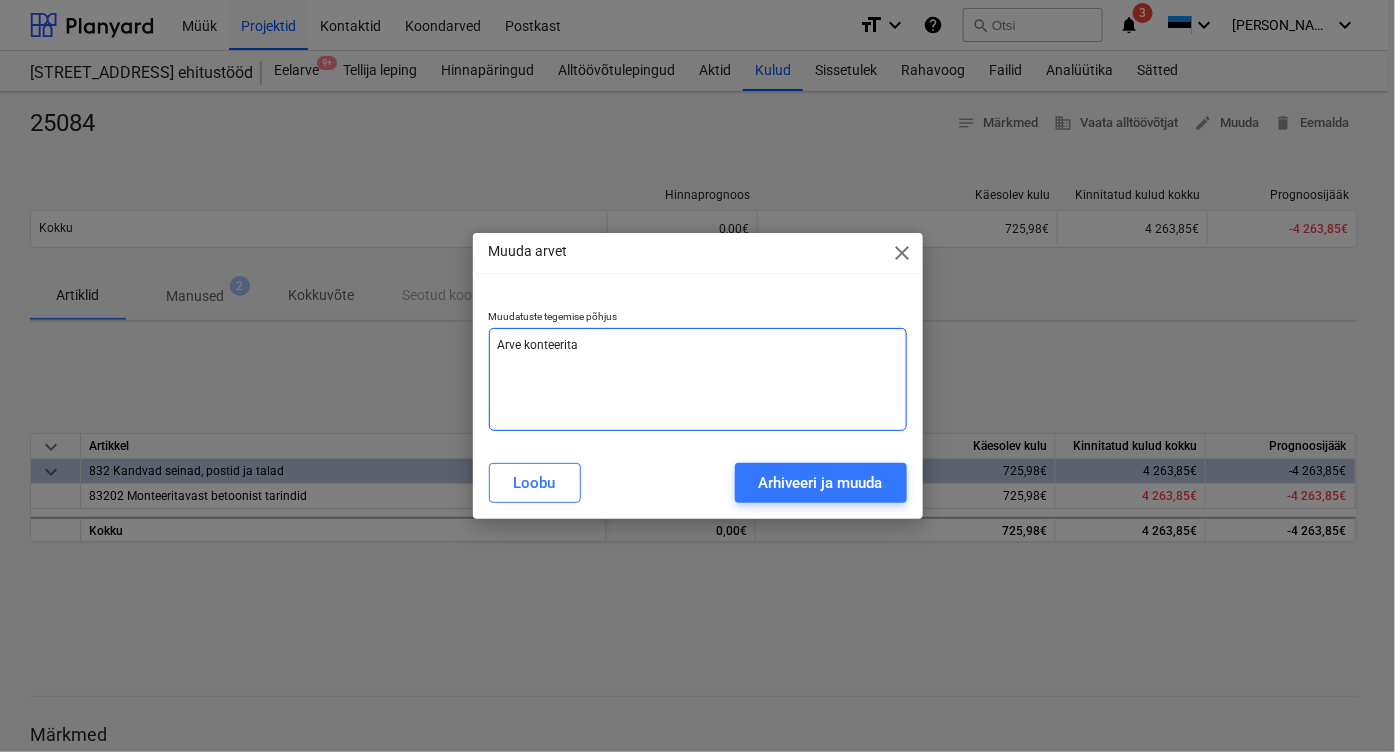 type on "Arve konteerit" 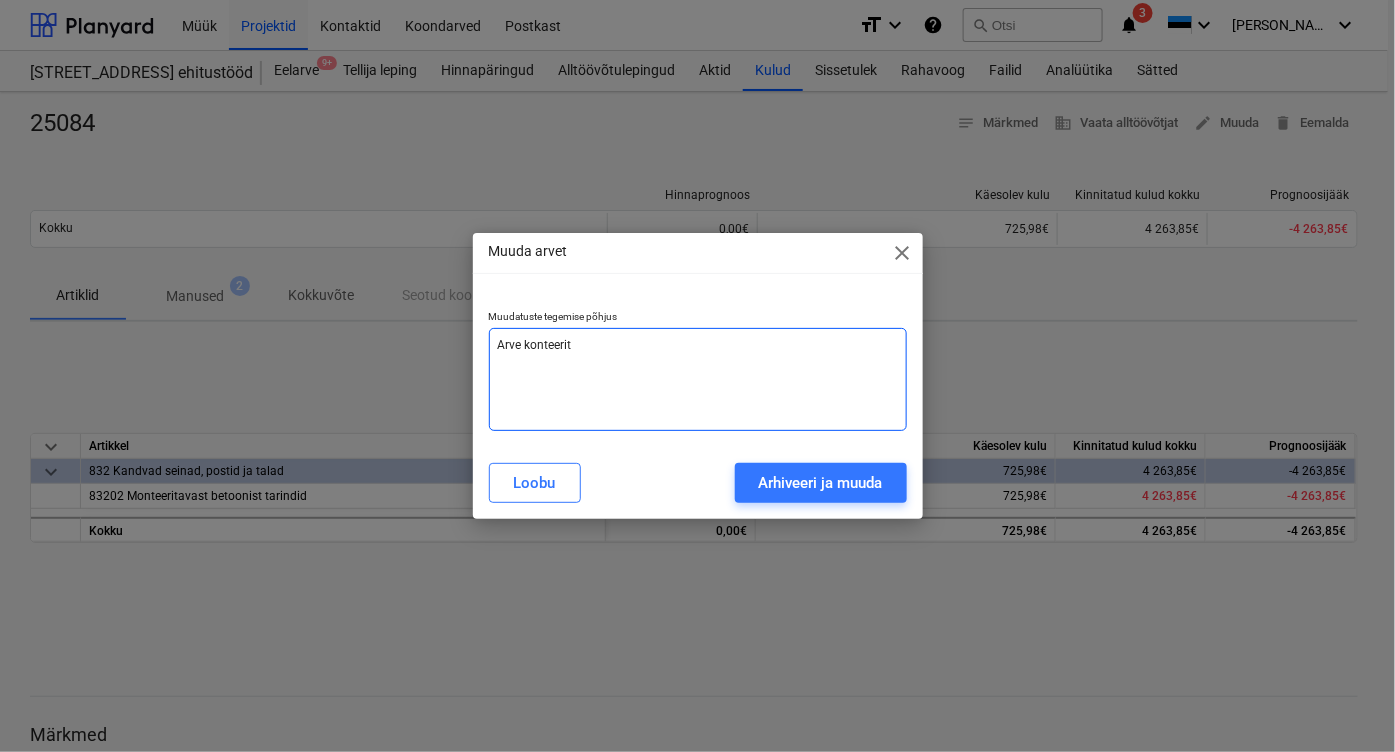 type on "Arve konteeri" 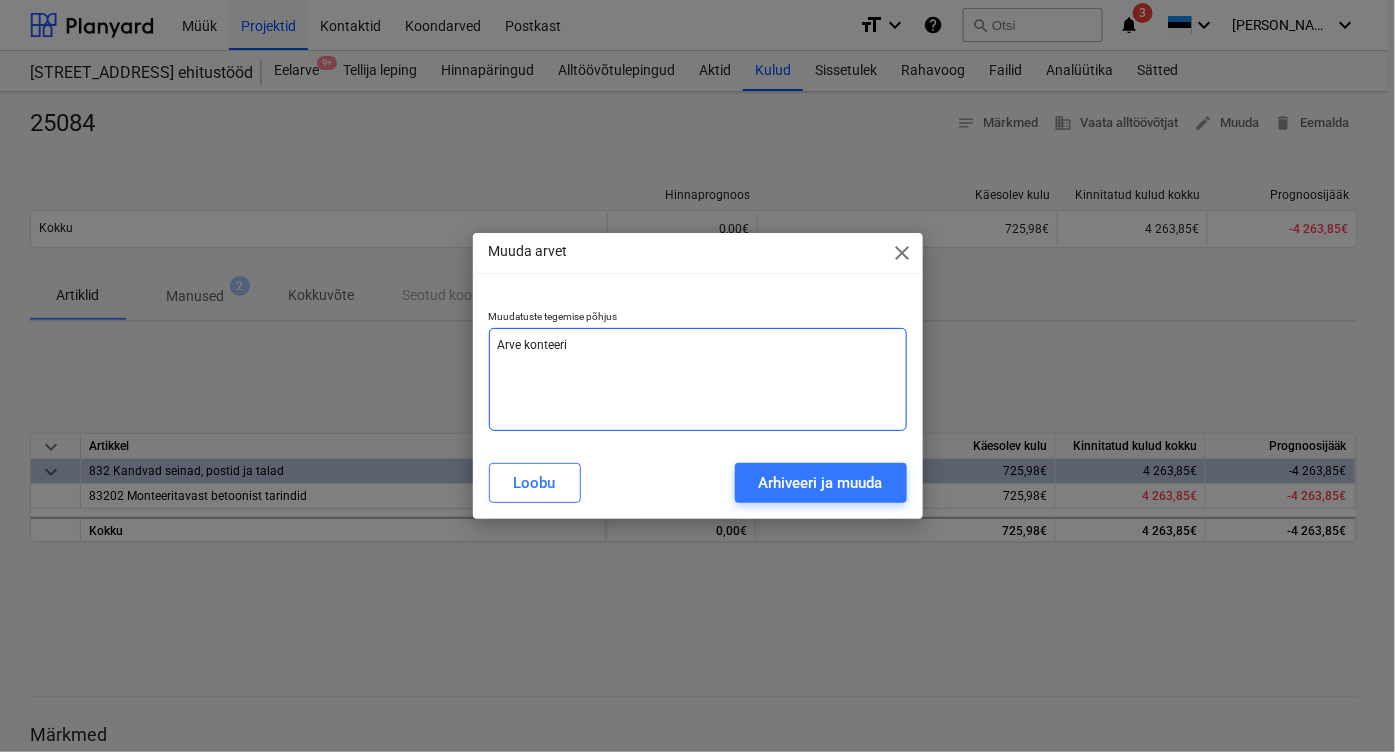 type on "Arve konteerim" 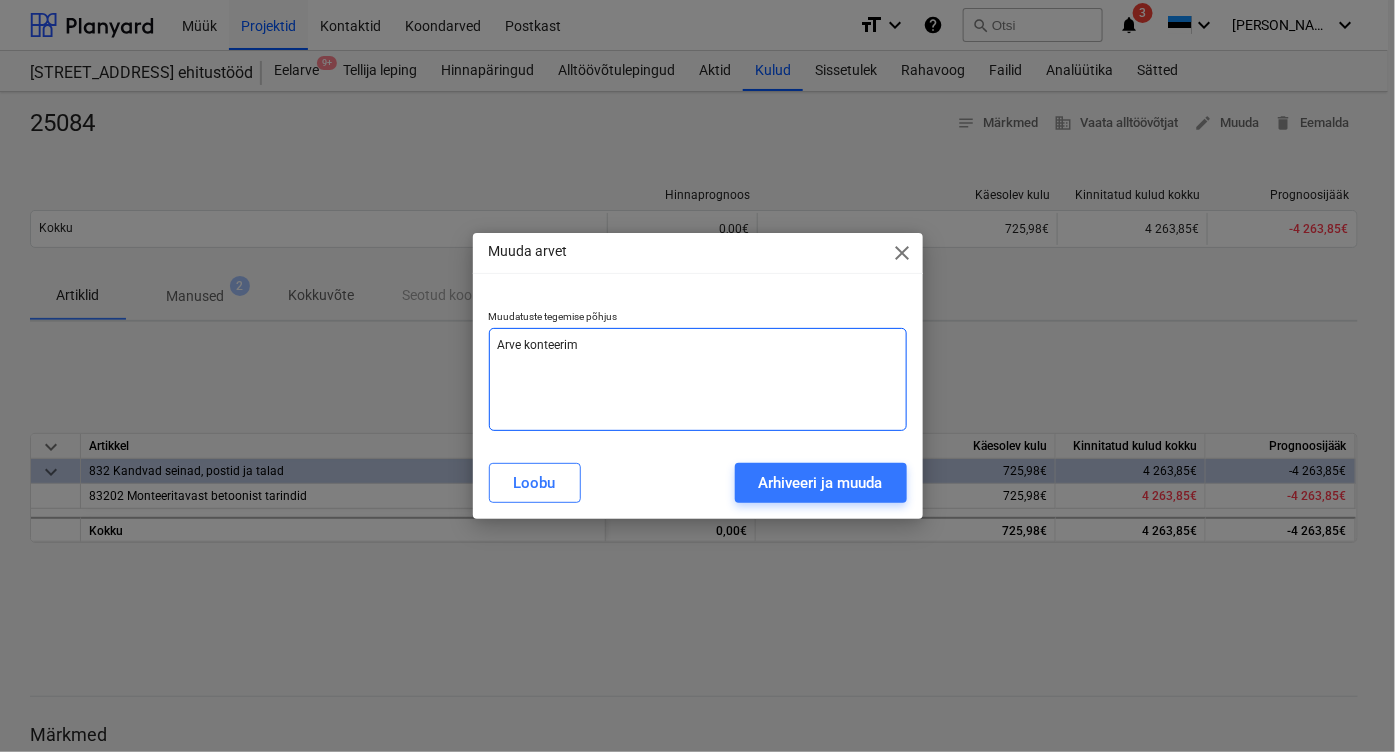 type on "Arve konteerima" 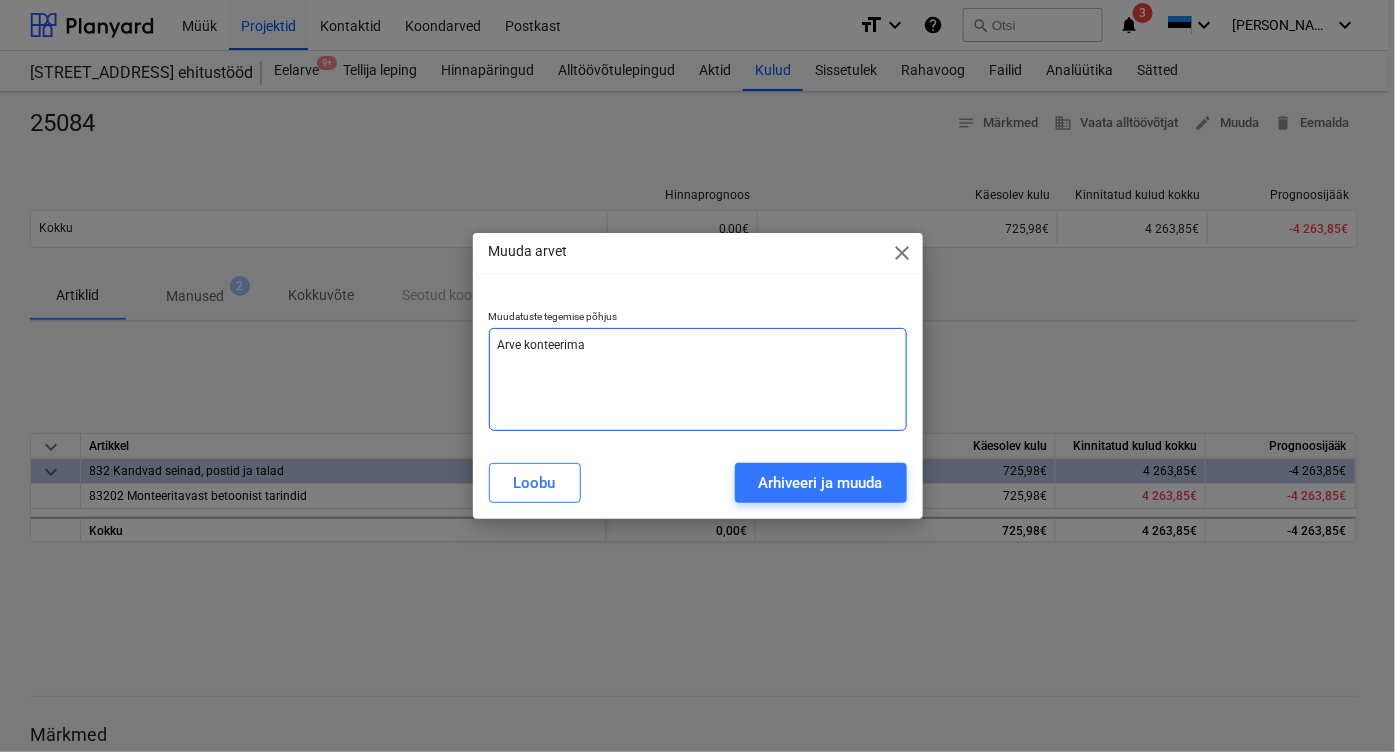 type on "Arve konteerimat" 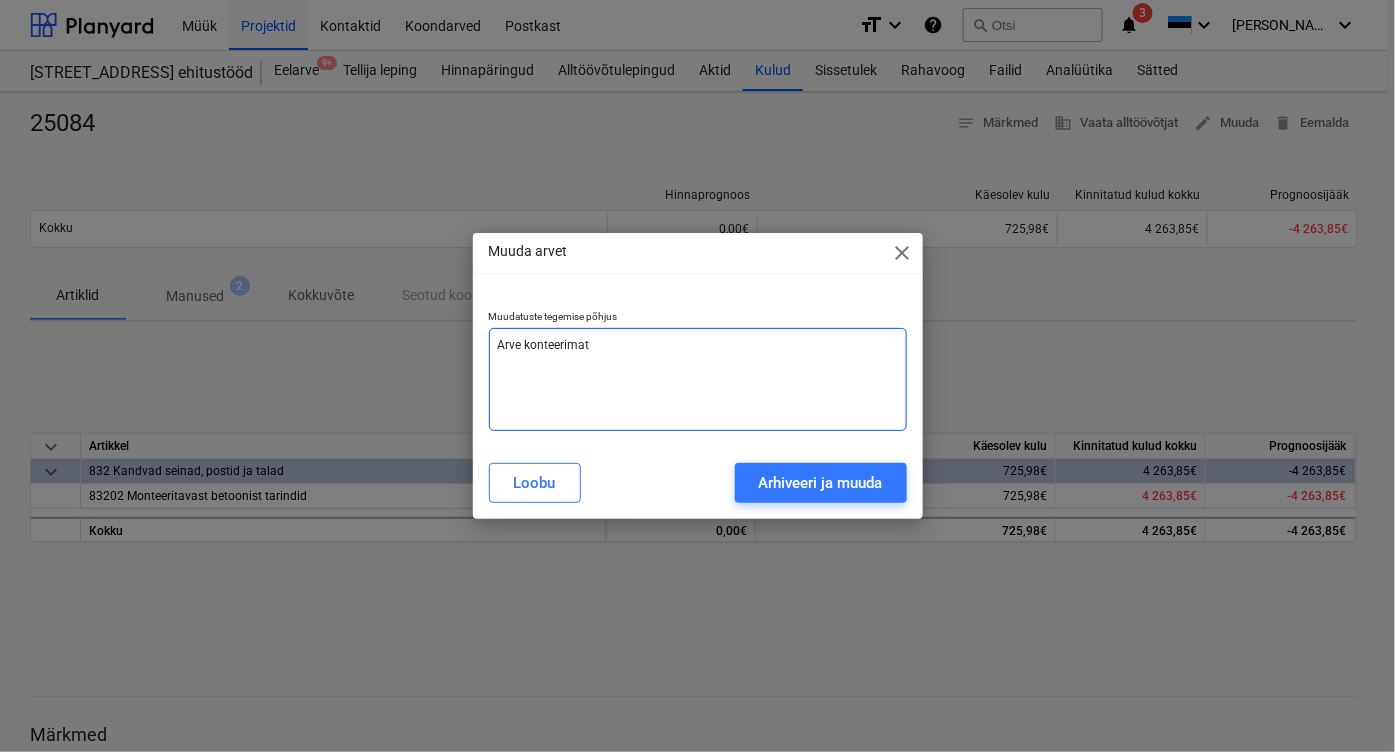 type on "Arve konteerimata" 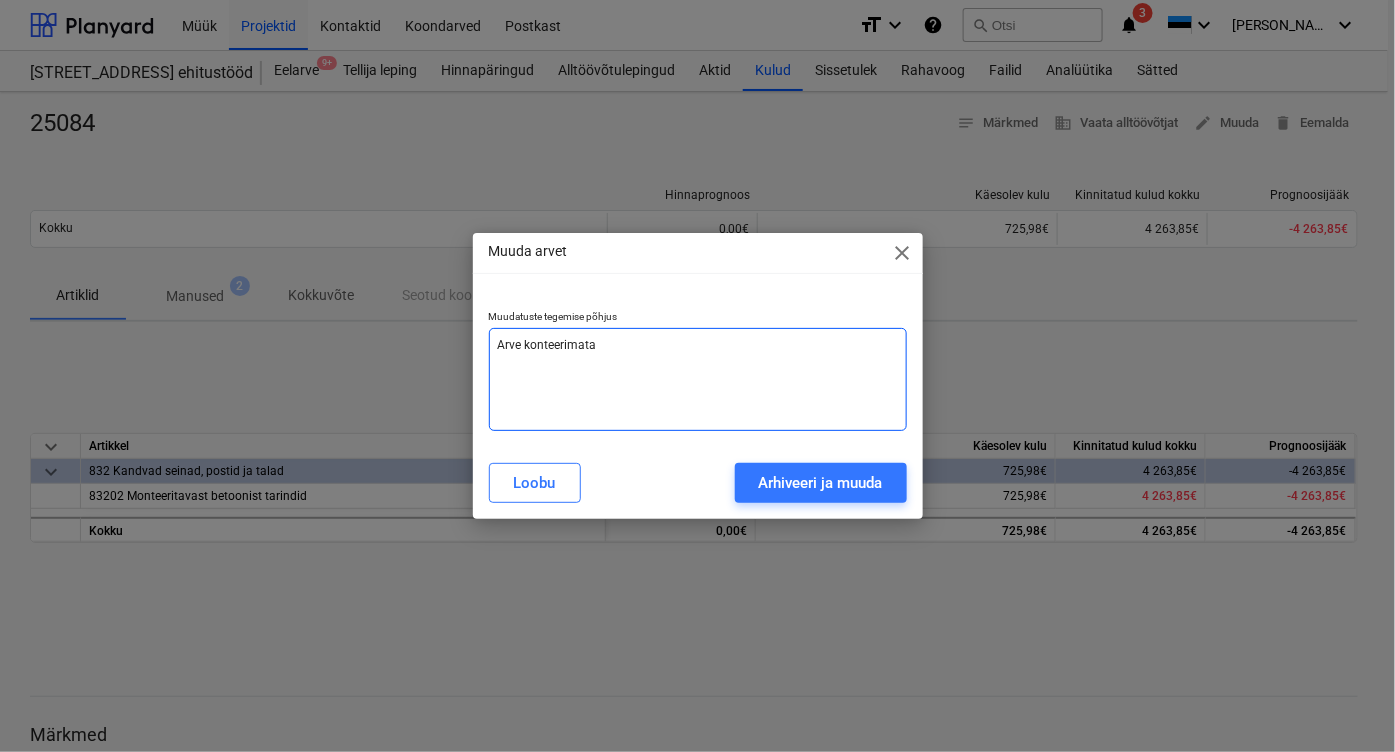 type on "Arve konteerimat" 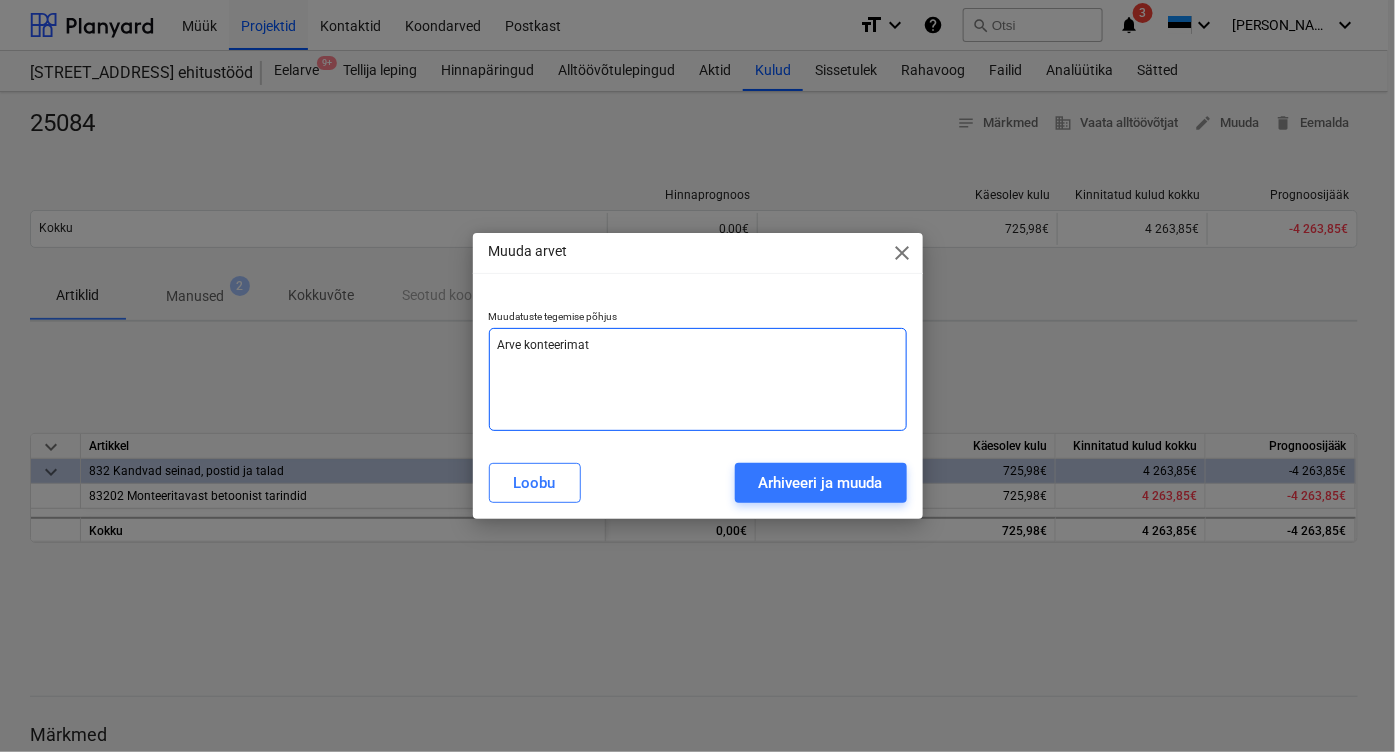 type on "Arve konteerima" 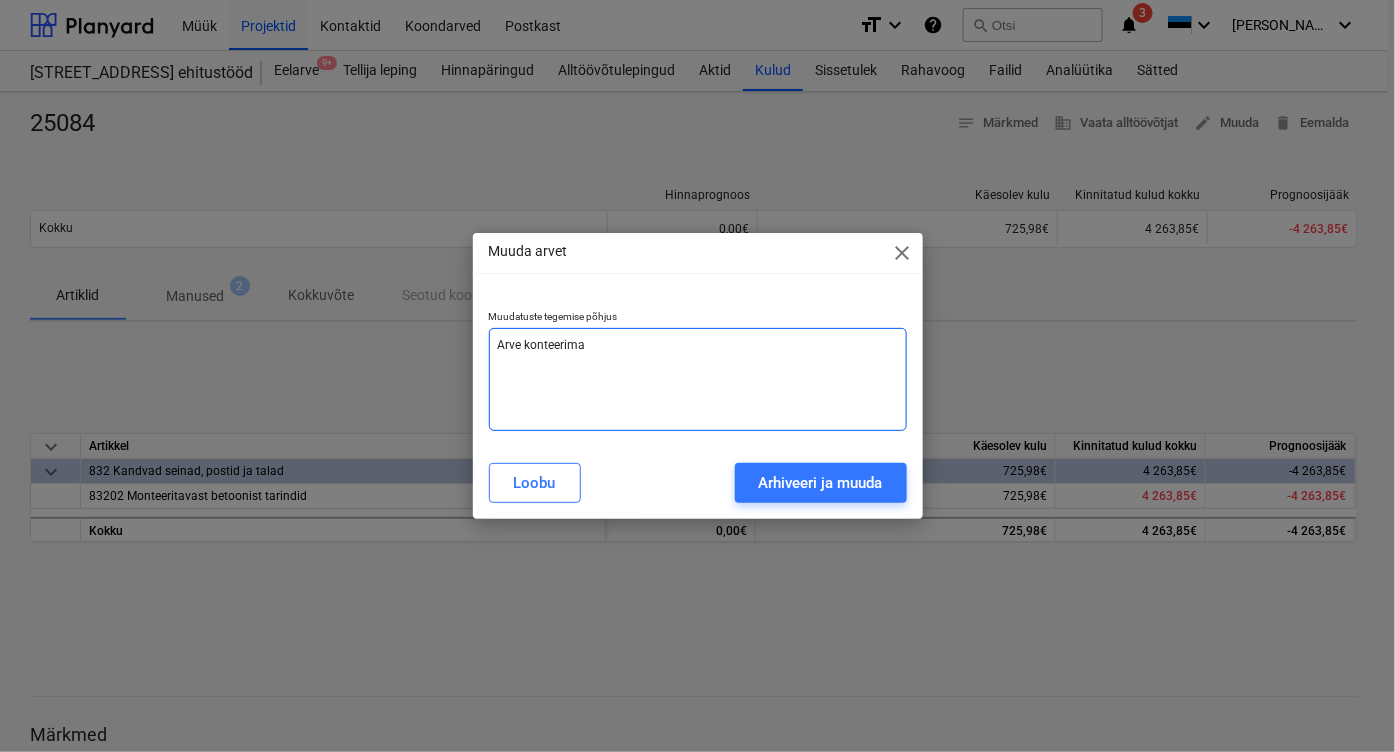 type on "Arve konteerim" 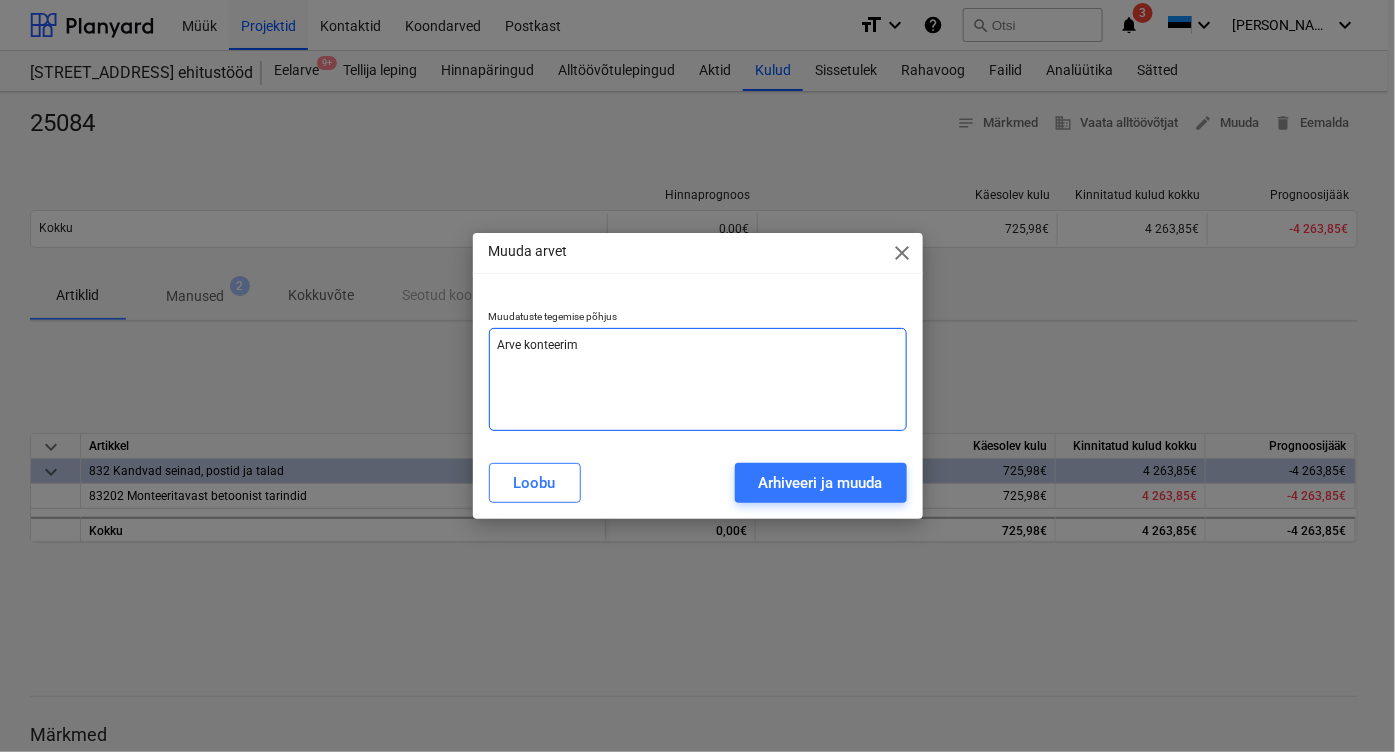 type on "Arve konteeri" 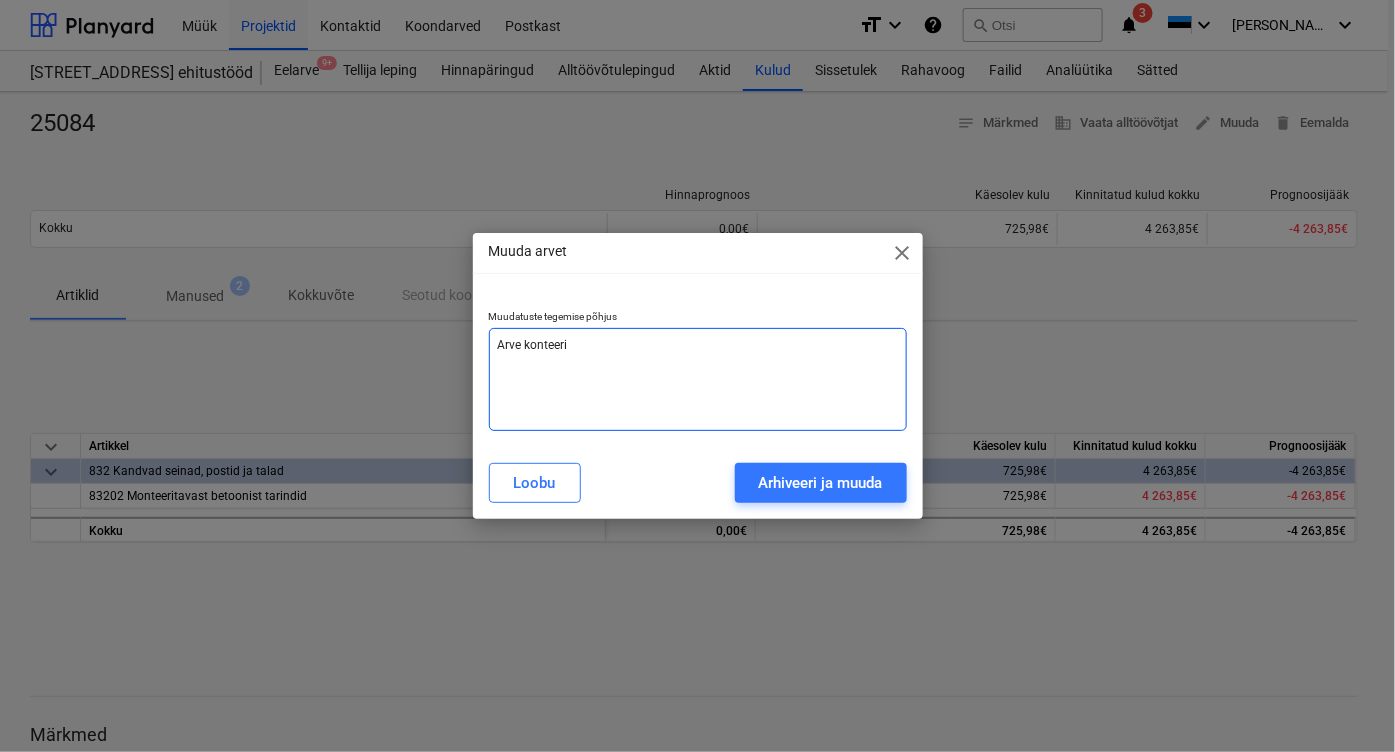 type on "Arve konteer" 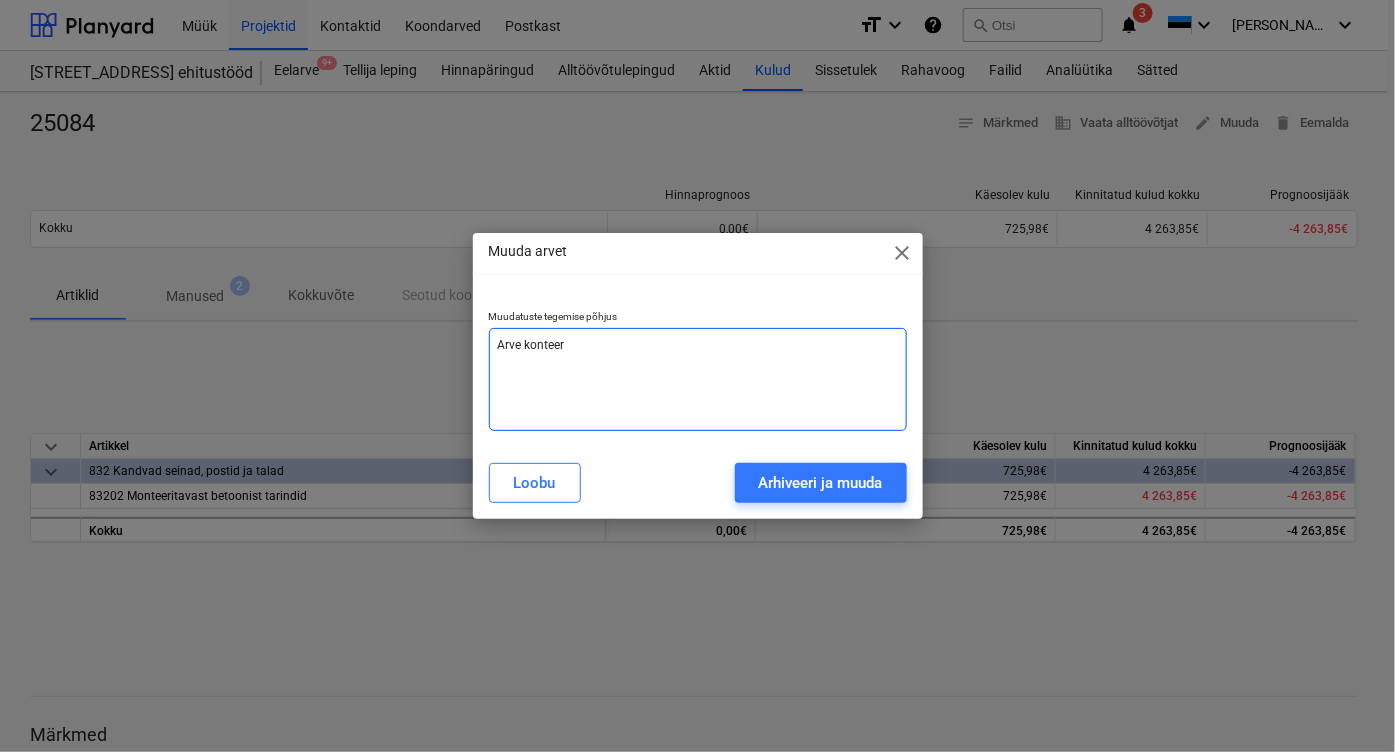 type on "x" 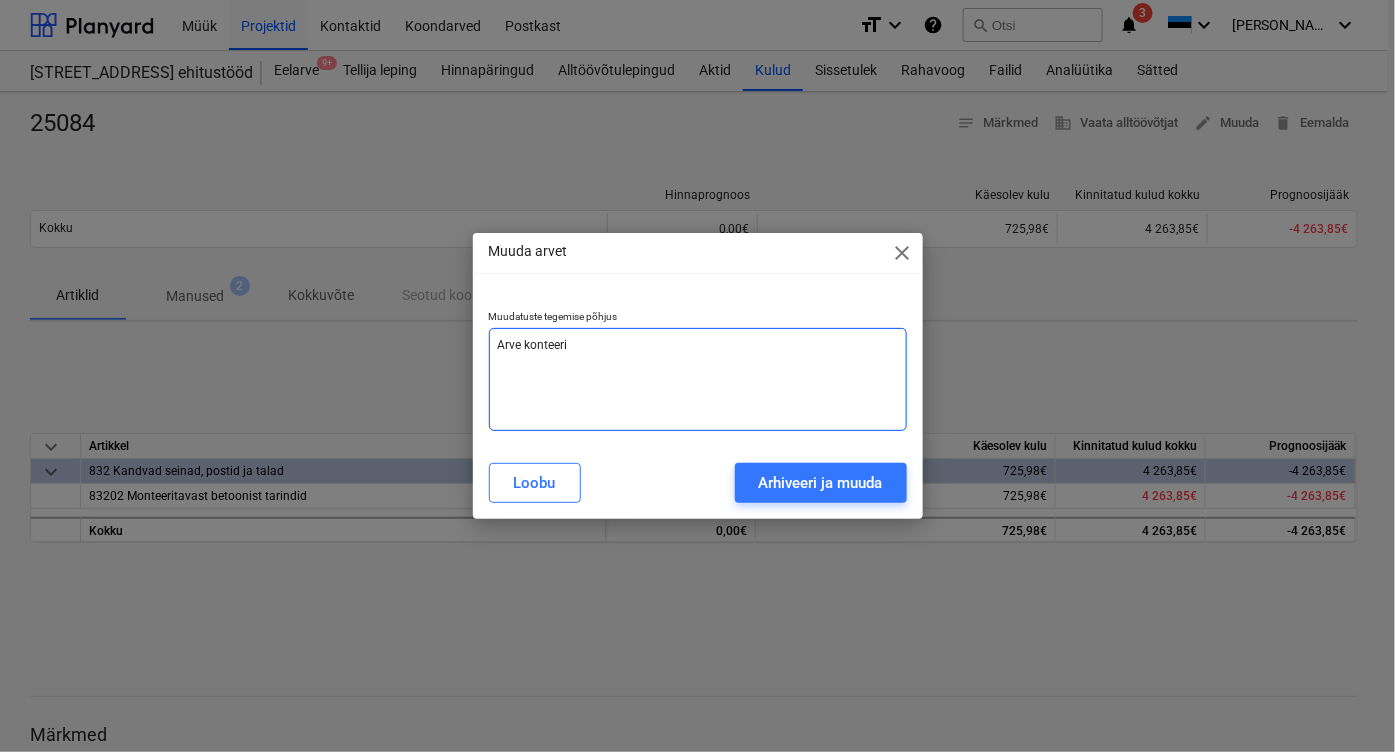 type on "Arve konteerib" 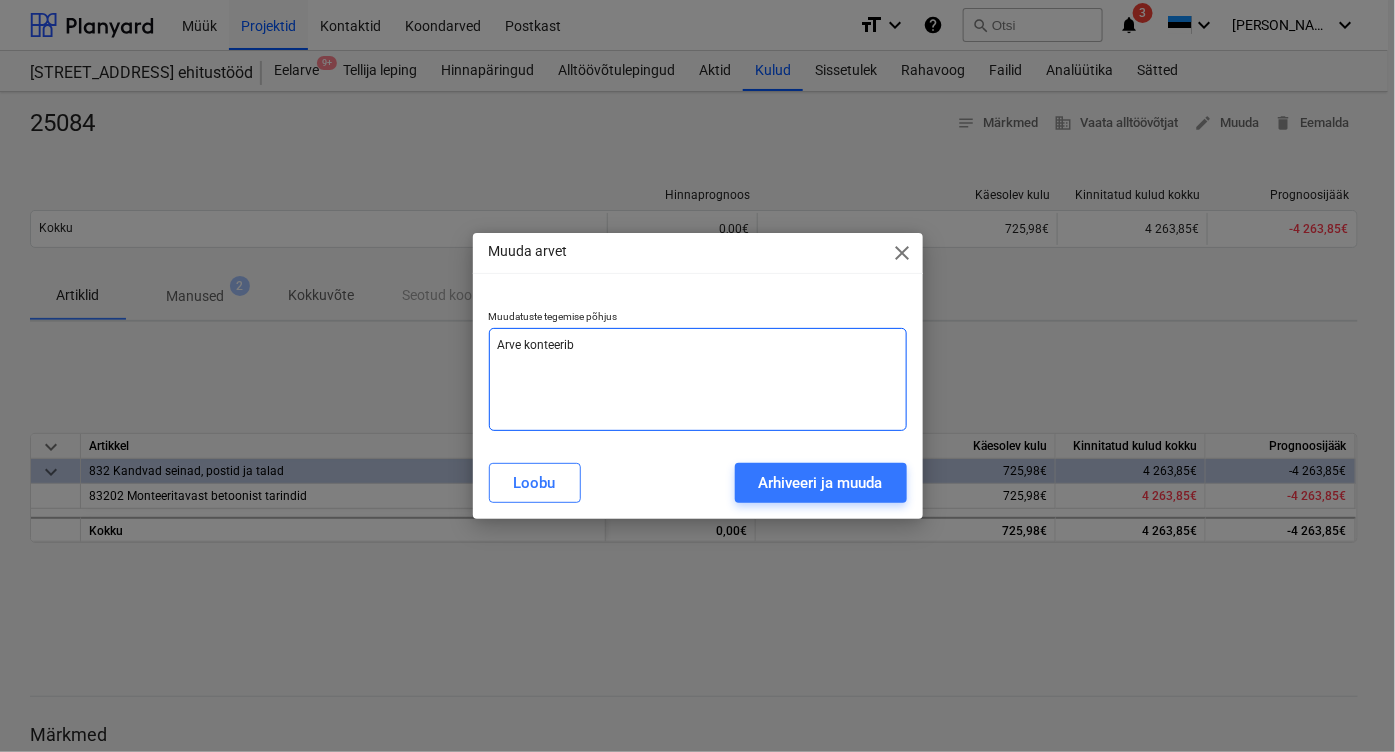 type on "Arve konteerib" 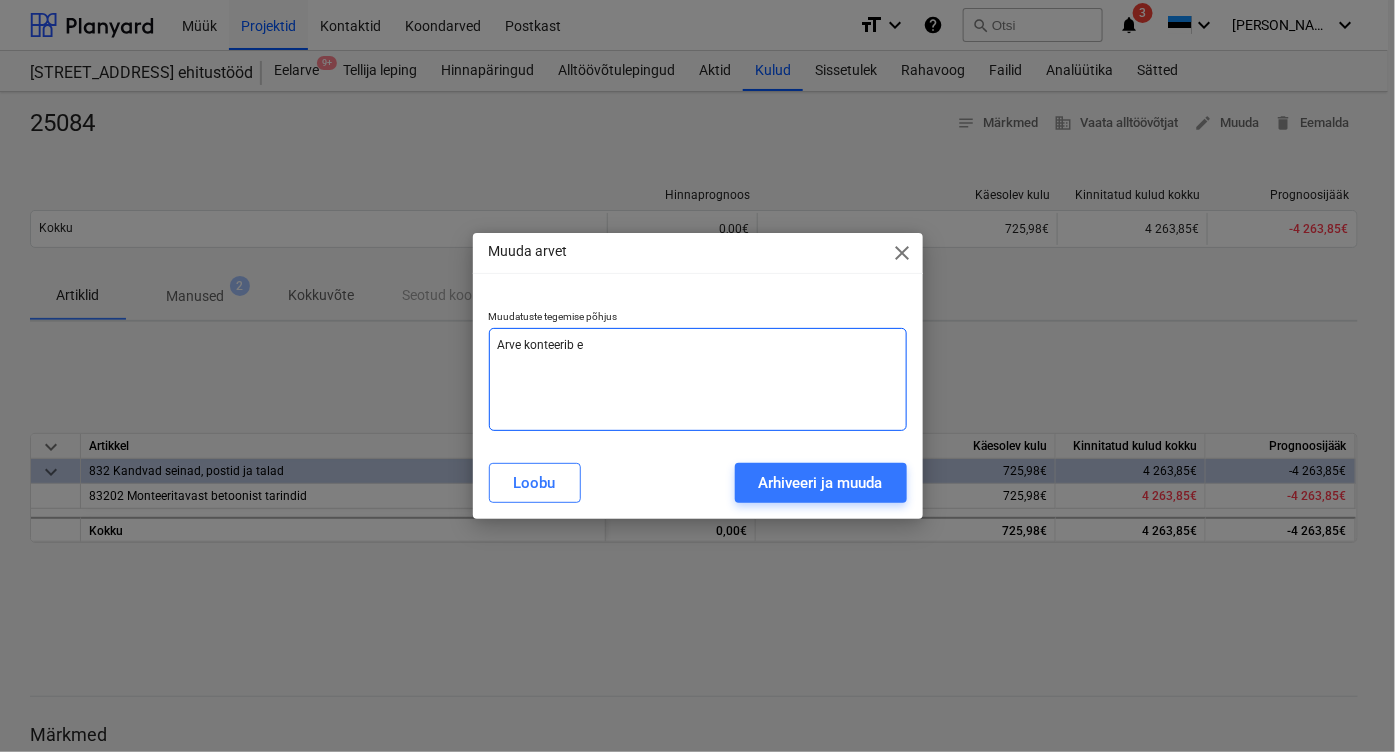 type on "Arve konteerib er" 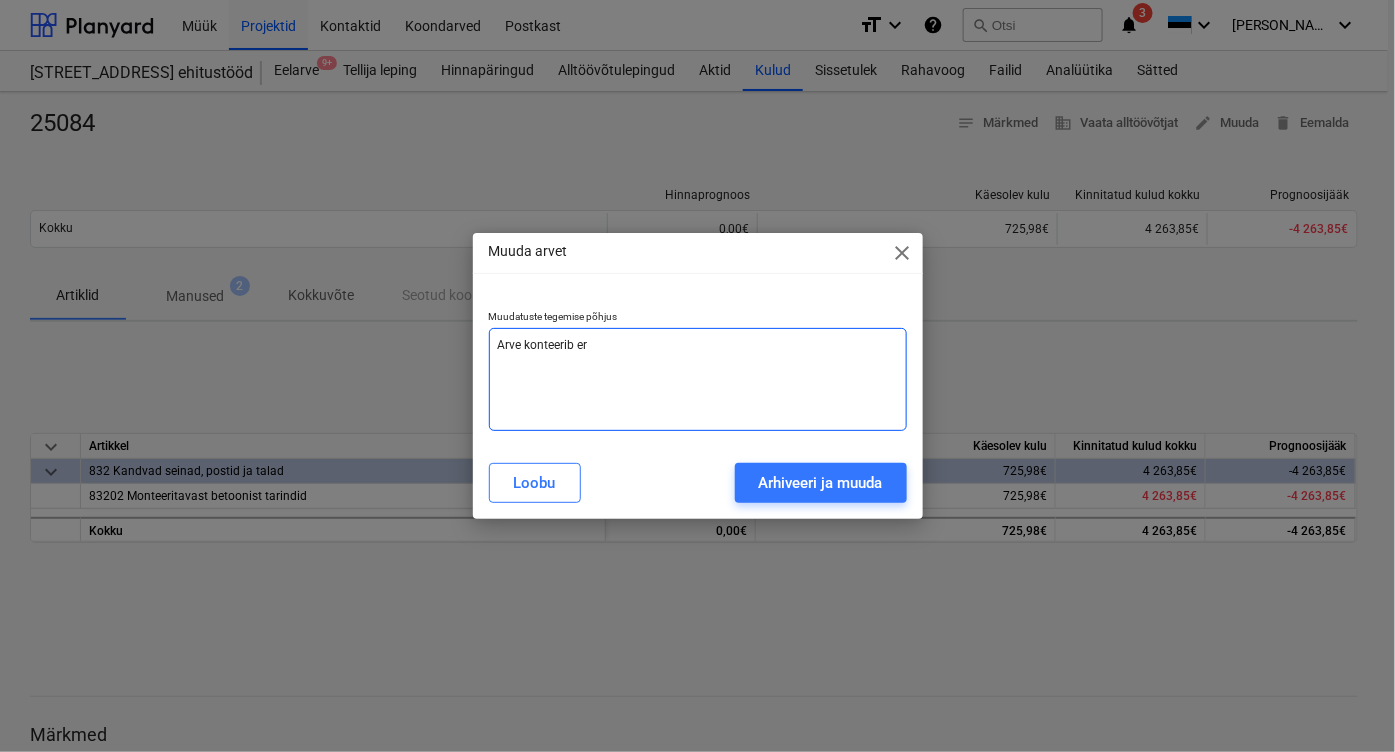 type on "Arve konteerib erl" 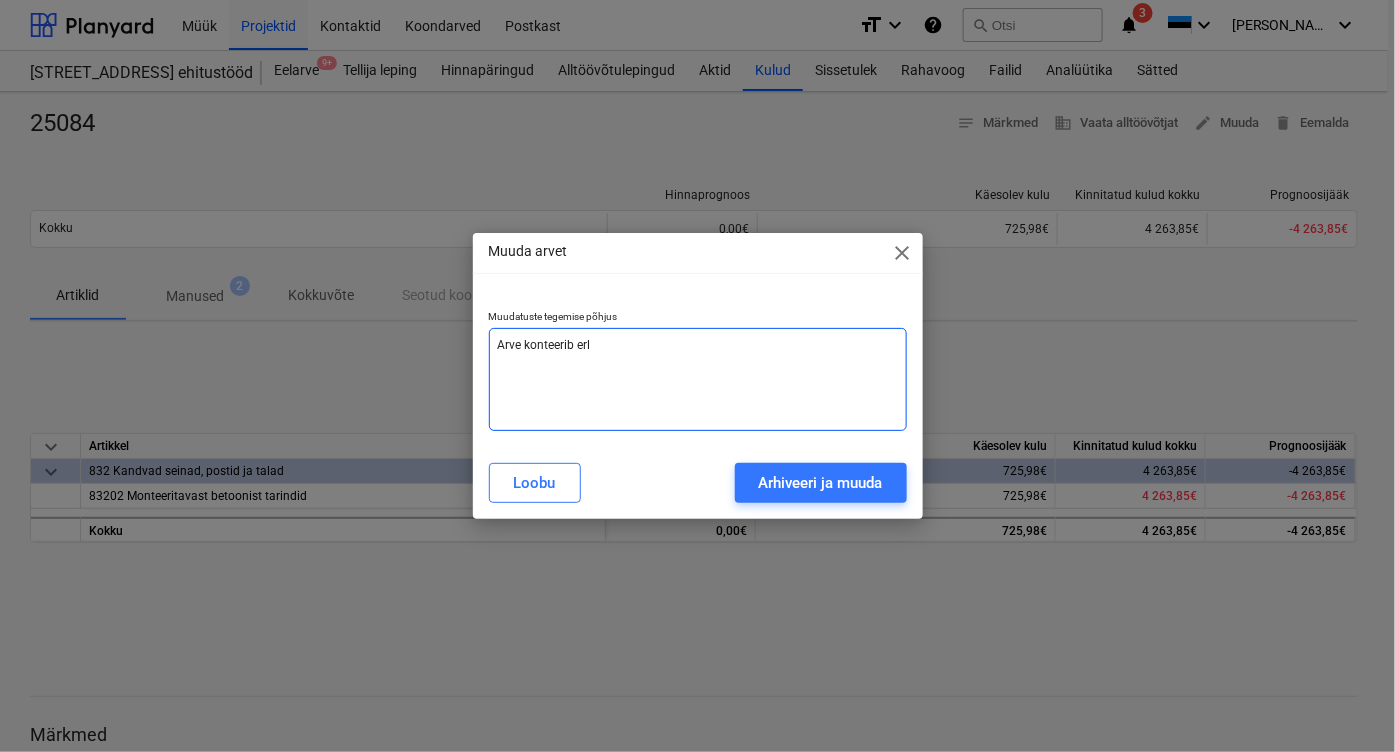 type on "Arve konteerib [PERSON_NAME]" 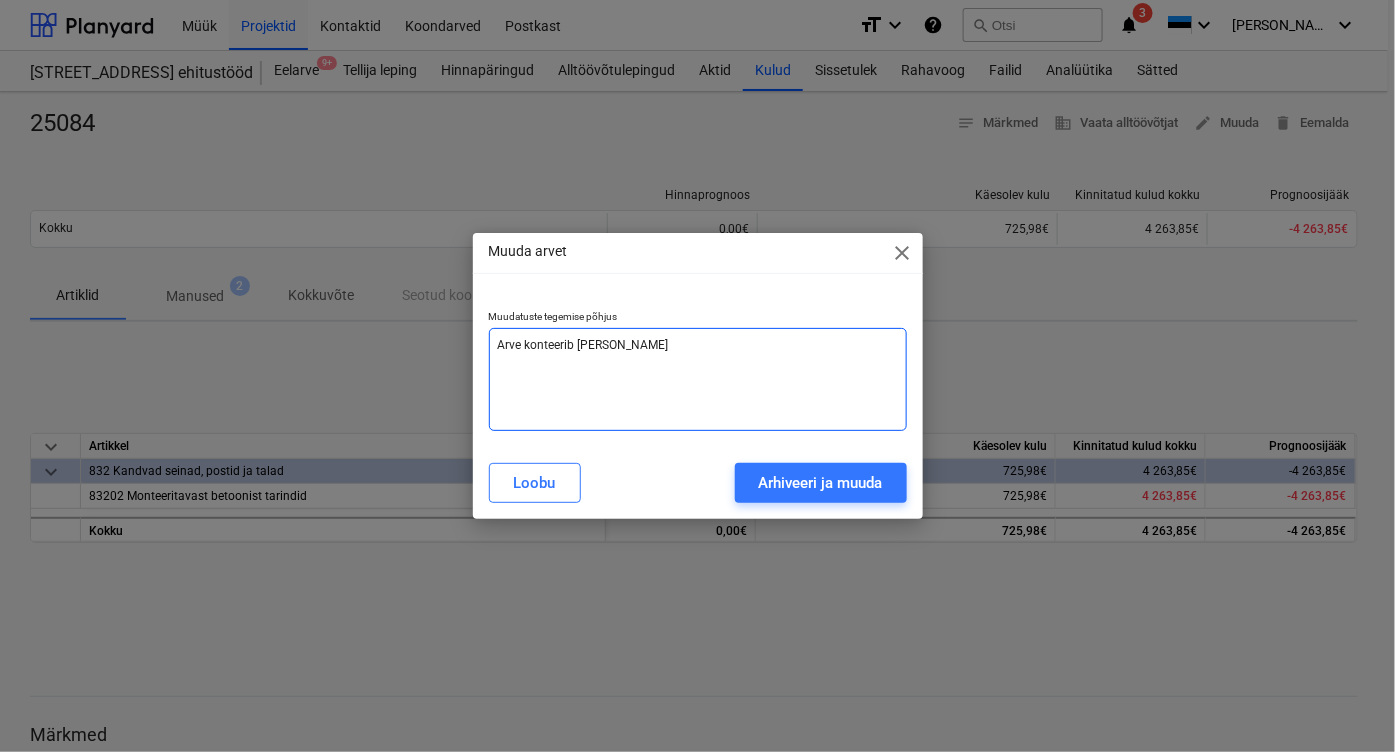 type on "x" 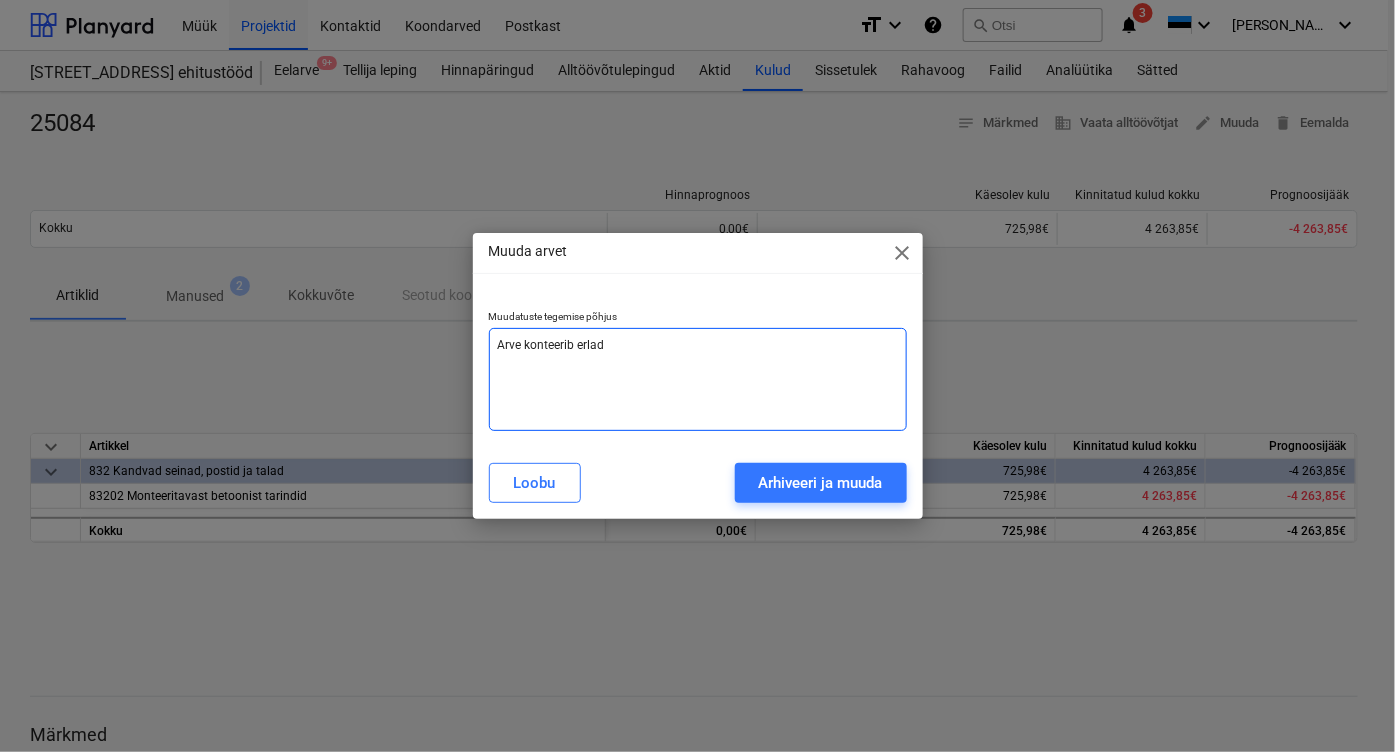 type on "Arve konteerib erladi" 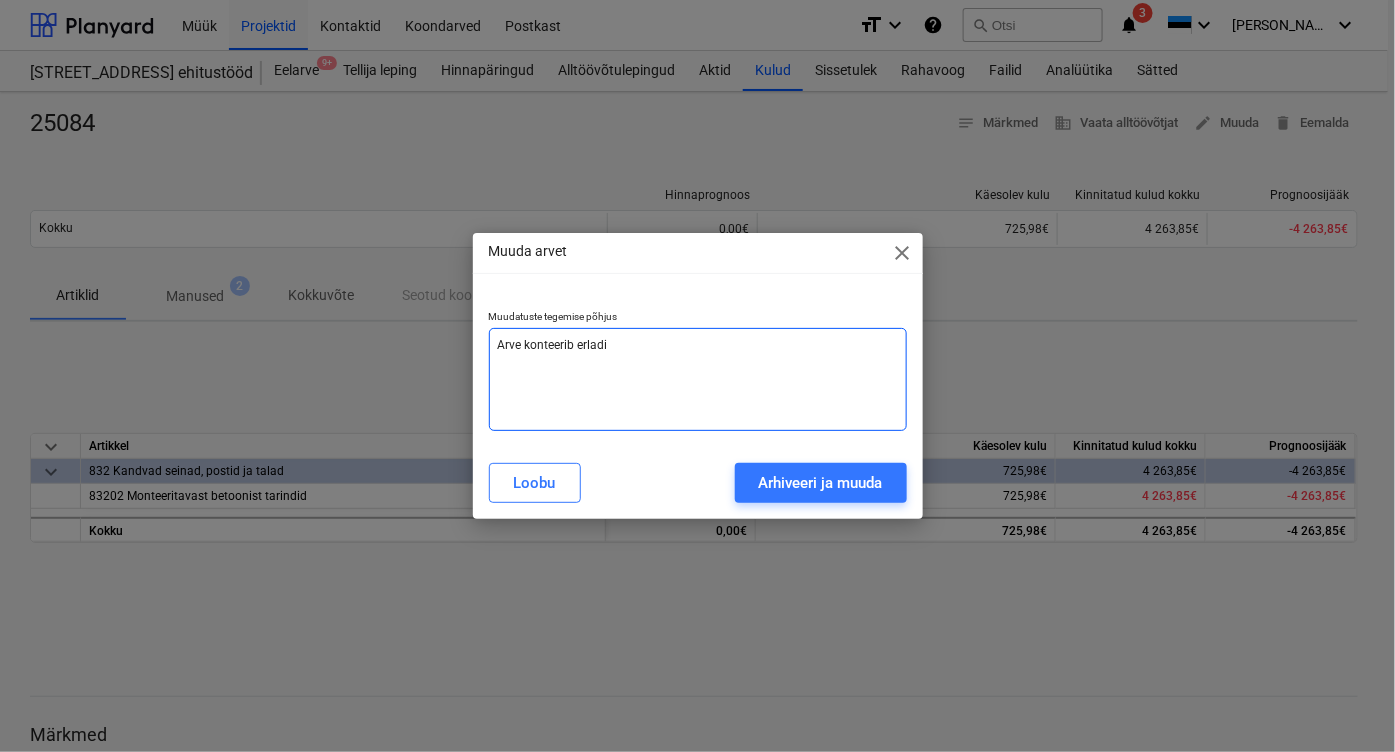 drag, startPoint x: 621, startPoint y: 347, endPoint x: 528, endPoint y: 352, distance: 93.13431 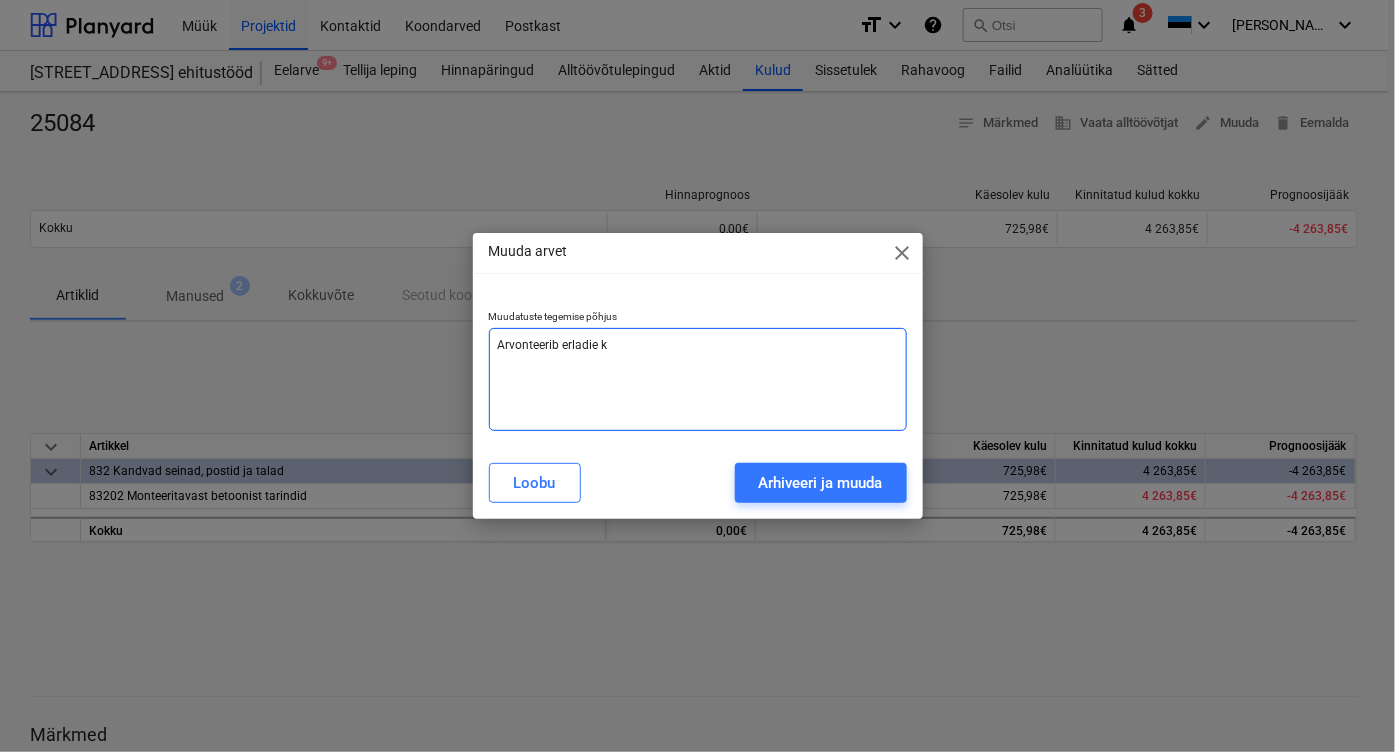drag, startPoint x: 620, startPoint y: 342, endPoint x: 490, endPoint y: 343, distance: 130.00385 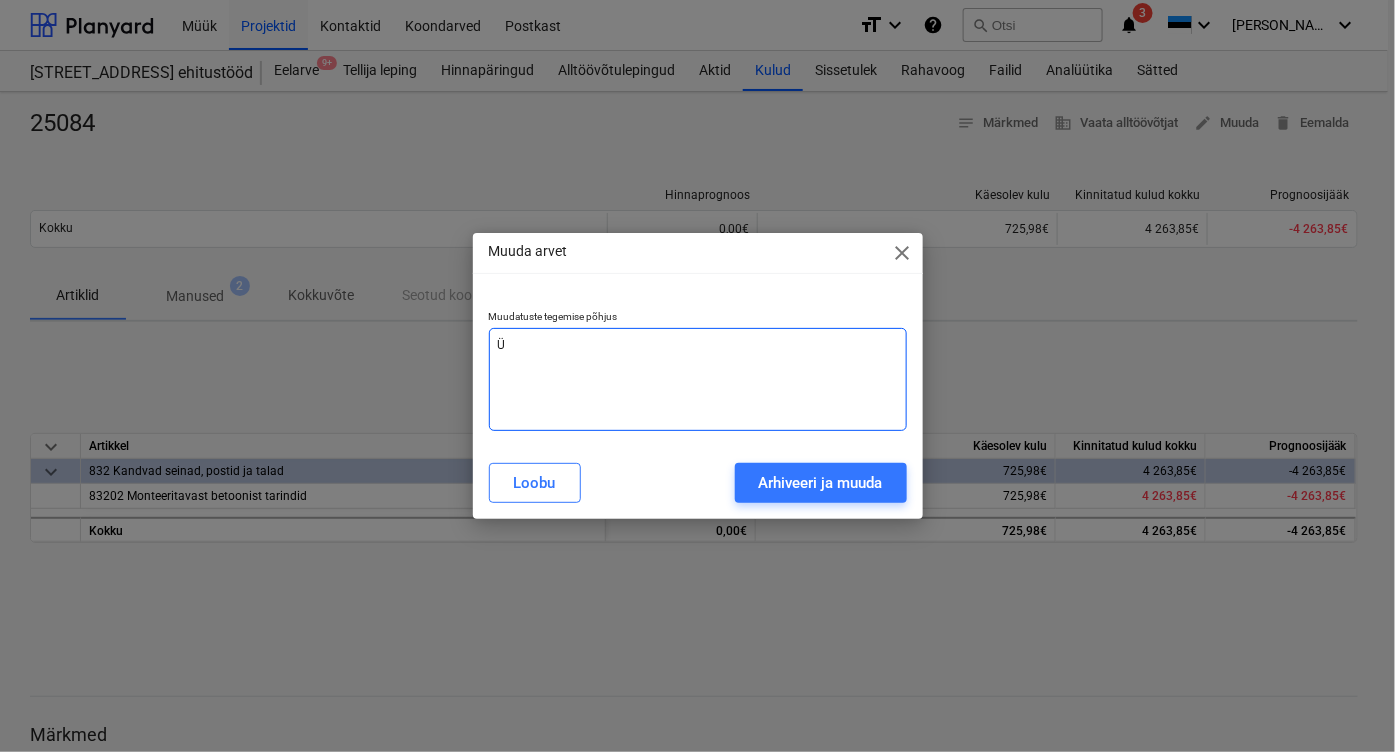 type on "Ük" 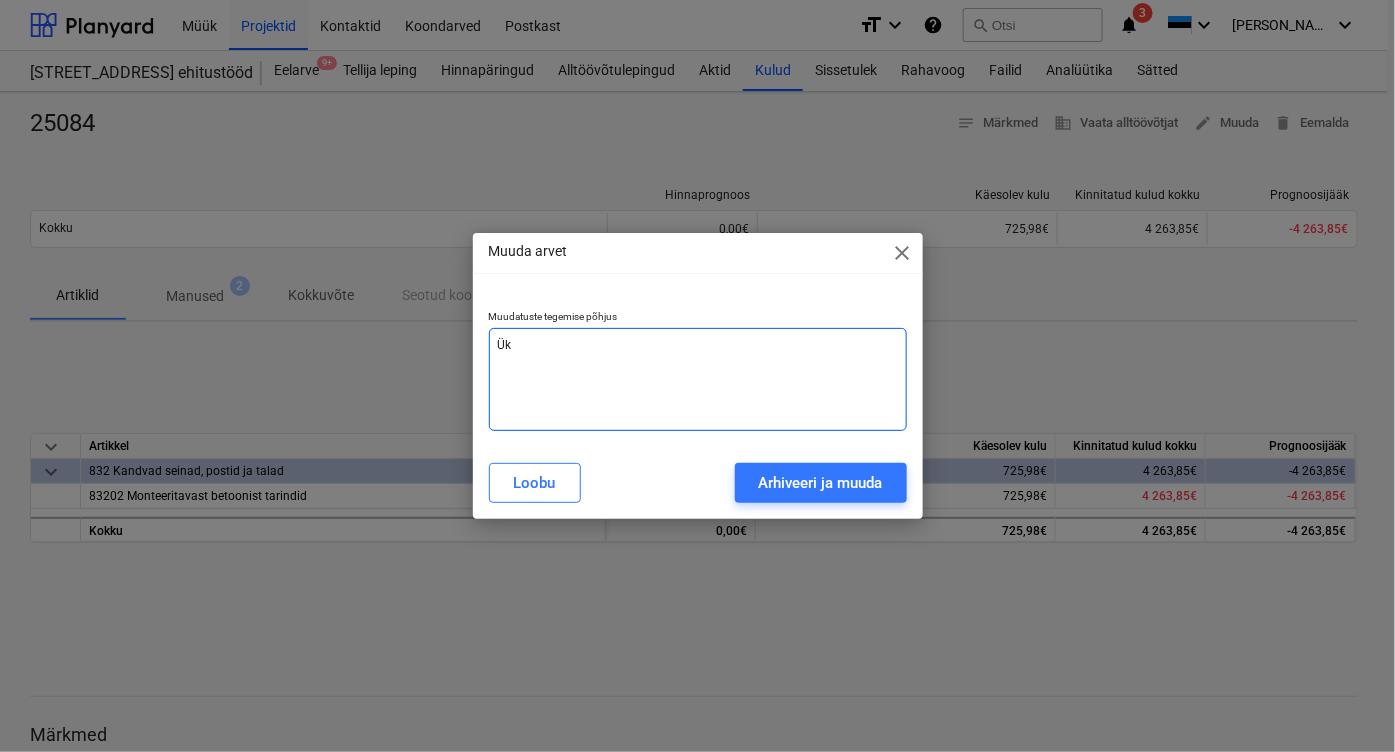 type on "Üks" 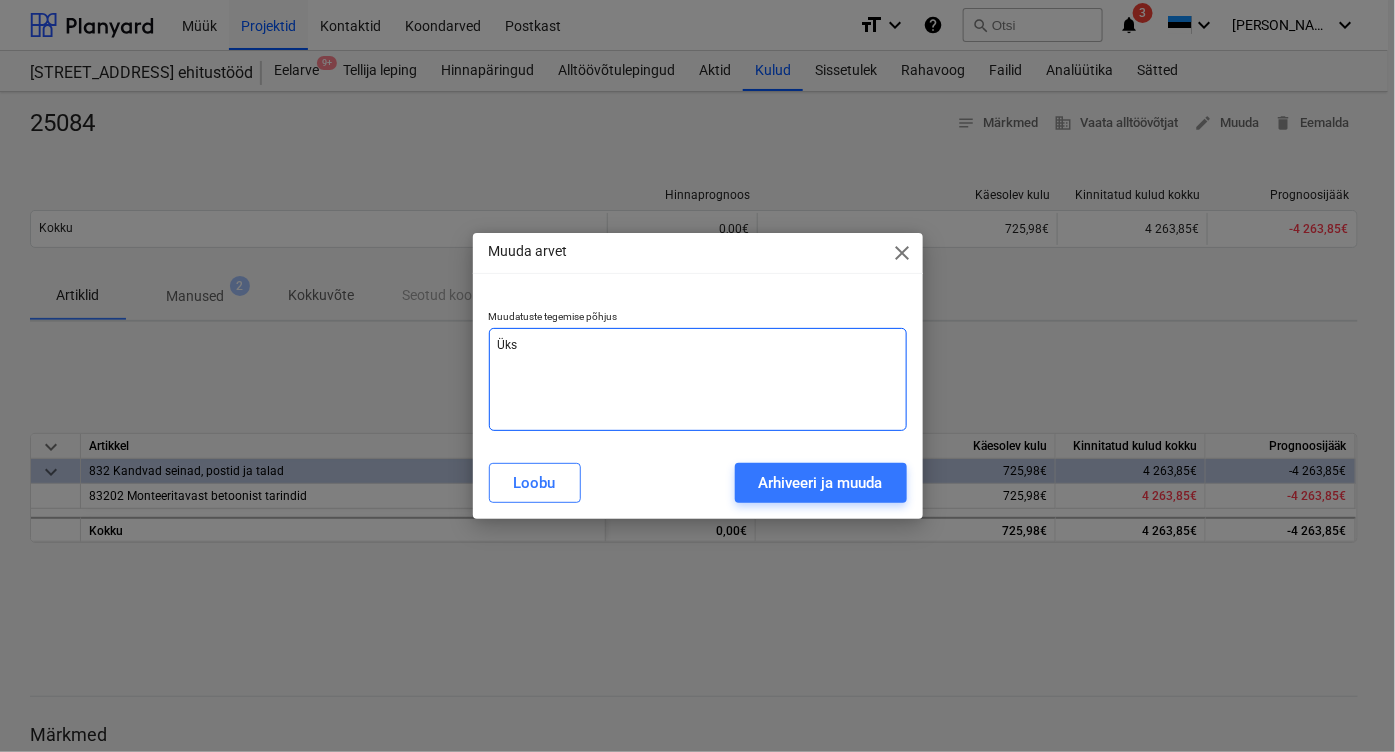 type on "Üks" 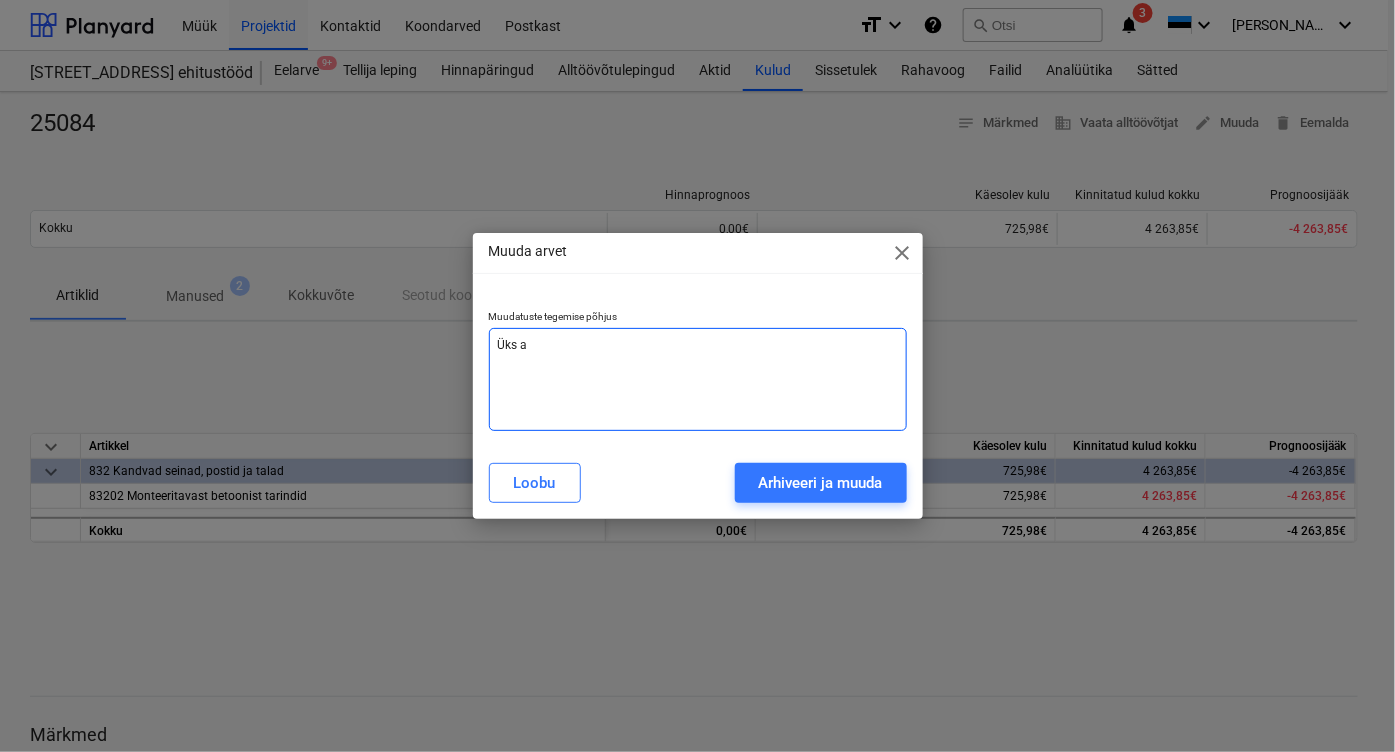 type on "Üks ar" 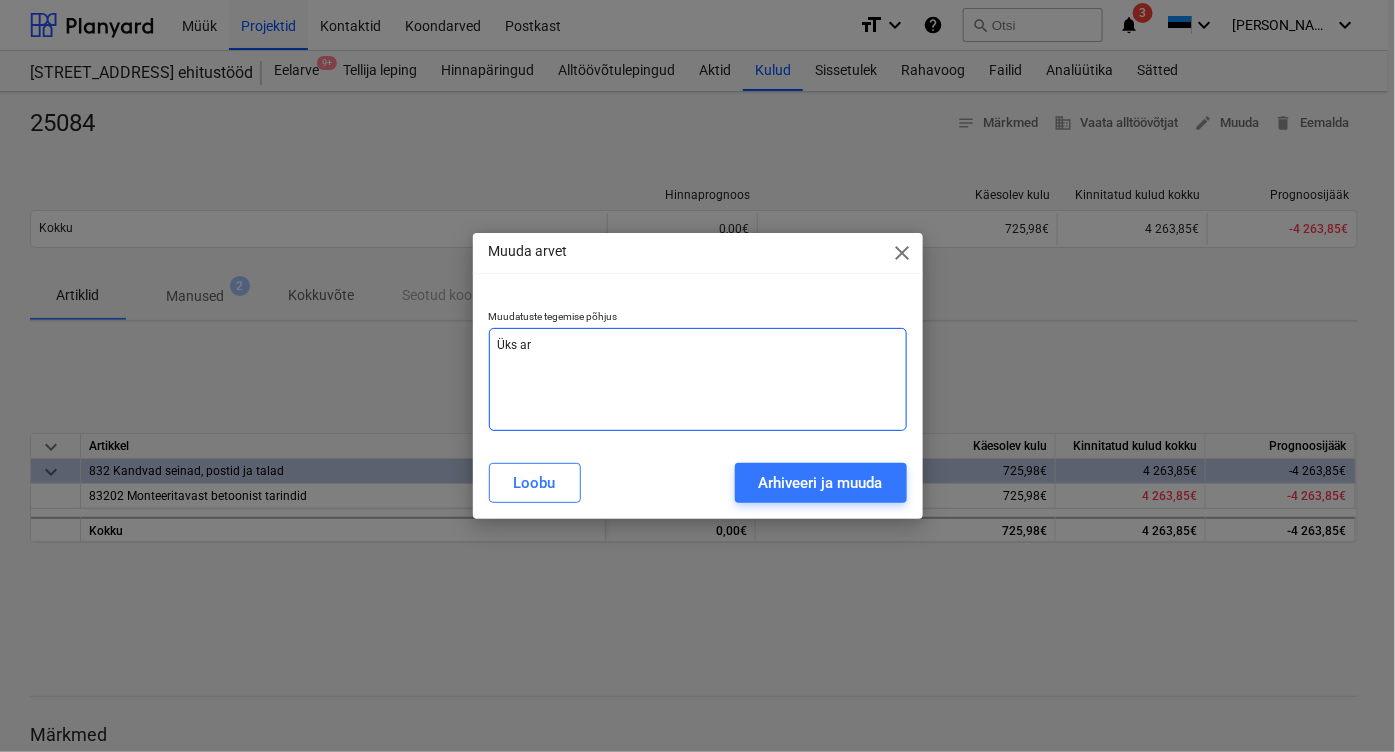 type on "Üks arv" 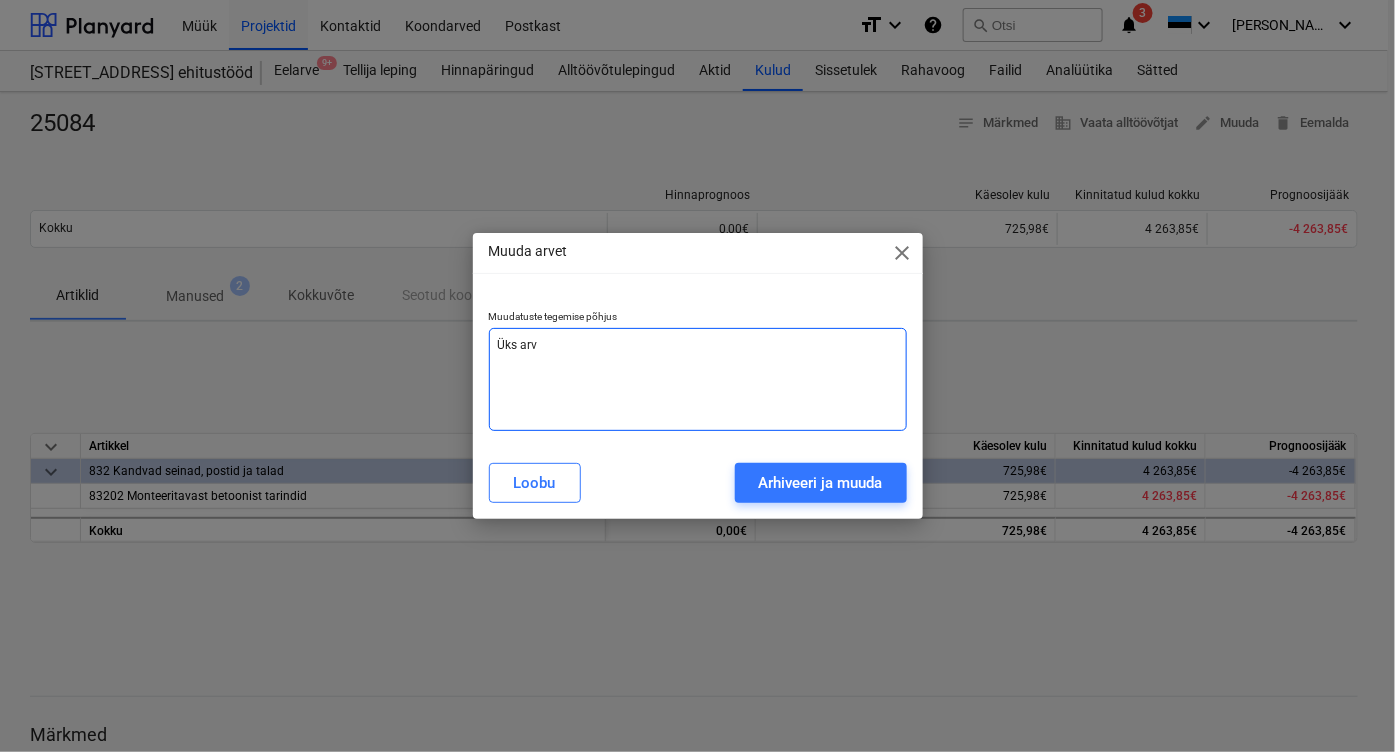 type on "Üks arve" 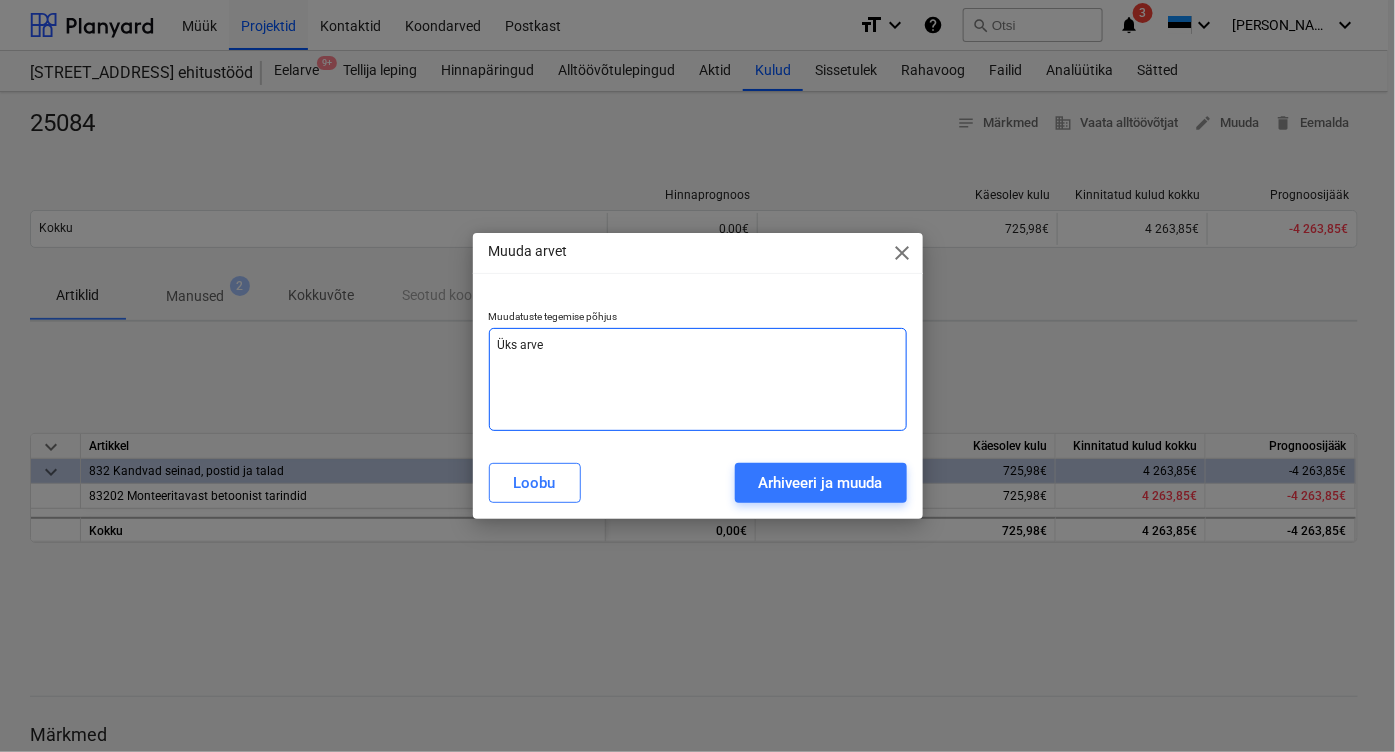 type on "Üks arve" 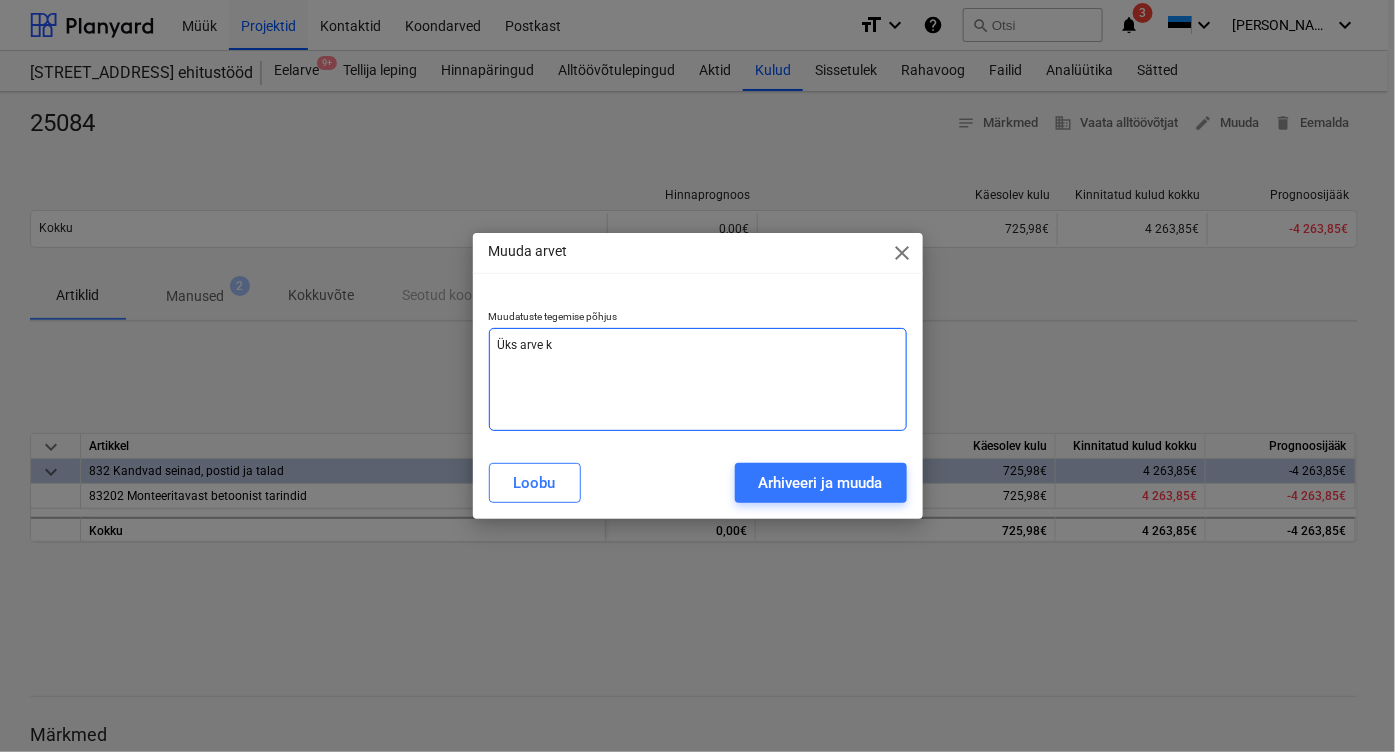 type on "Üks arve ko" 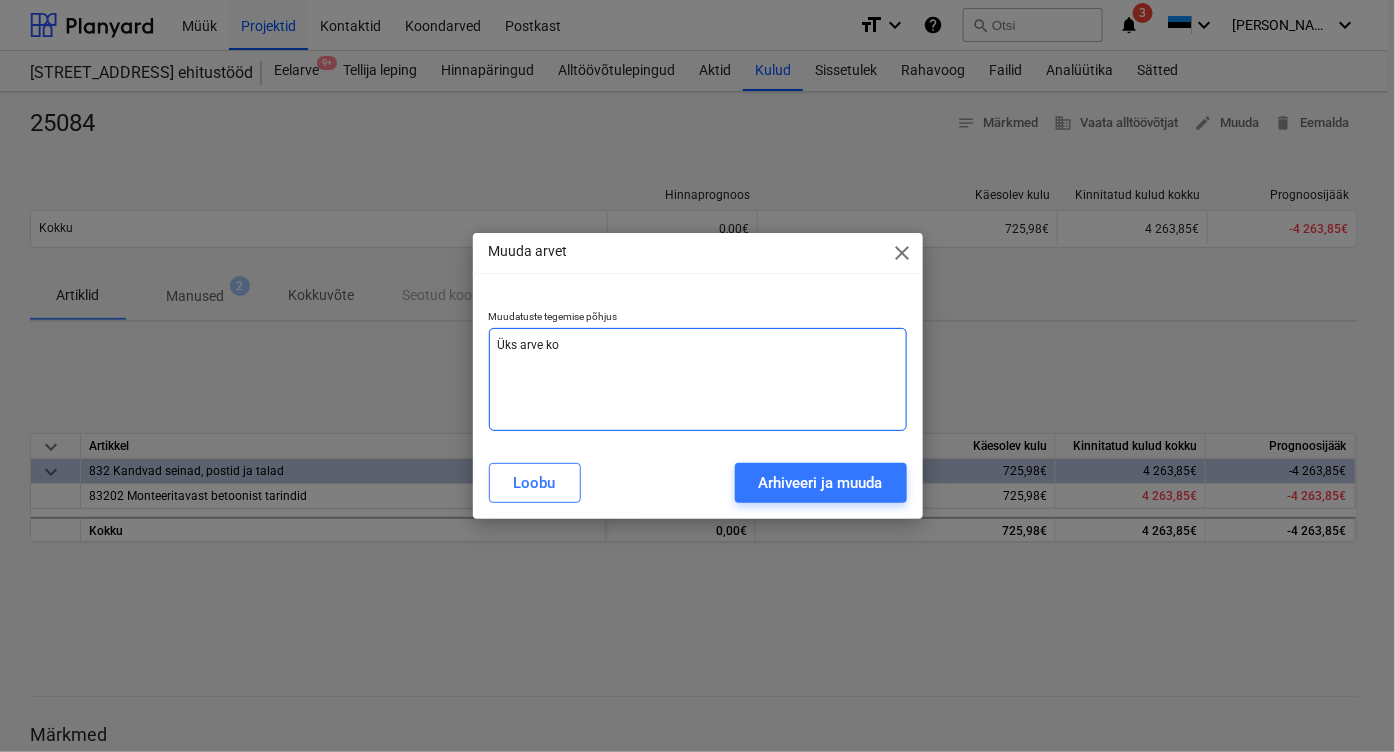 type on "Üks arve kon" 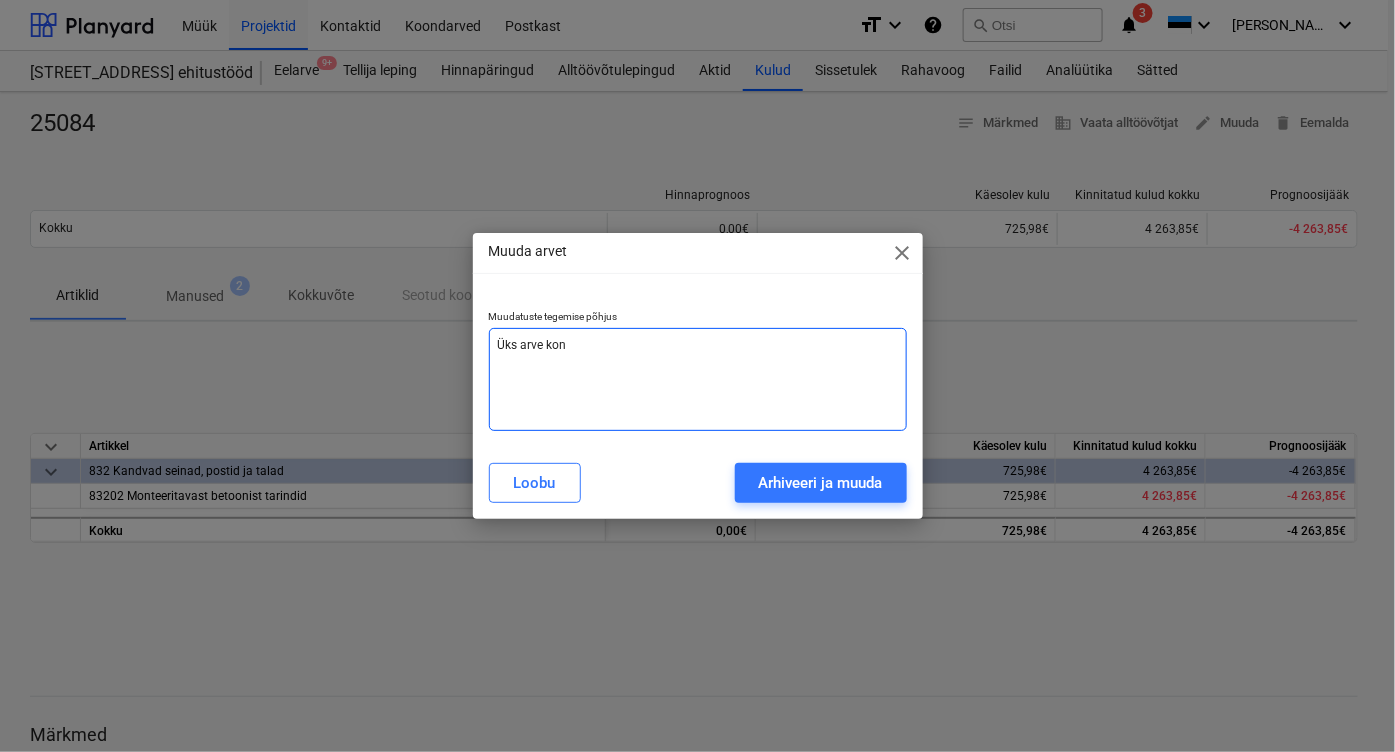 type on "Üks [PERSON_NAME]" 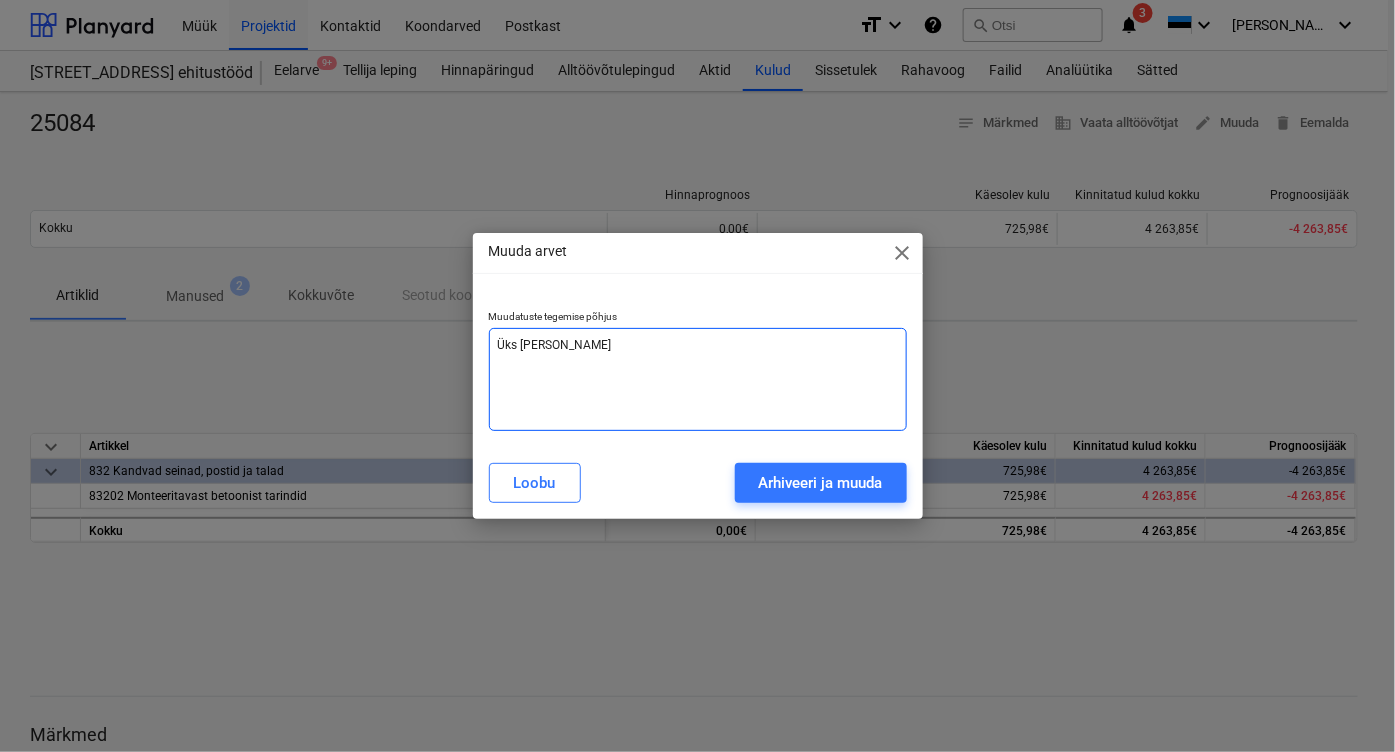 type on "Üks [PERSON_NAME]" 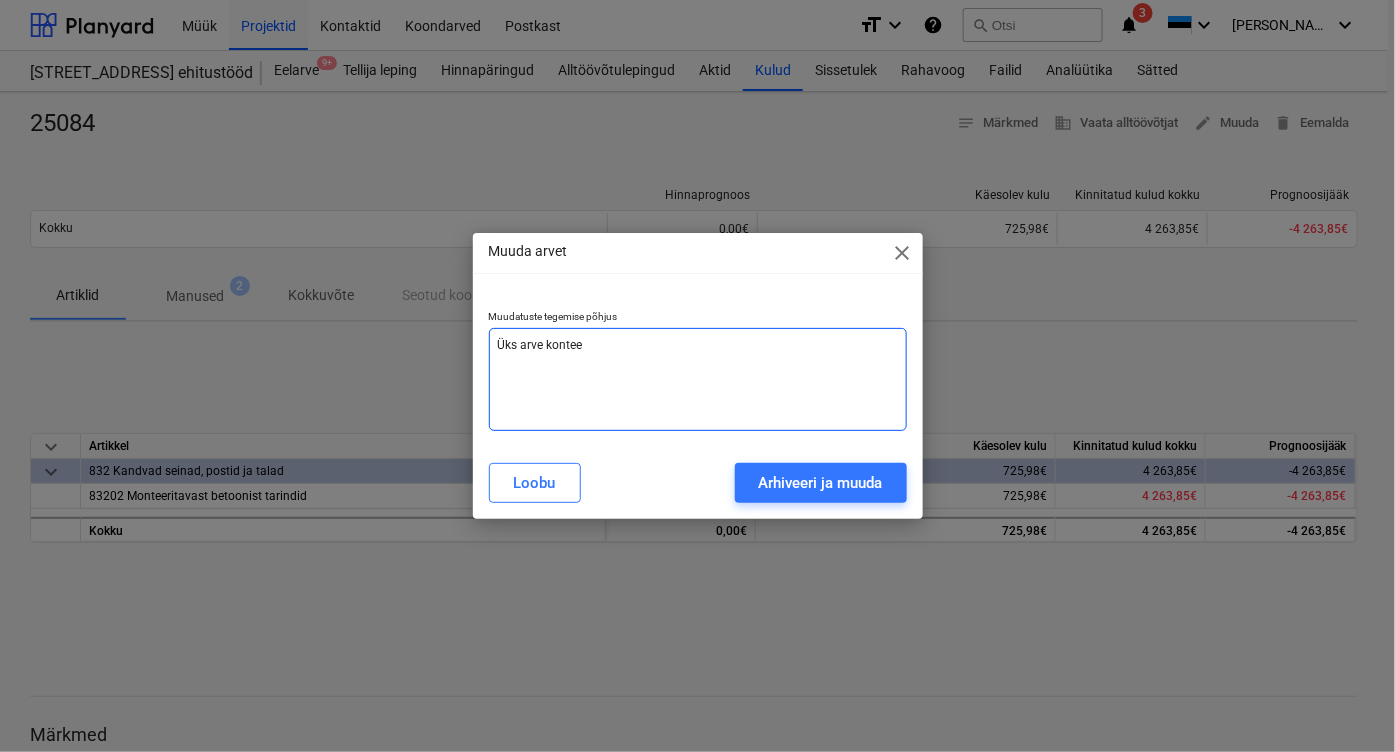 type on "Üks arve konteer" 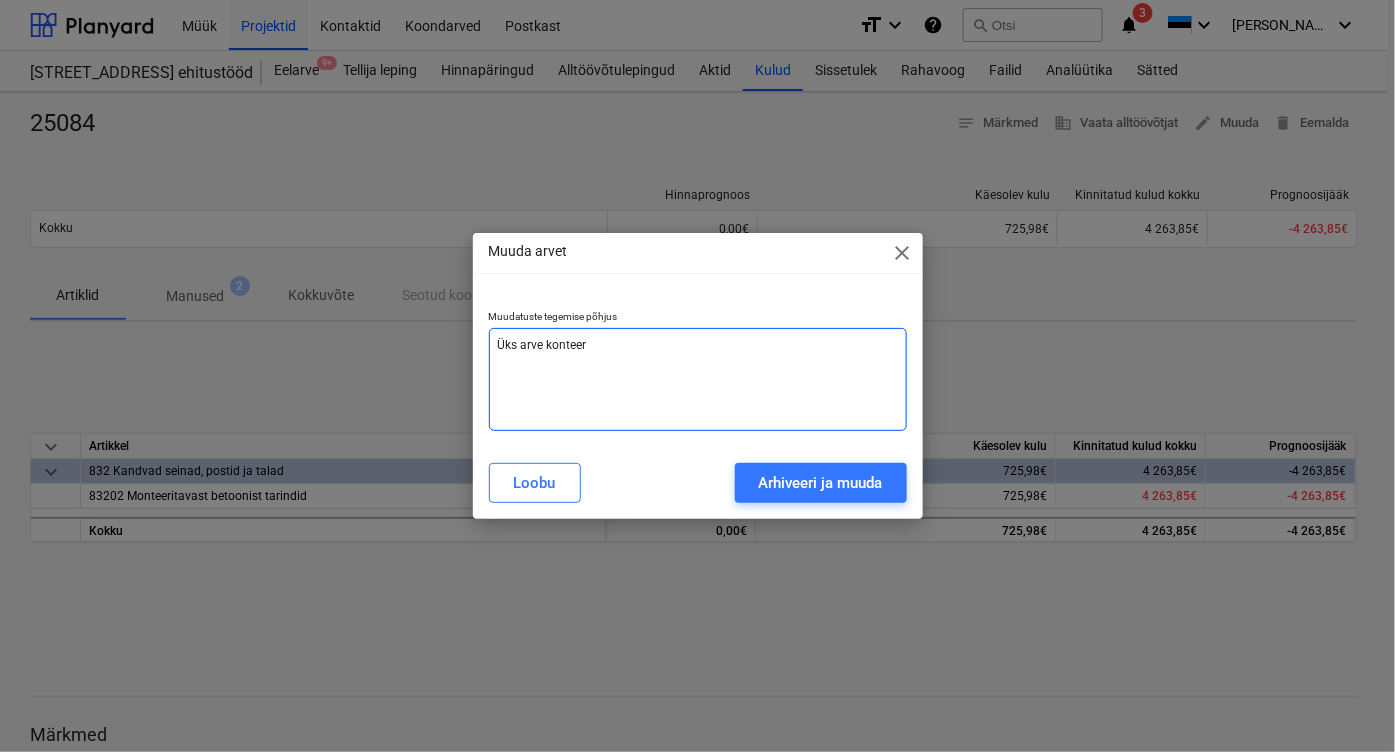 type on "Üks arve konteeri" 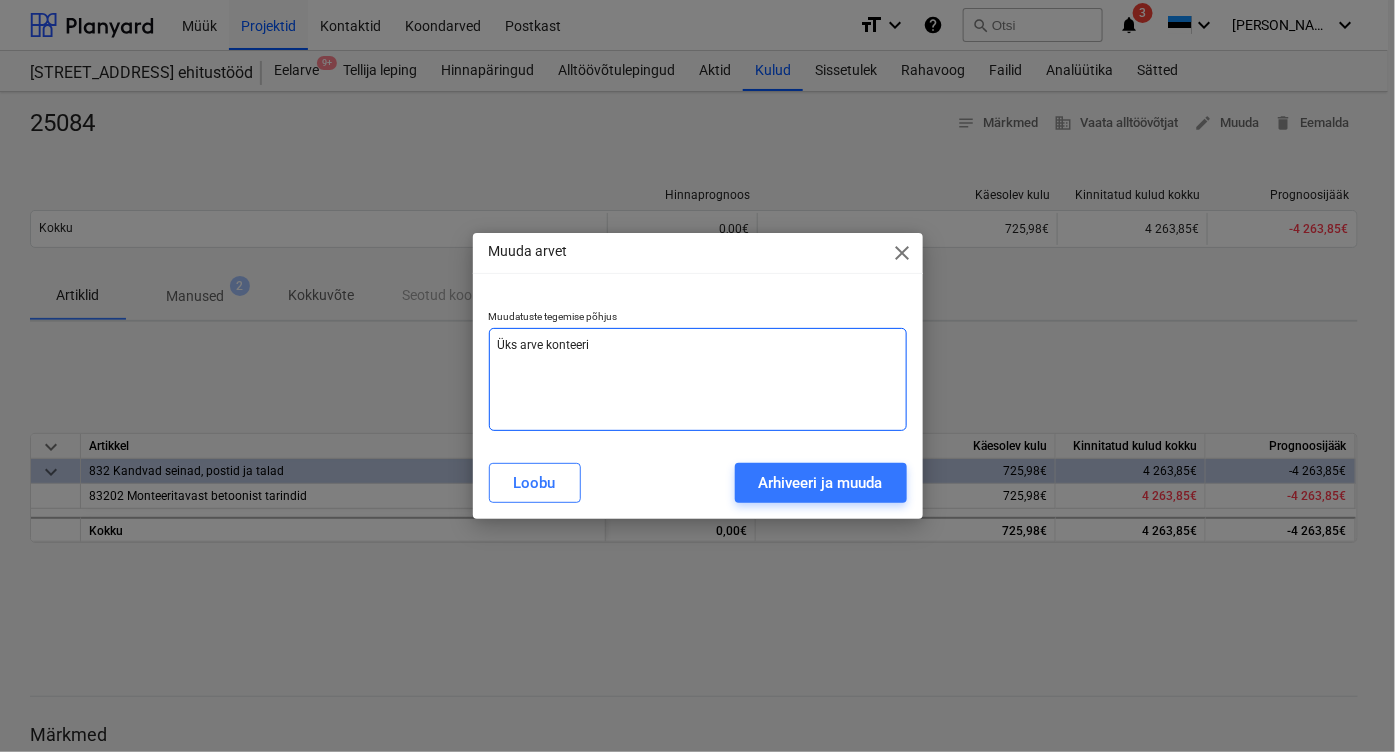 type on "Üks [PERSON_NAME]" 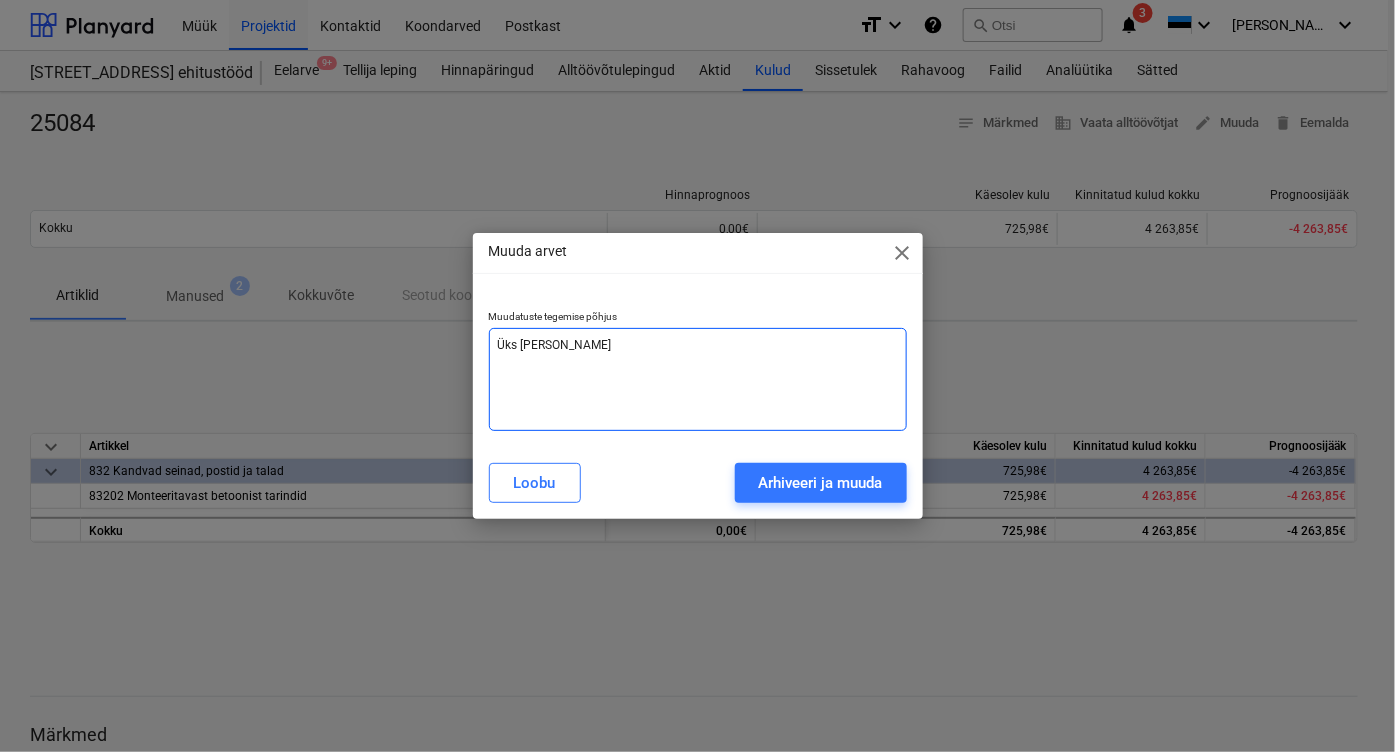 type on "Üks [PERSON_NAME]" 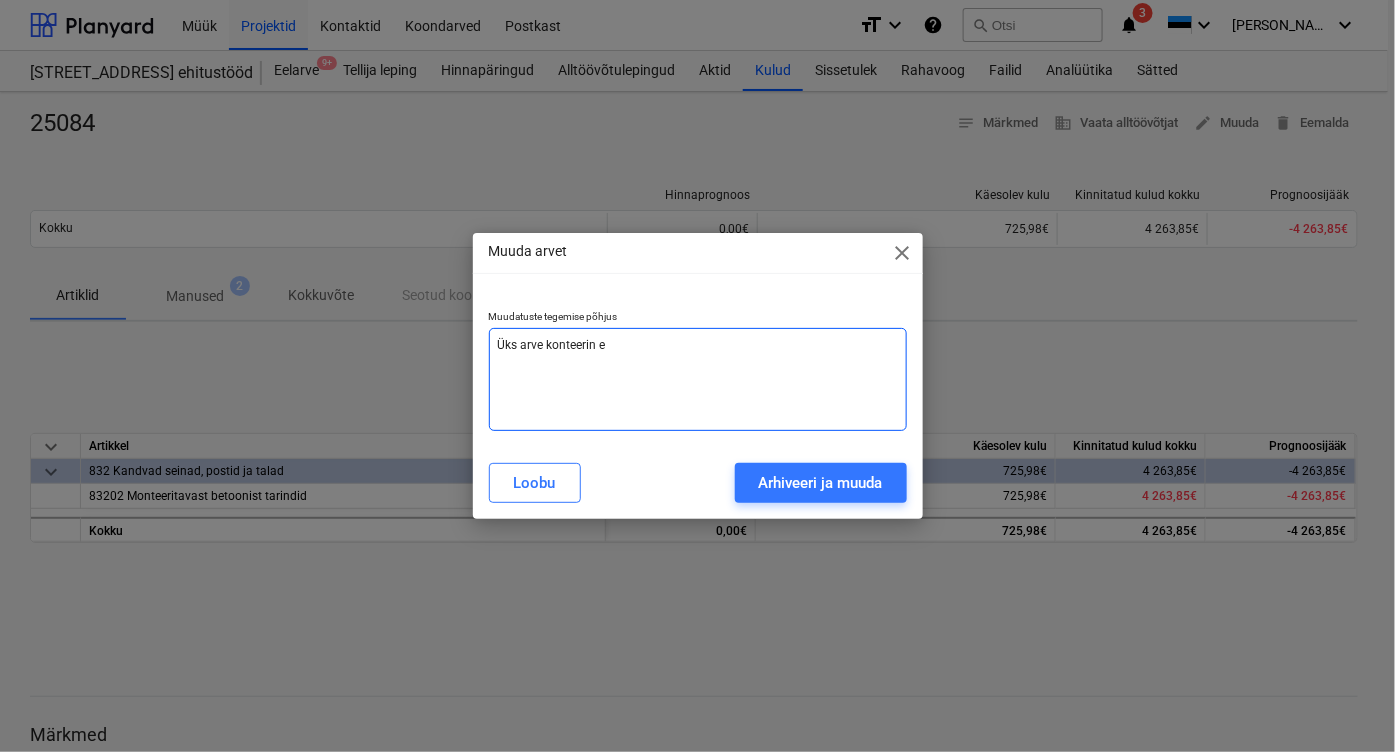 type on "Üks arve konteerin er" 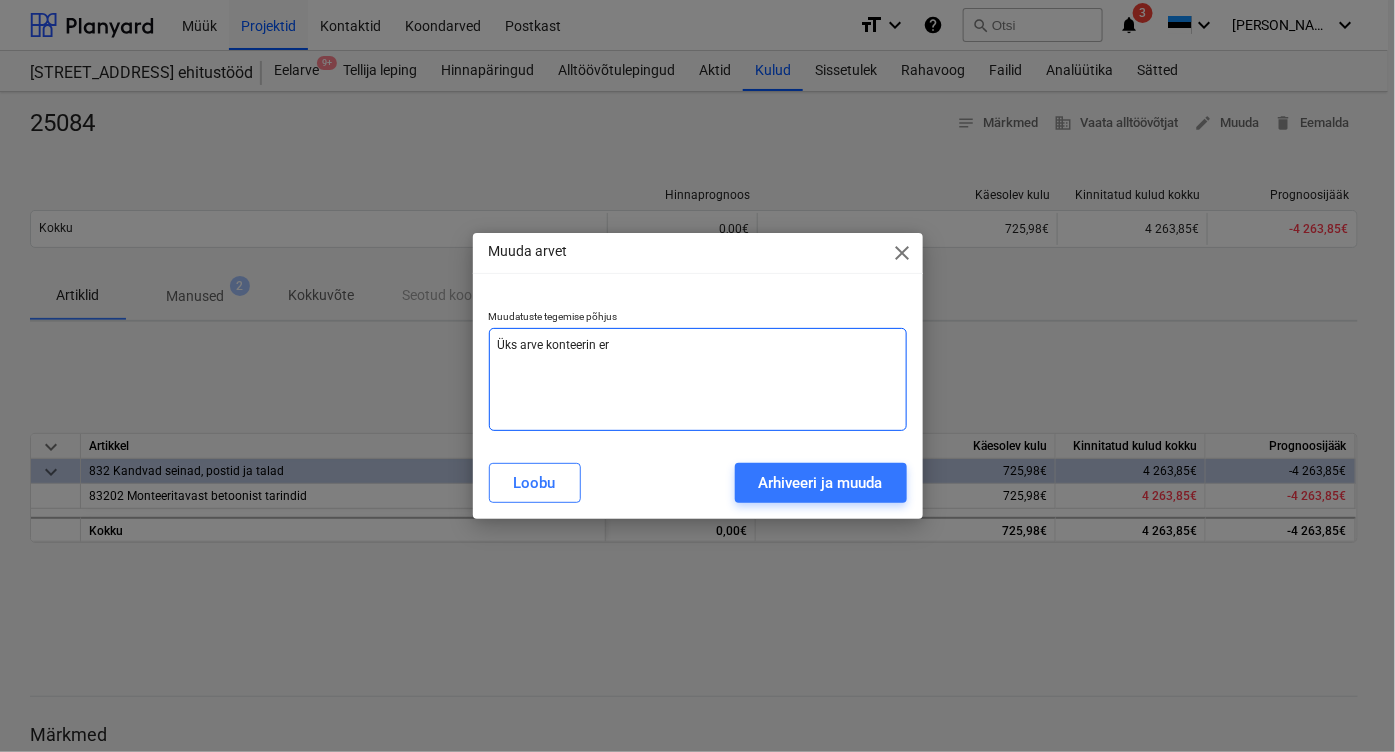 type on "Üks [PERSON_NAME] era" 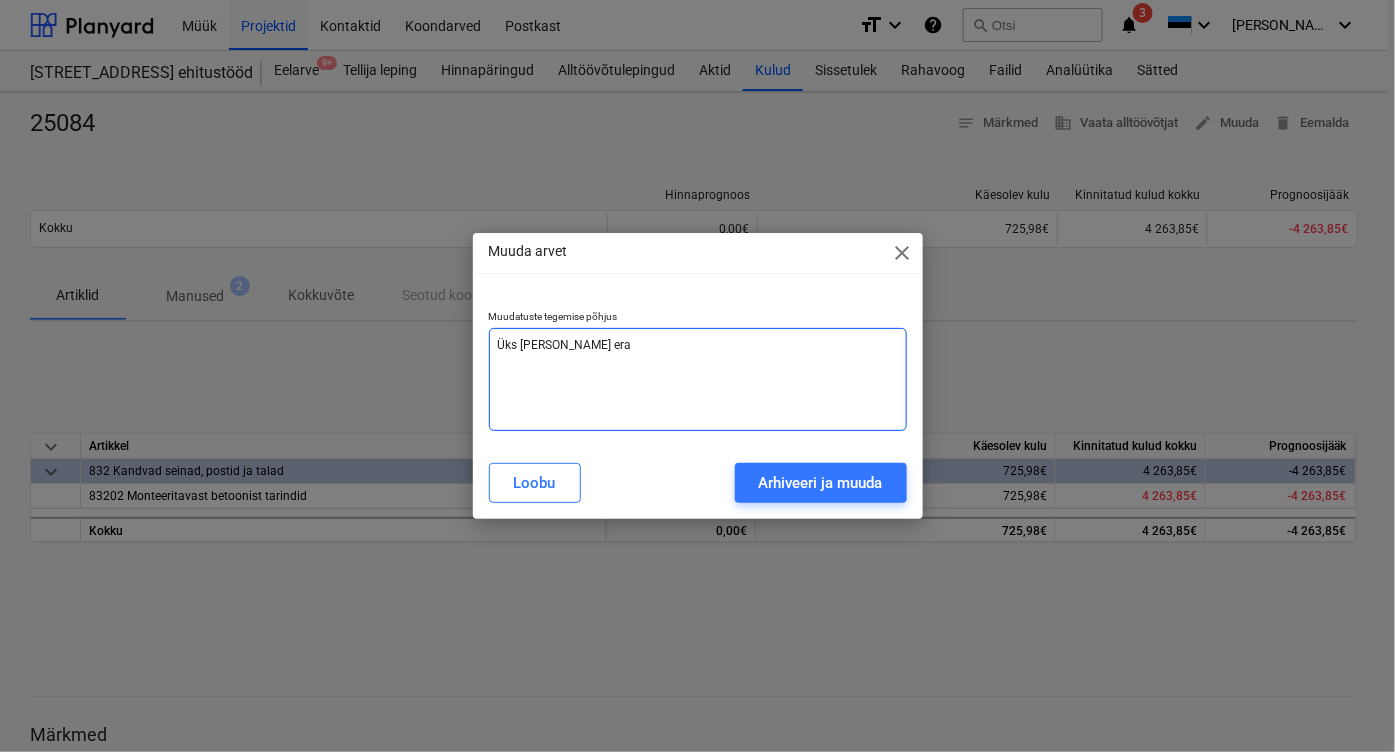 type on "Üks [PERSON_NAME] eral" 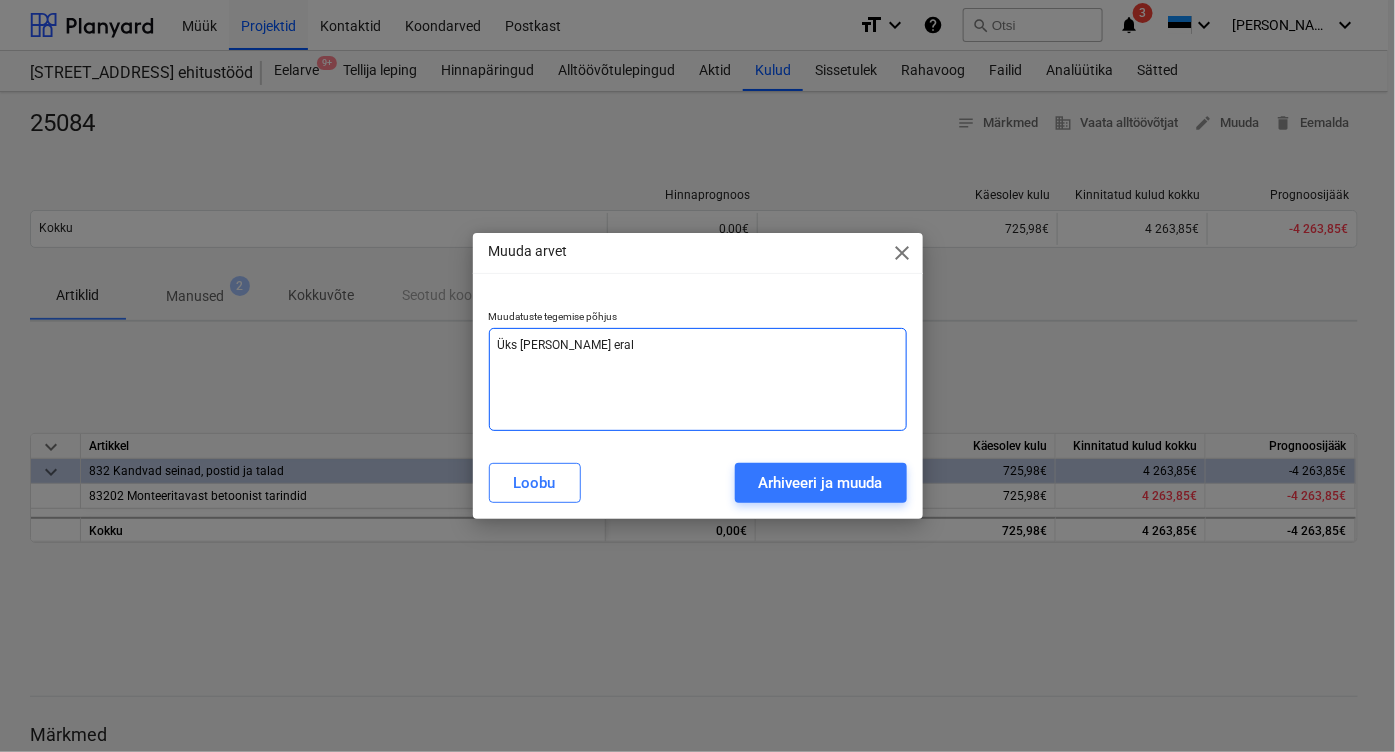 type on "Üks [PERSON_NAME] [PERSON_NAME]" 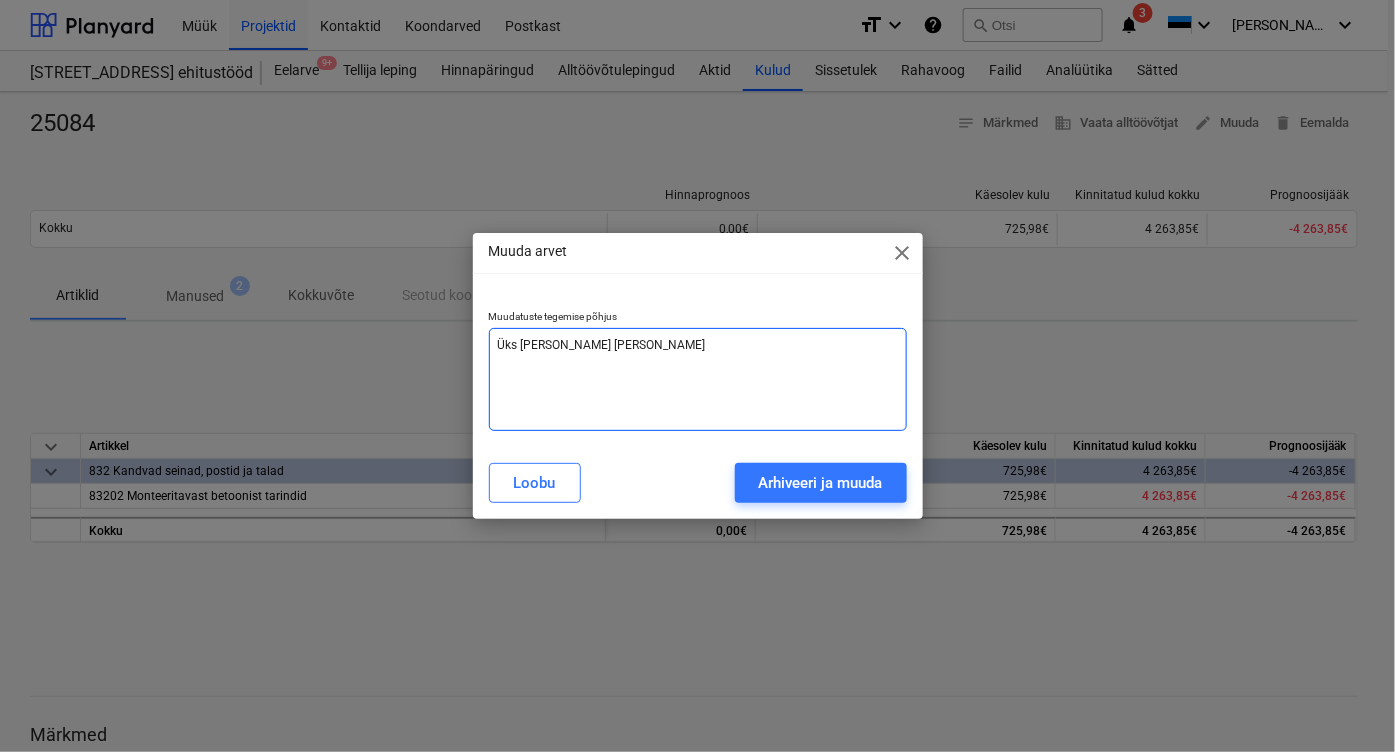 type on "Üks arve konteerin eraldi" 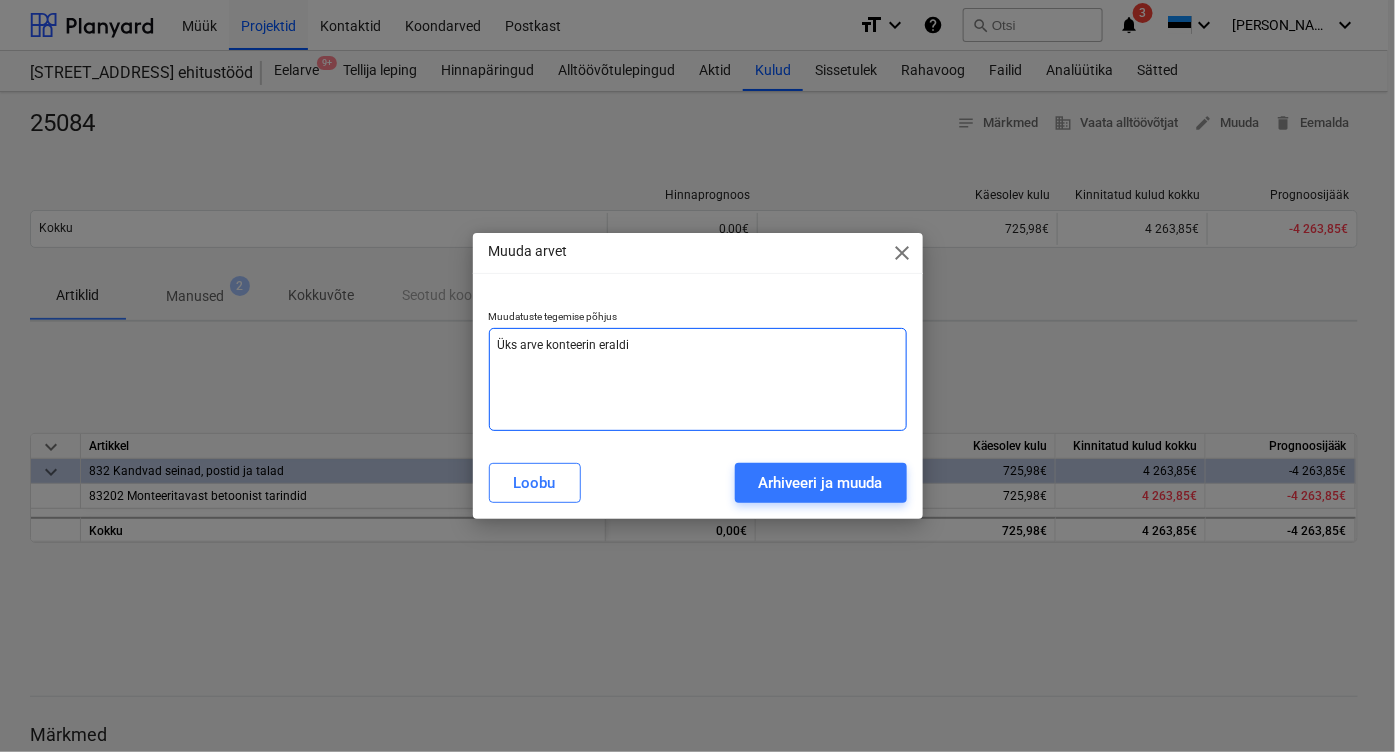 click on "Üks arve konteerin eraldi" at bounding box center (698, 379) 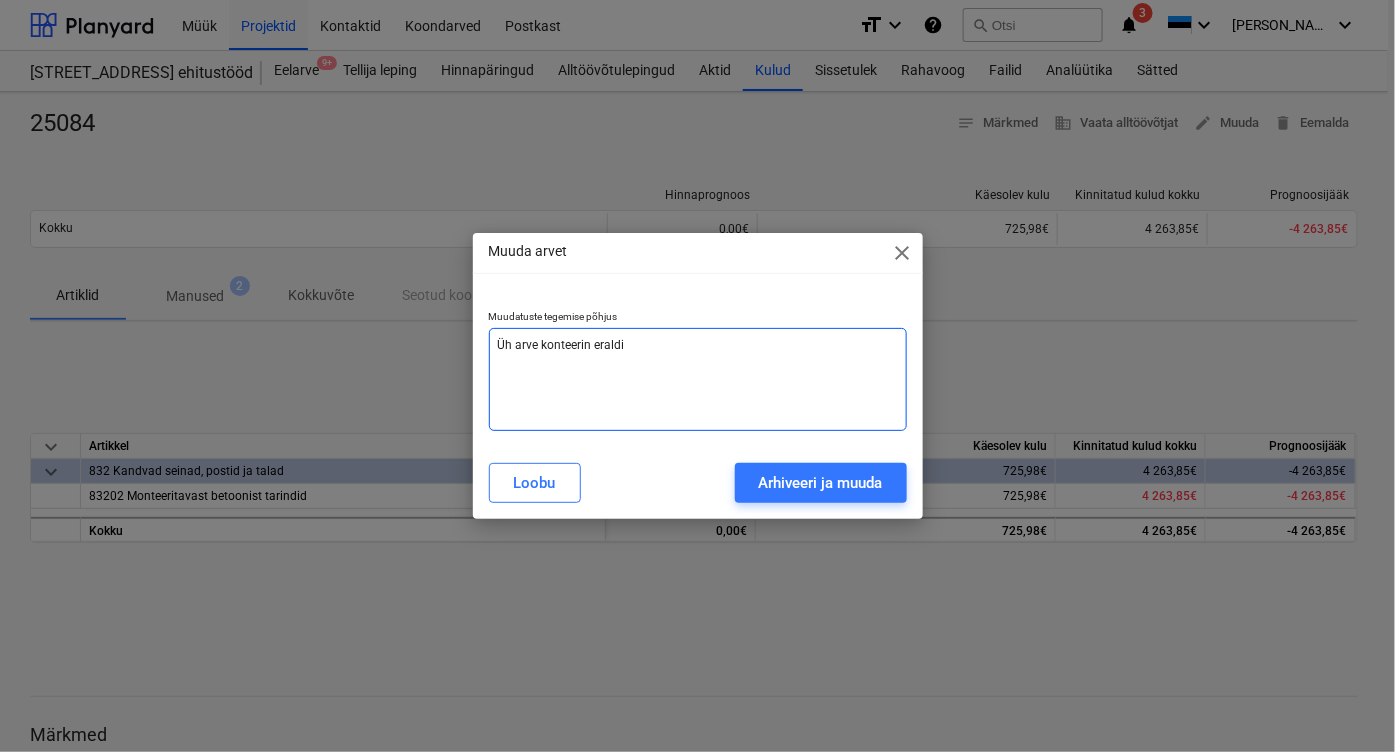 type on "Ühe arve konteerin eraldi" 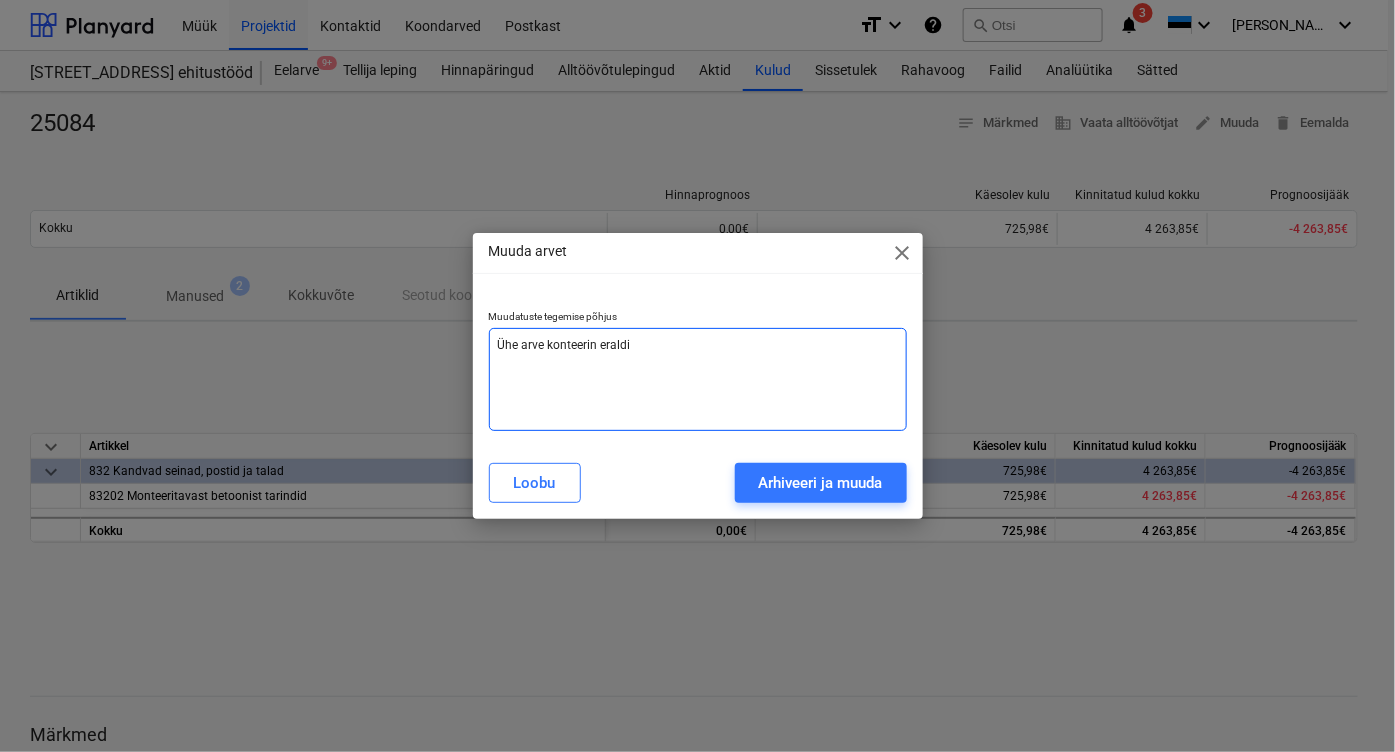click on "Ühe arve konteerin eraldi" at bounding box center (698, 379) 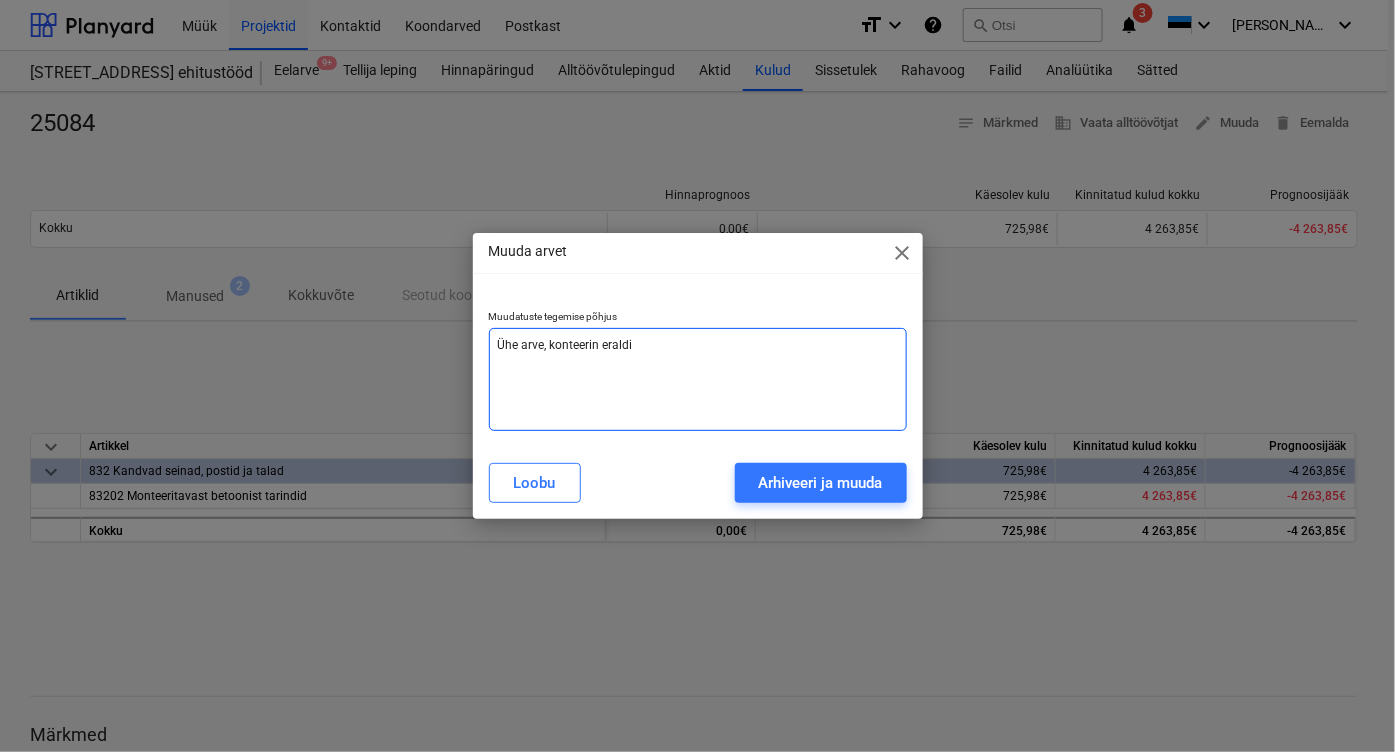 type on "Ühe arve,  konteerin eraldi" 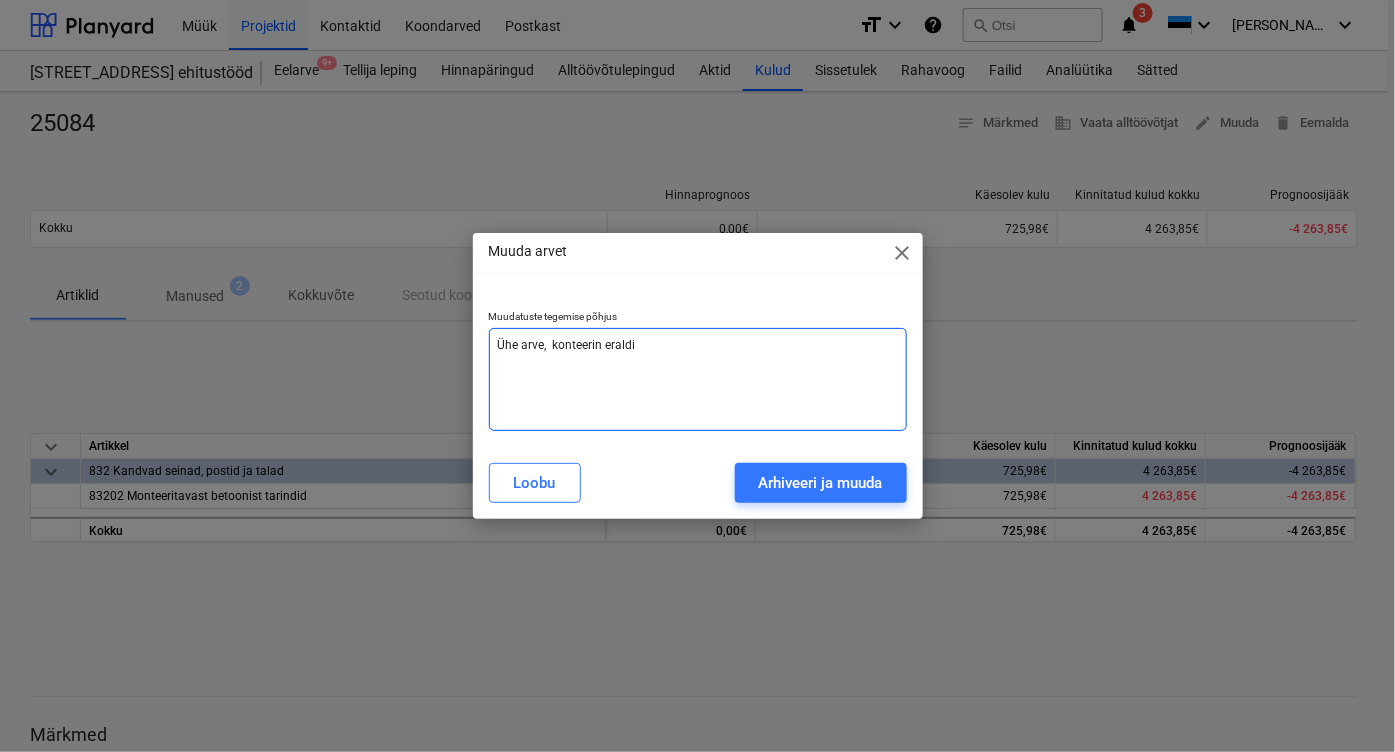 type on "Ühe arve, m konteerin eraldi" 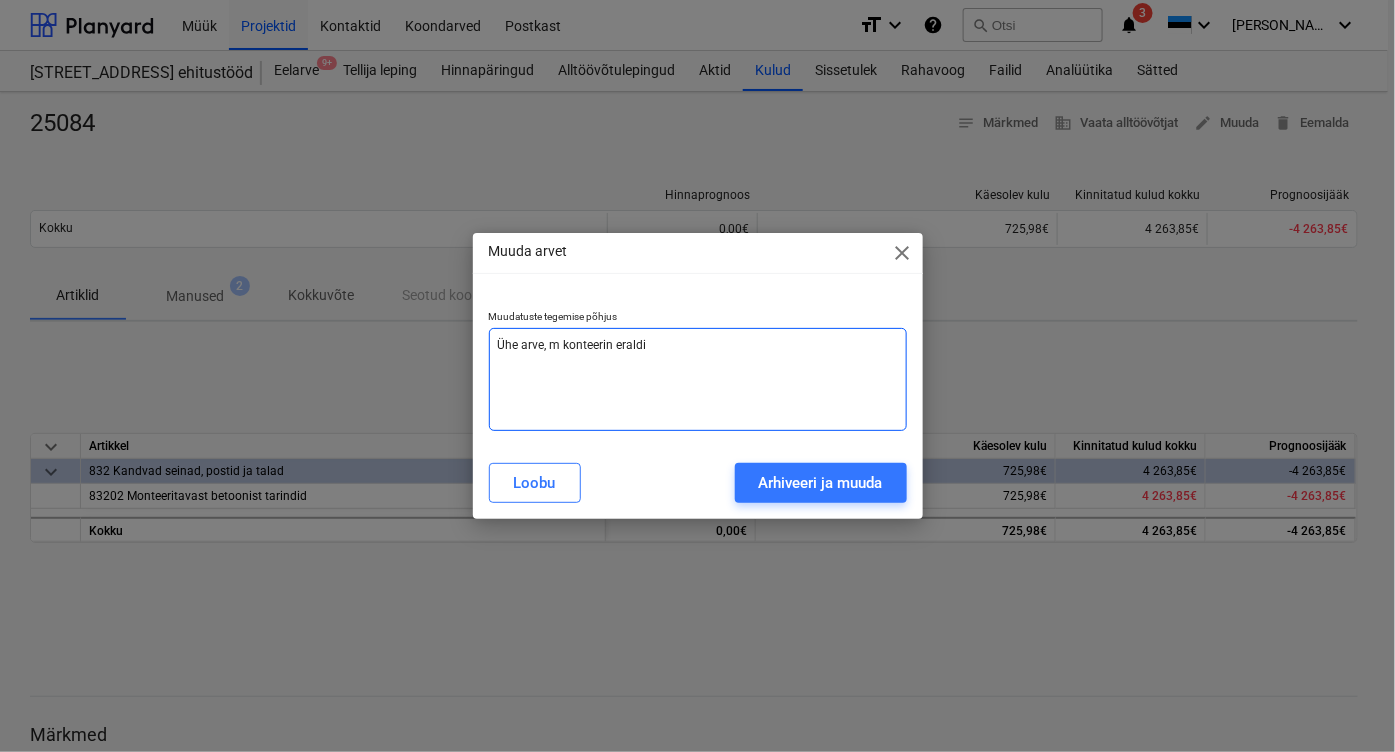 type on "Ühe arve, mi konteerin eraldi" 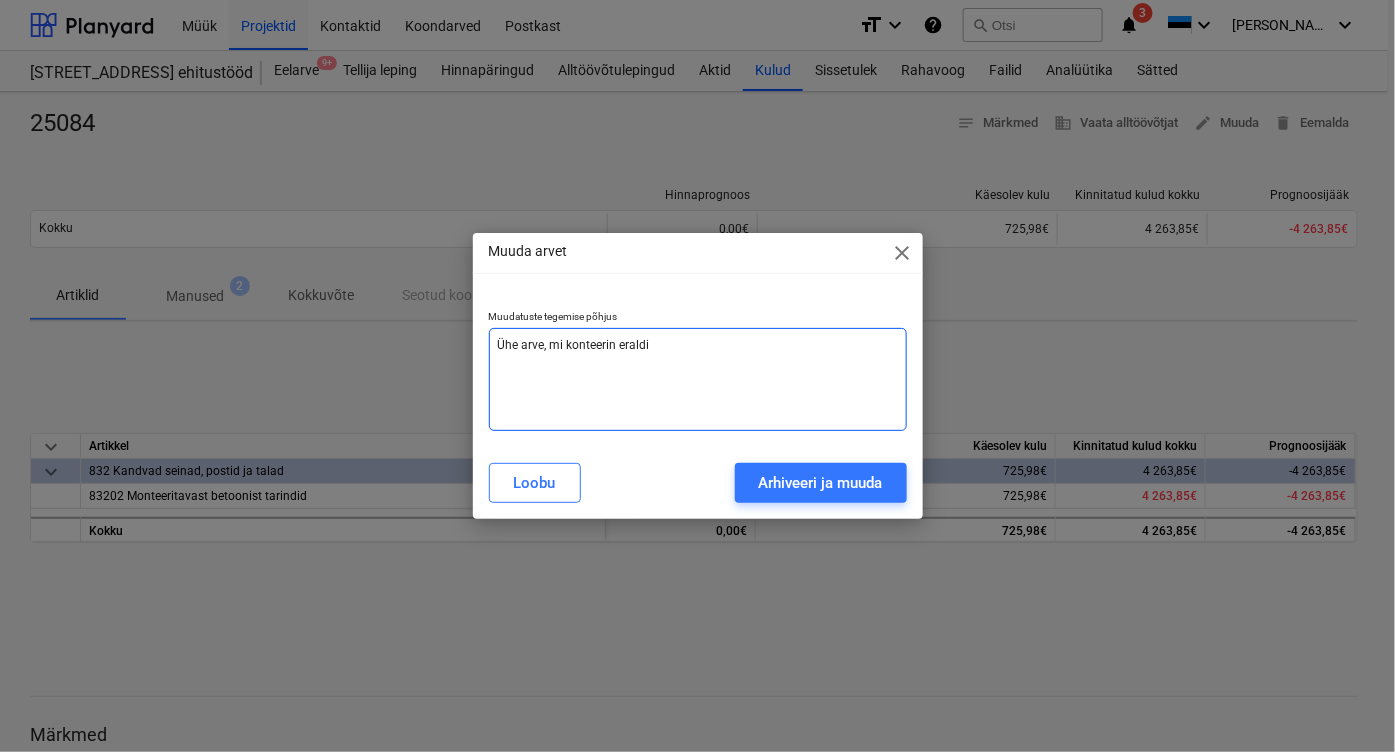 type on "Ühe arve, mis konteerin eraldi" 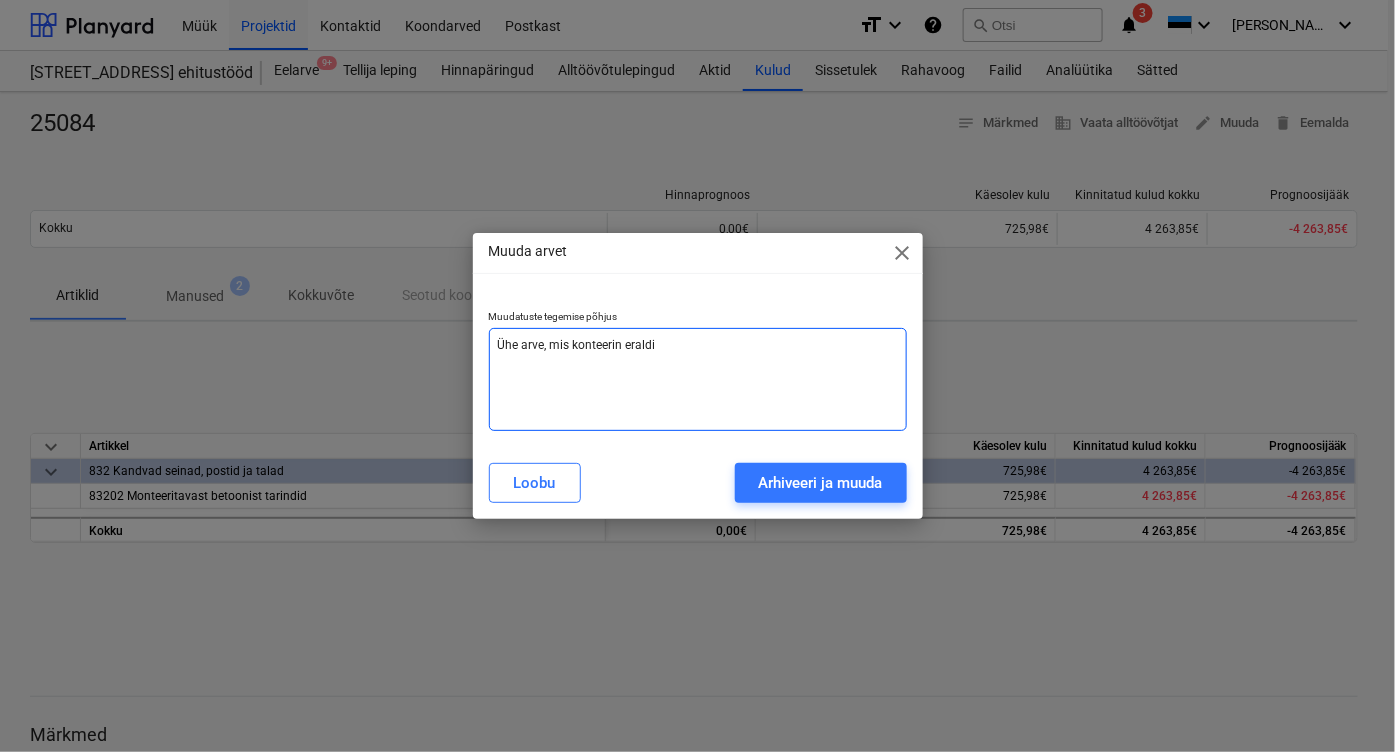 type on "Ühe arve, mis  konteerin eraldi" 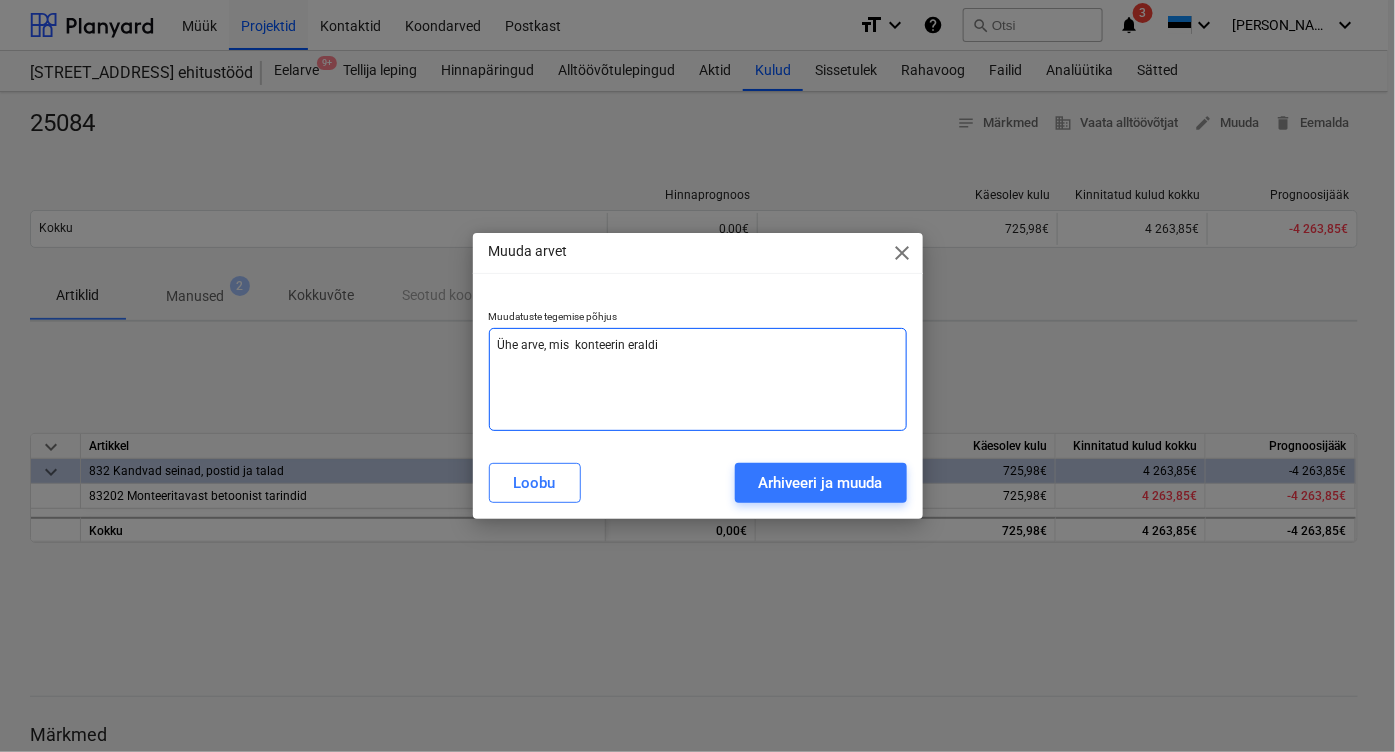 type on "Ühe arve, mis k konteerin eraldi" 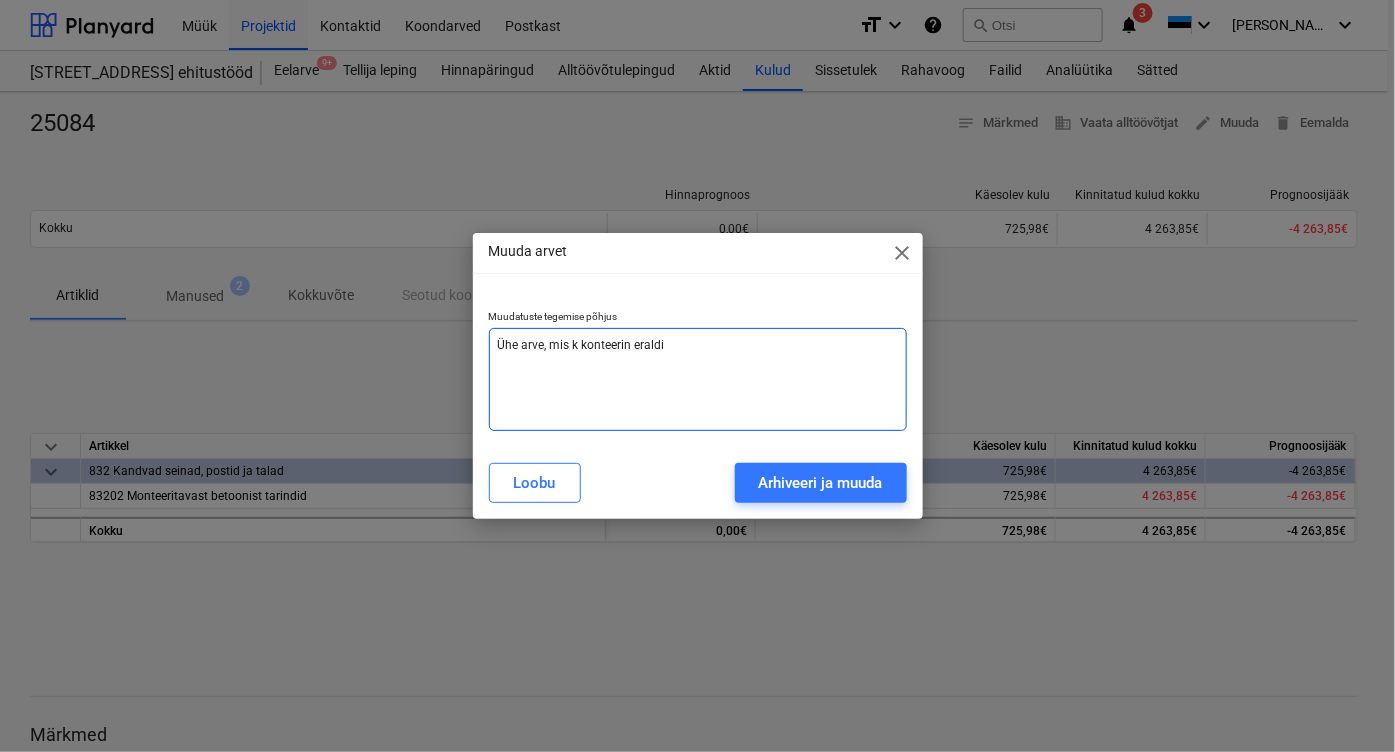 type on "Ühe arve, mis ko konteerin eraldi" 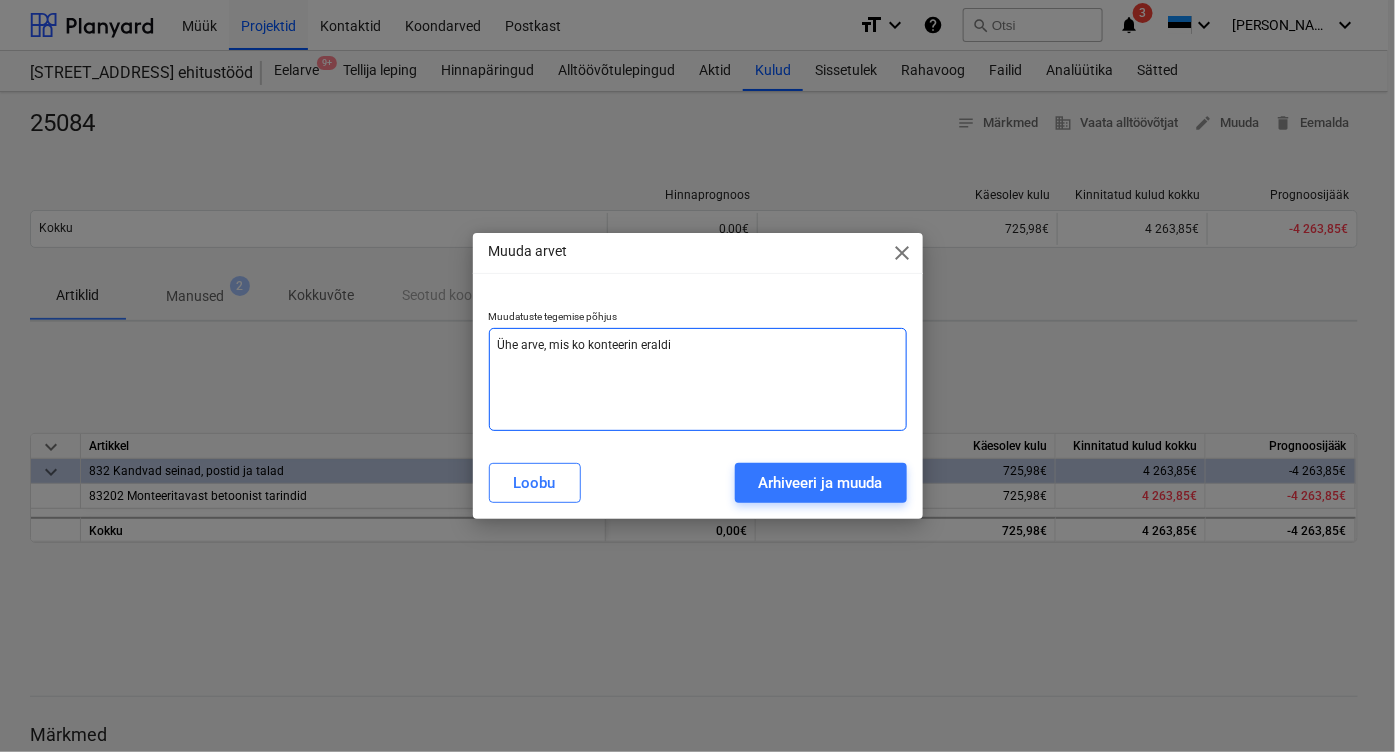 type on "Ühe arve, mis kon konteerin eraldi" 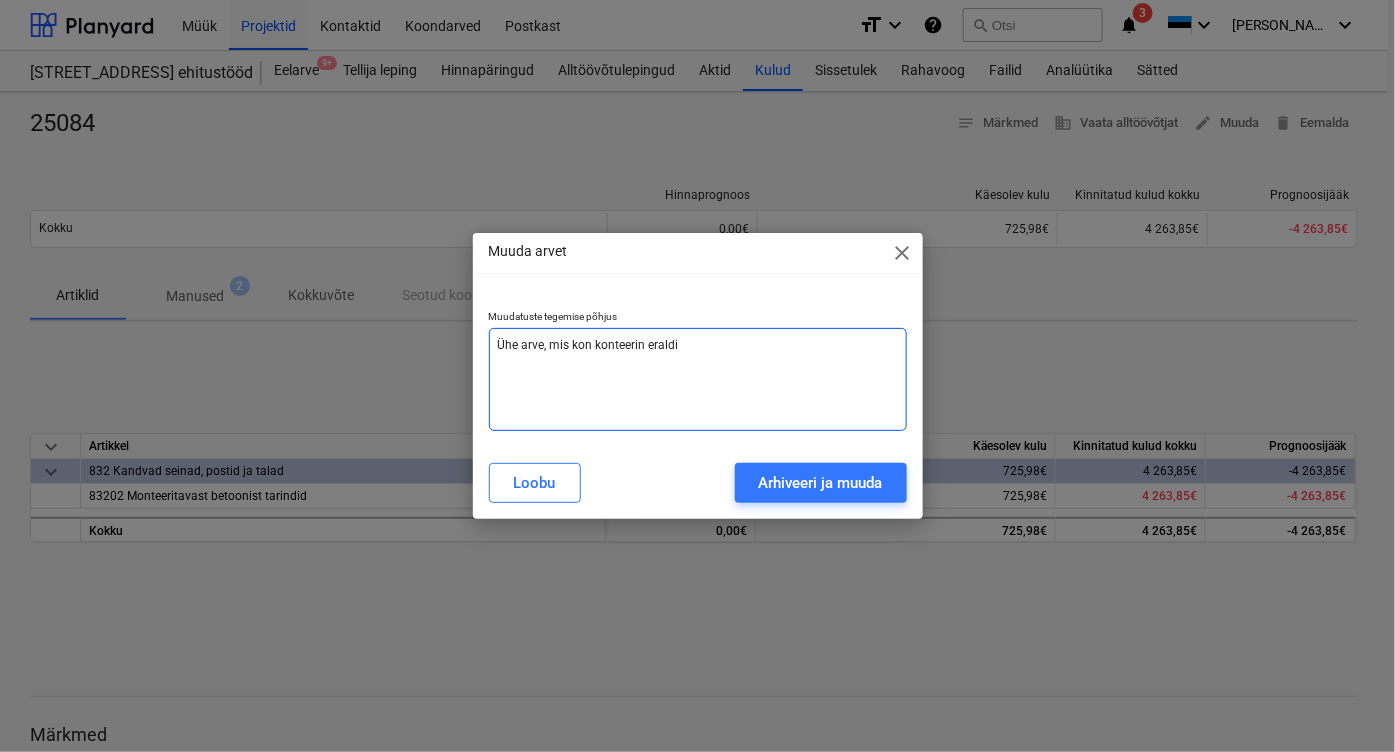 type on "Ühe arve, mis kont konteerin eraldi" 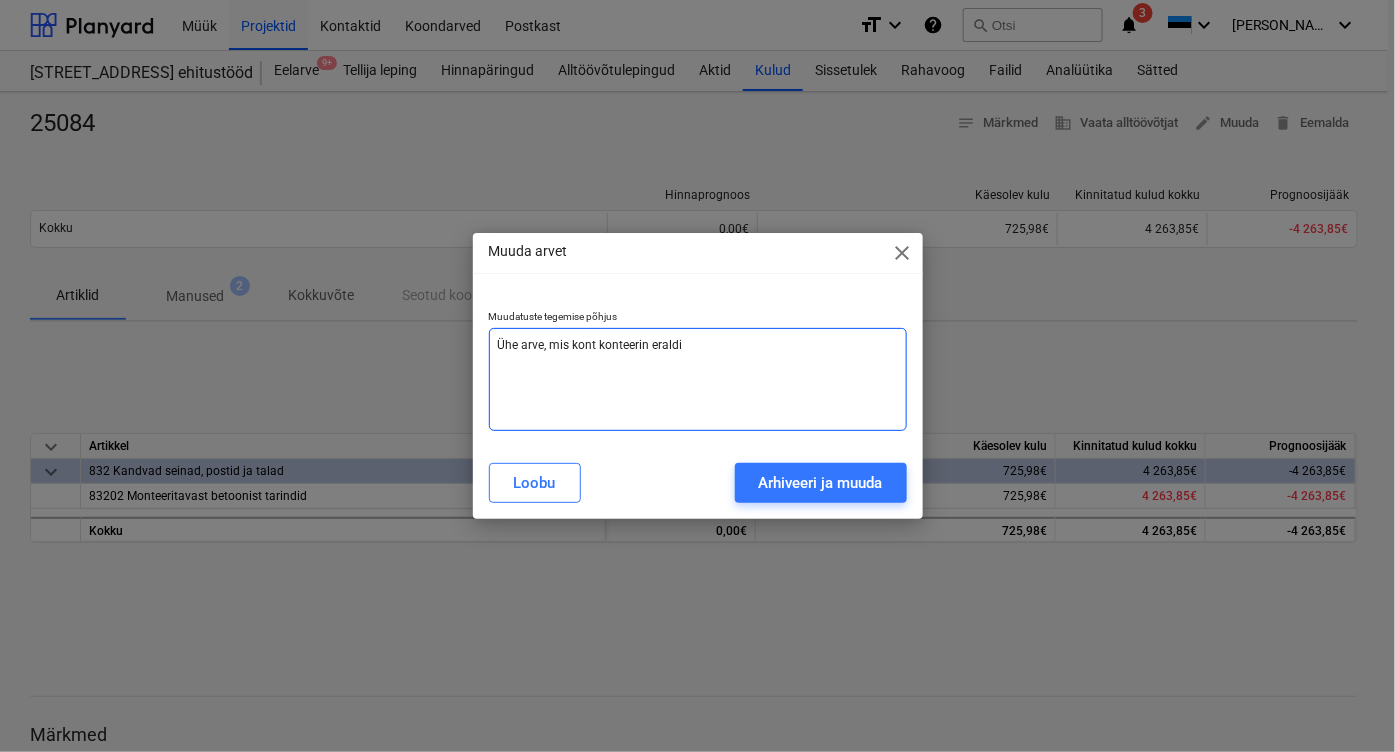 type on "Ühe arve, mis konte konteerin eraldi" 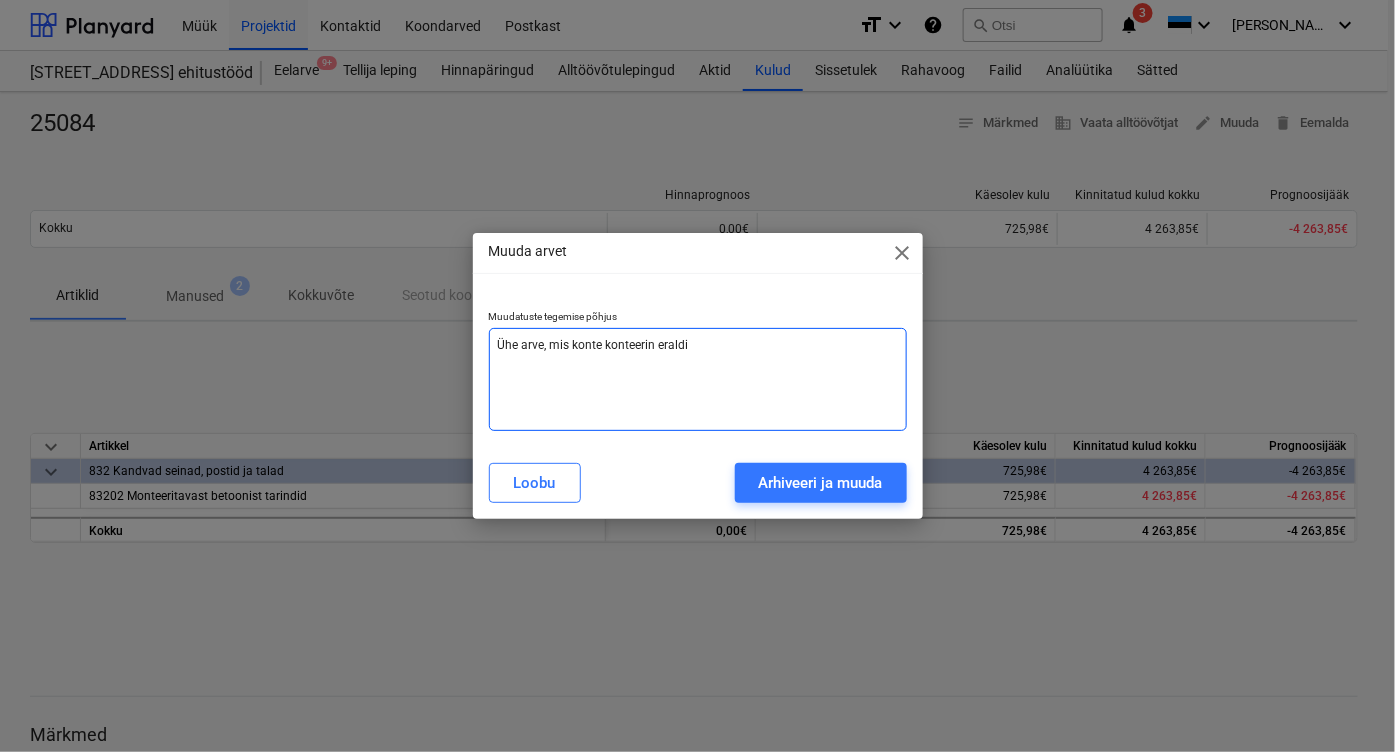 type on "Ühe arve, mis kontee konteerin eraldi" 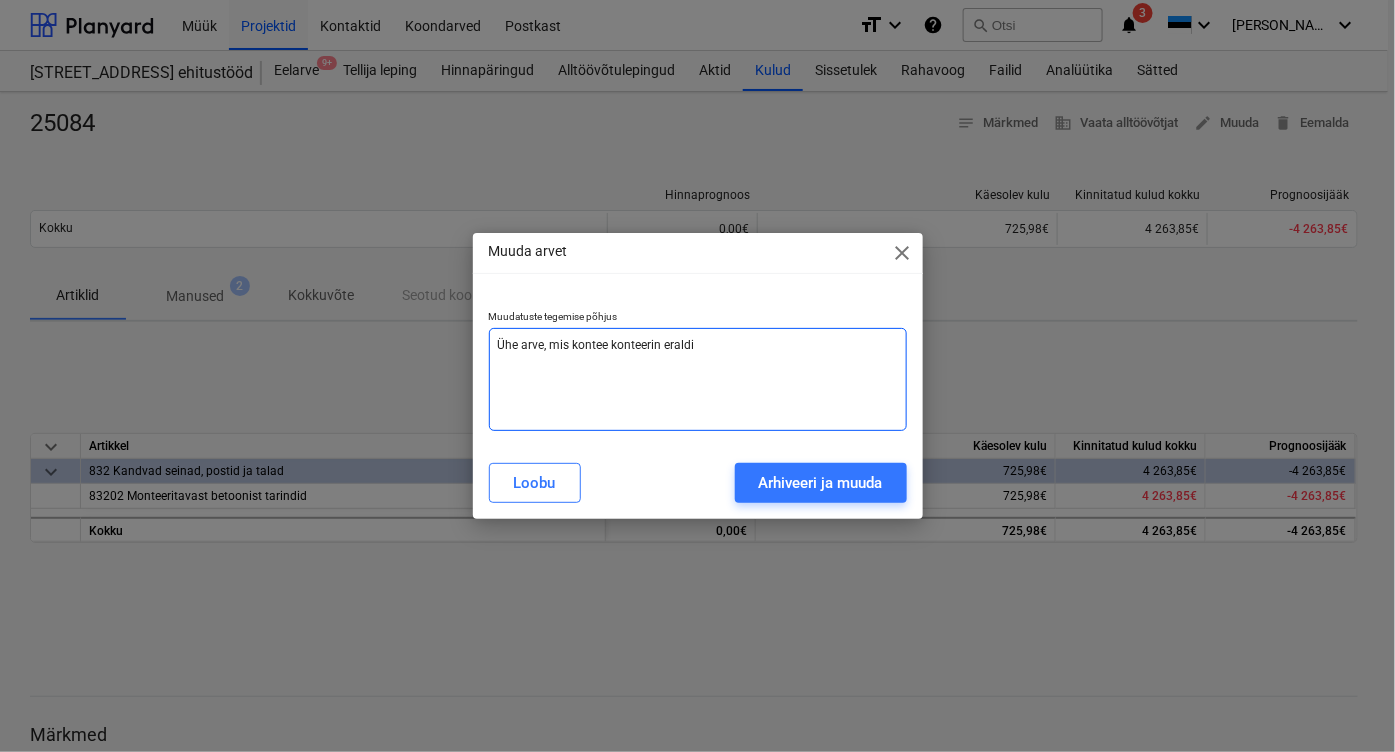 type on "Ühe arve, mis konteer konteerin eraldi" 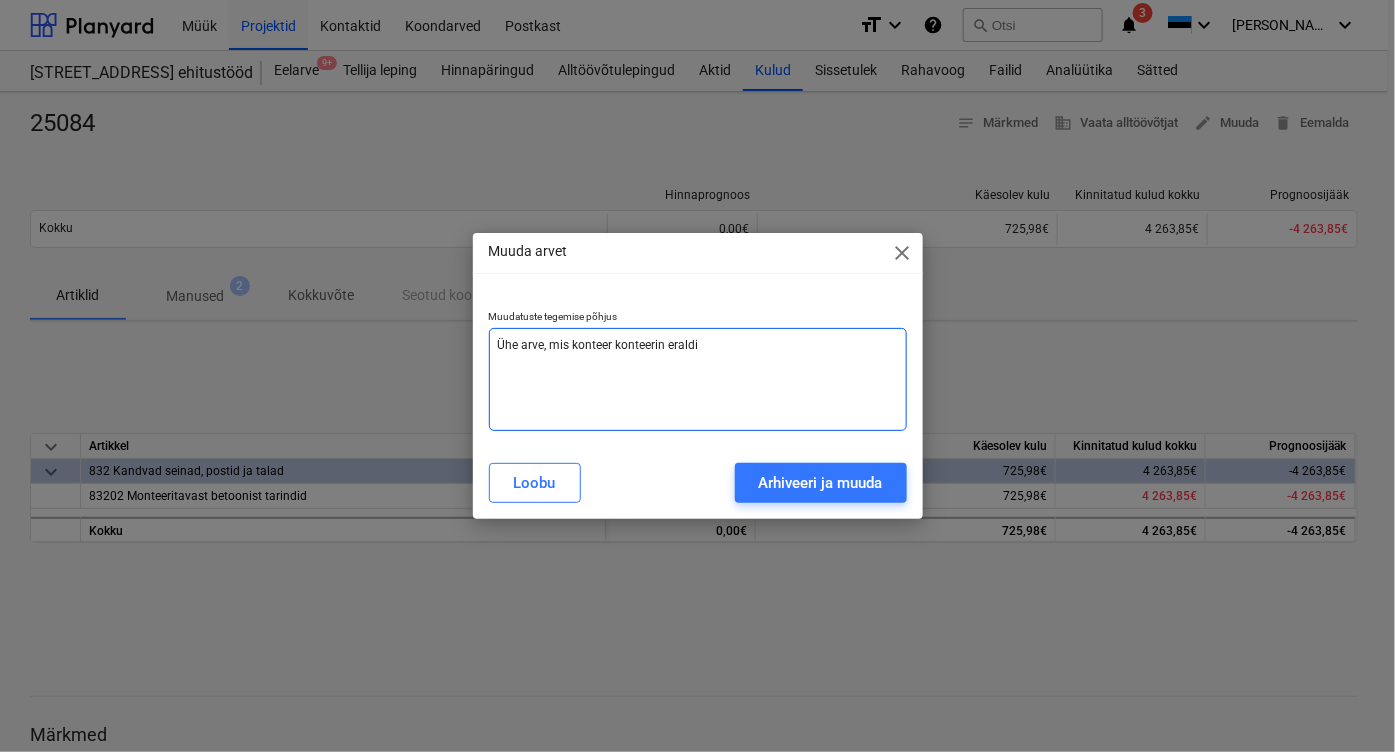 type on "Ühe arve, mis konteeri konteerin eraldi" 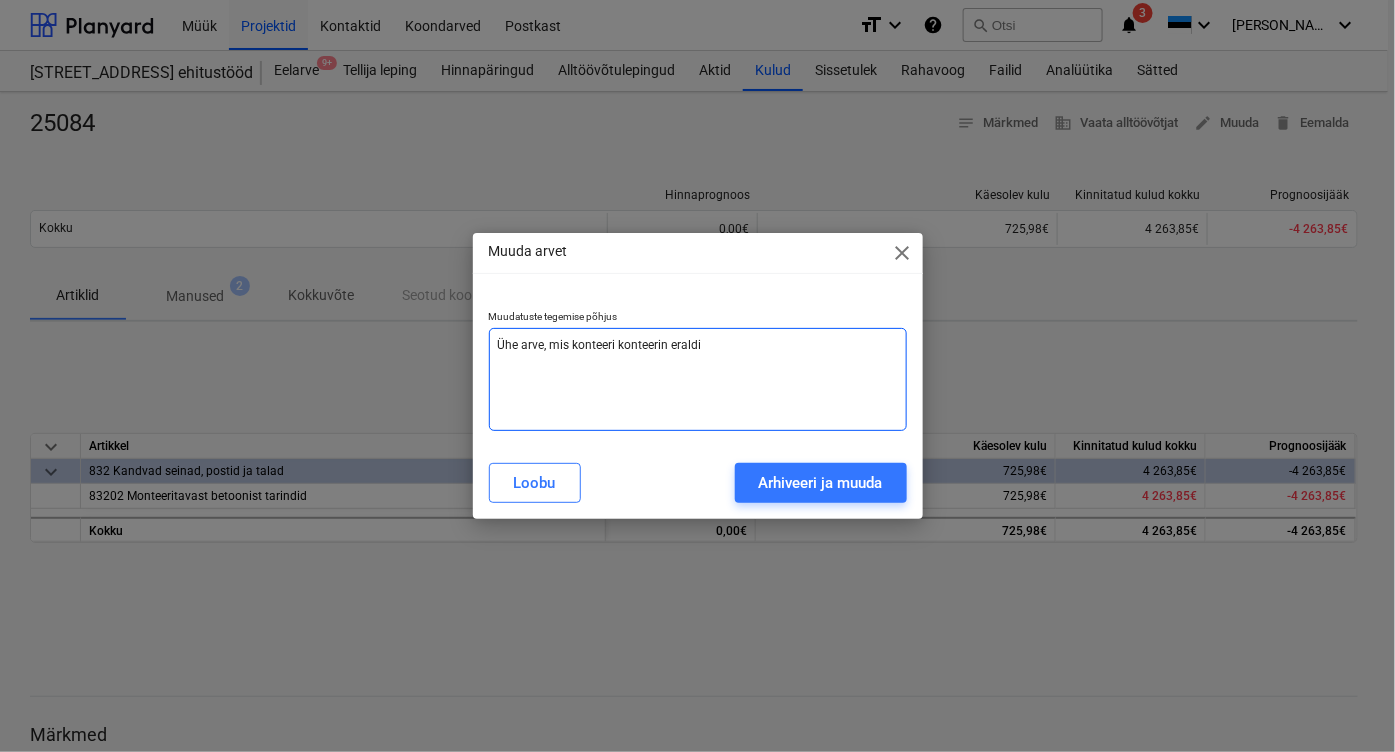 type on "Ühe arve, mis konteerim konteerin eraldi" 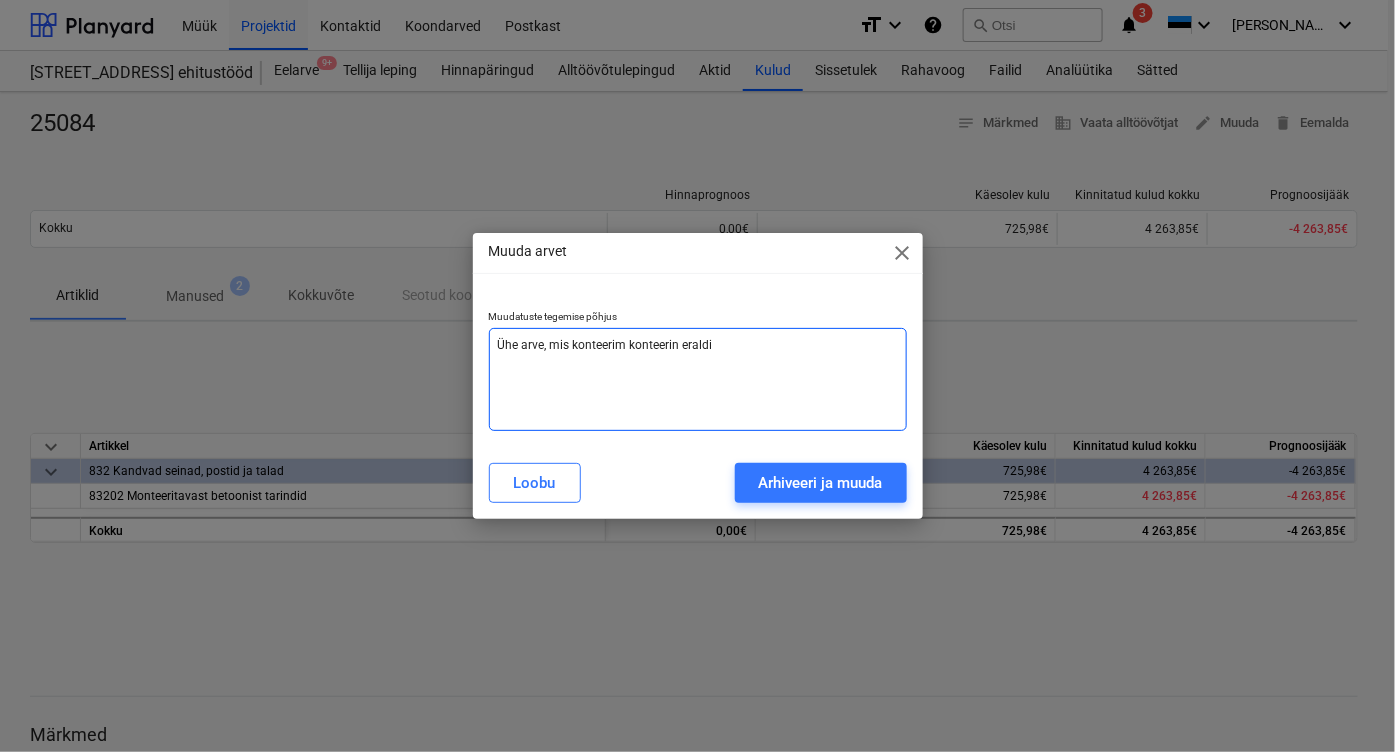 type on "Ühe arve, mis konteerima konteerin eraldi" 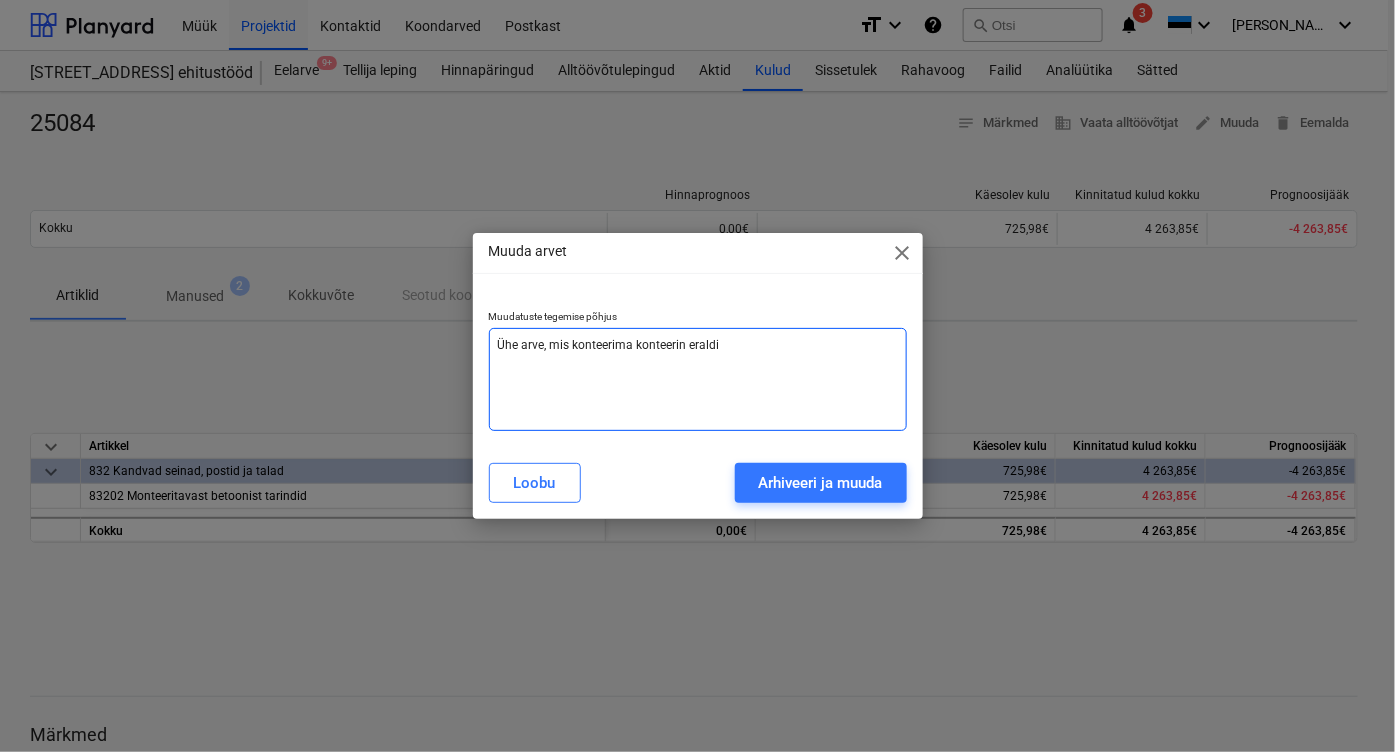 type on "Ühe arve, mis konteerimat konteerin eraldi" 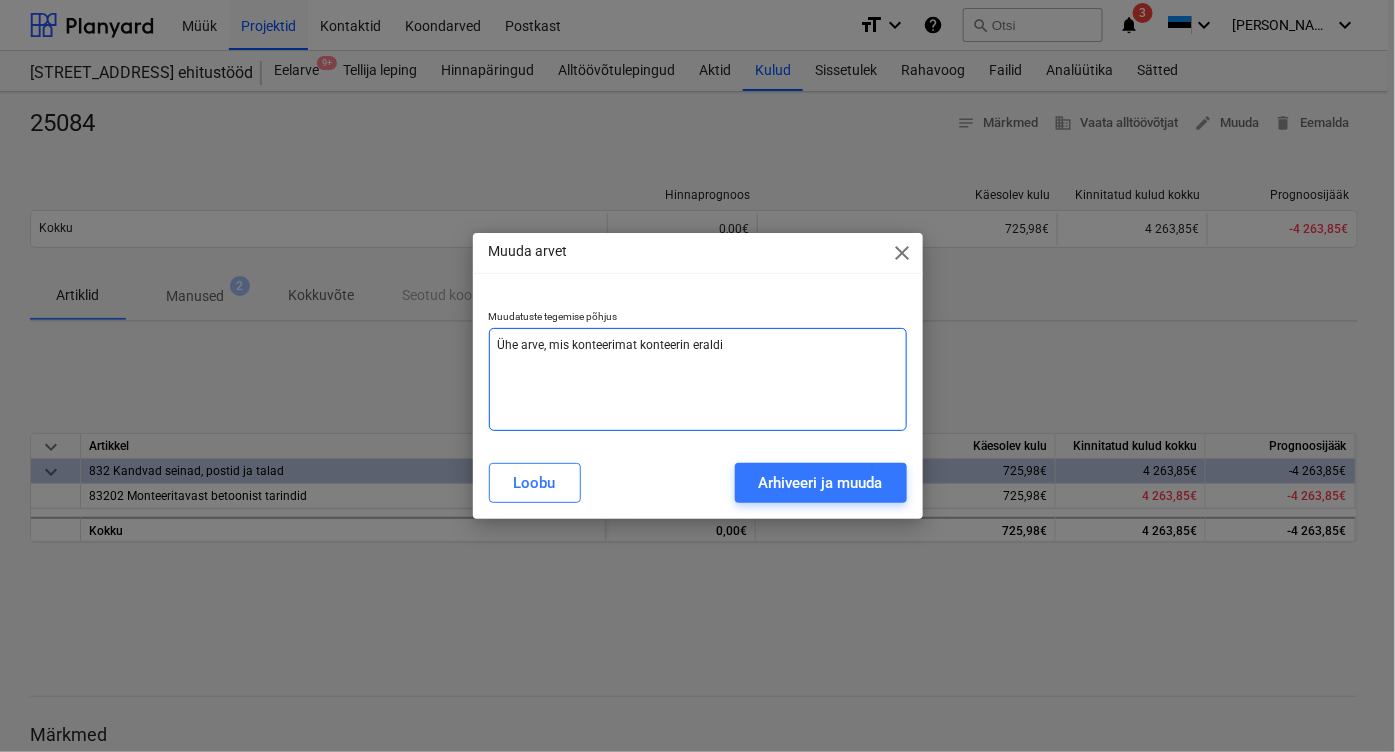 type on "Ühe arve, mis konteerimata konteerin eraldi" 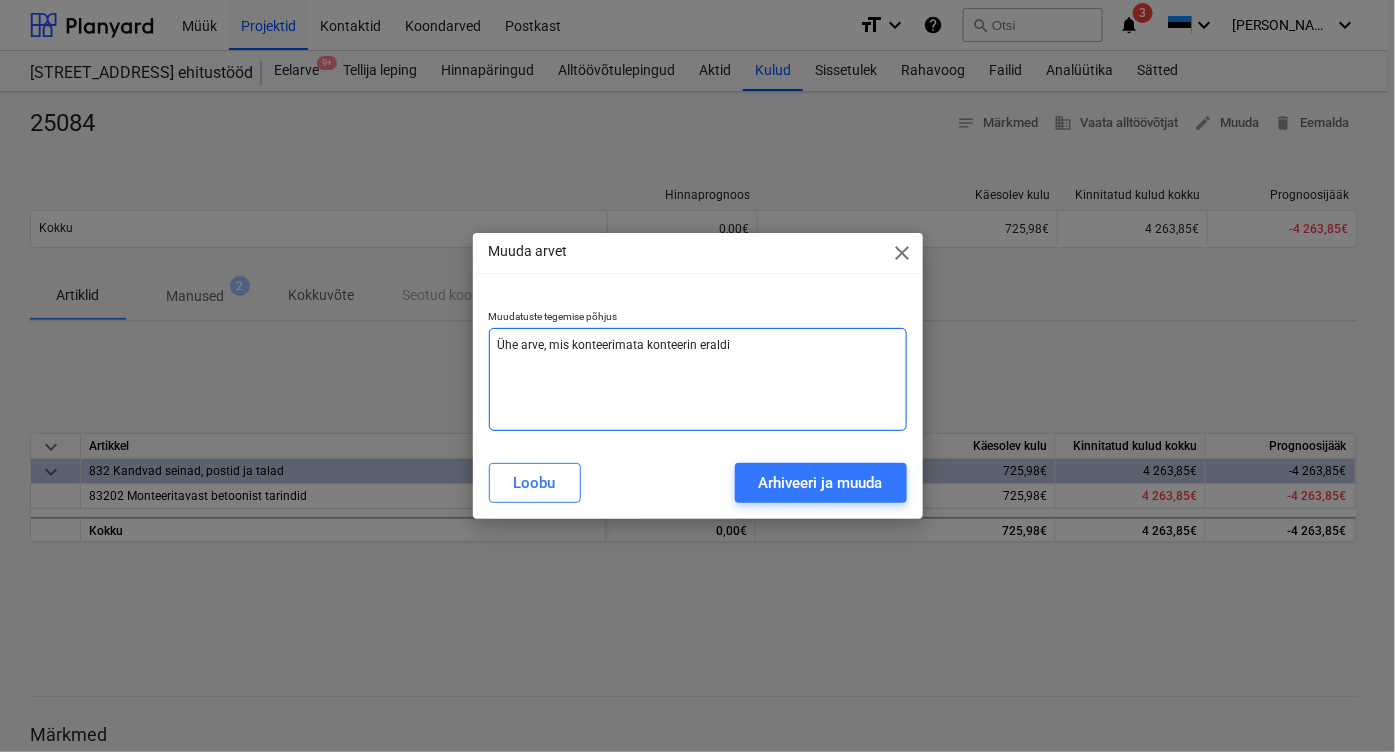type on "Ühe arve, mis konteerimata, konteerin eraldi" 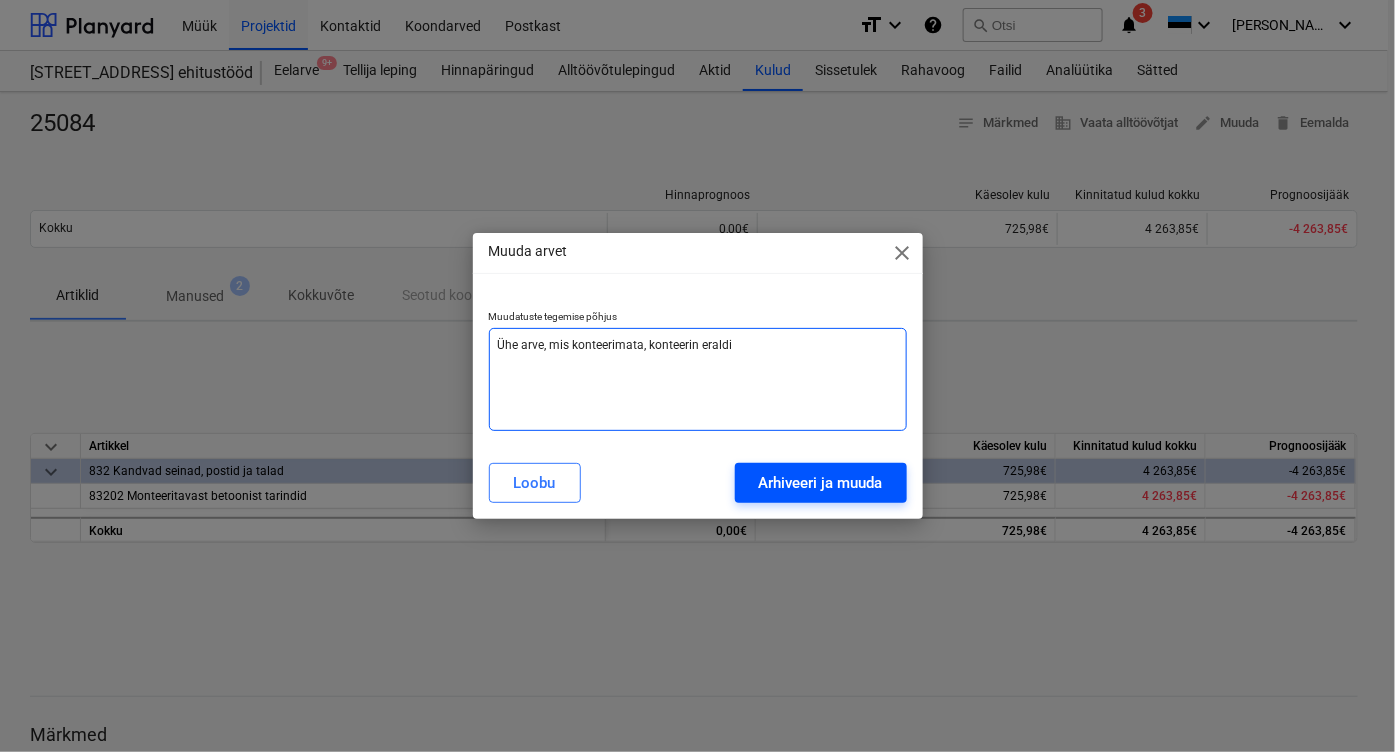type on "Ühe arve, mis konteerimata, konteerin eraldi" 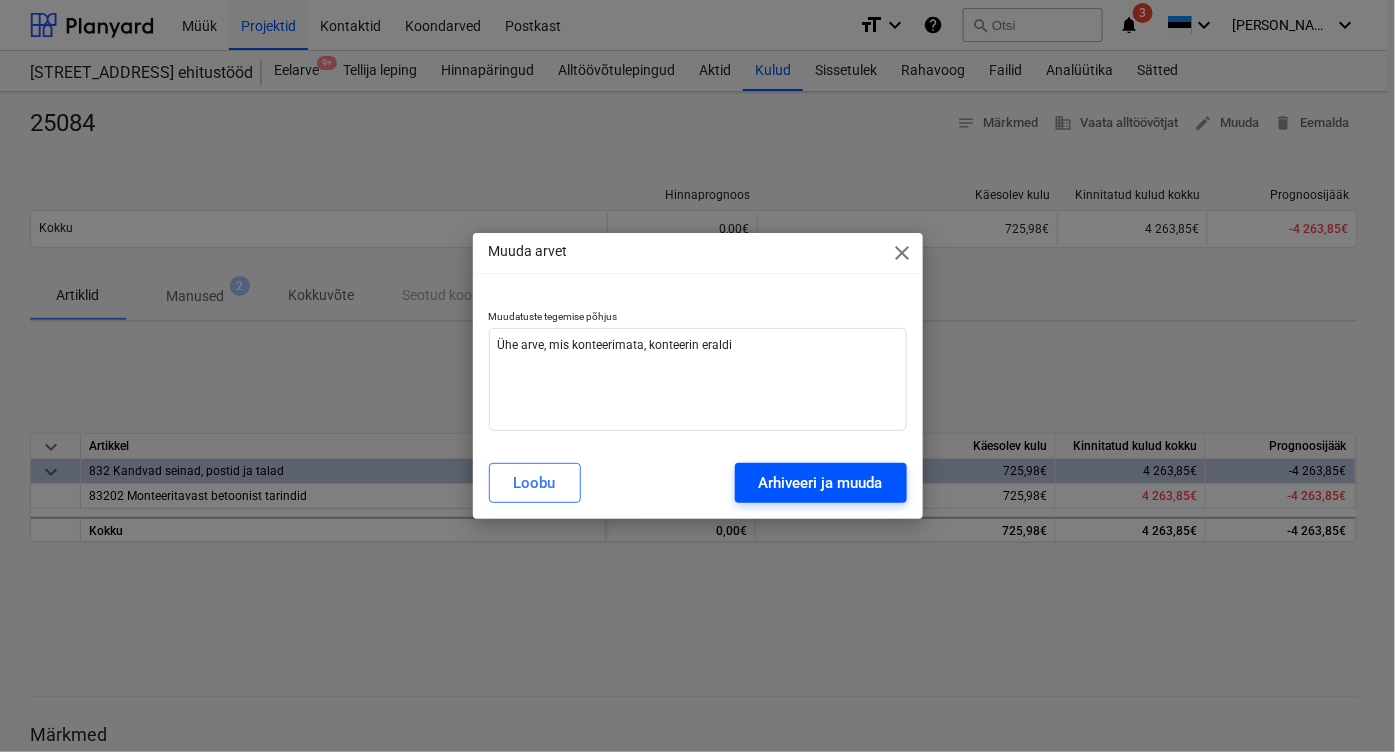 click on "Arhiveeri ja muuda" at bounding box center [821, 483] 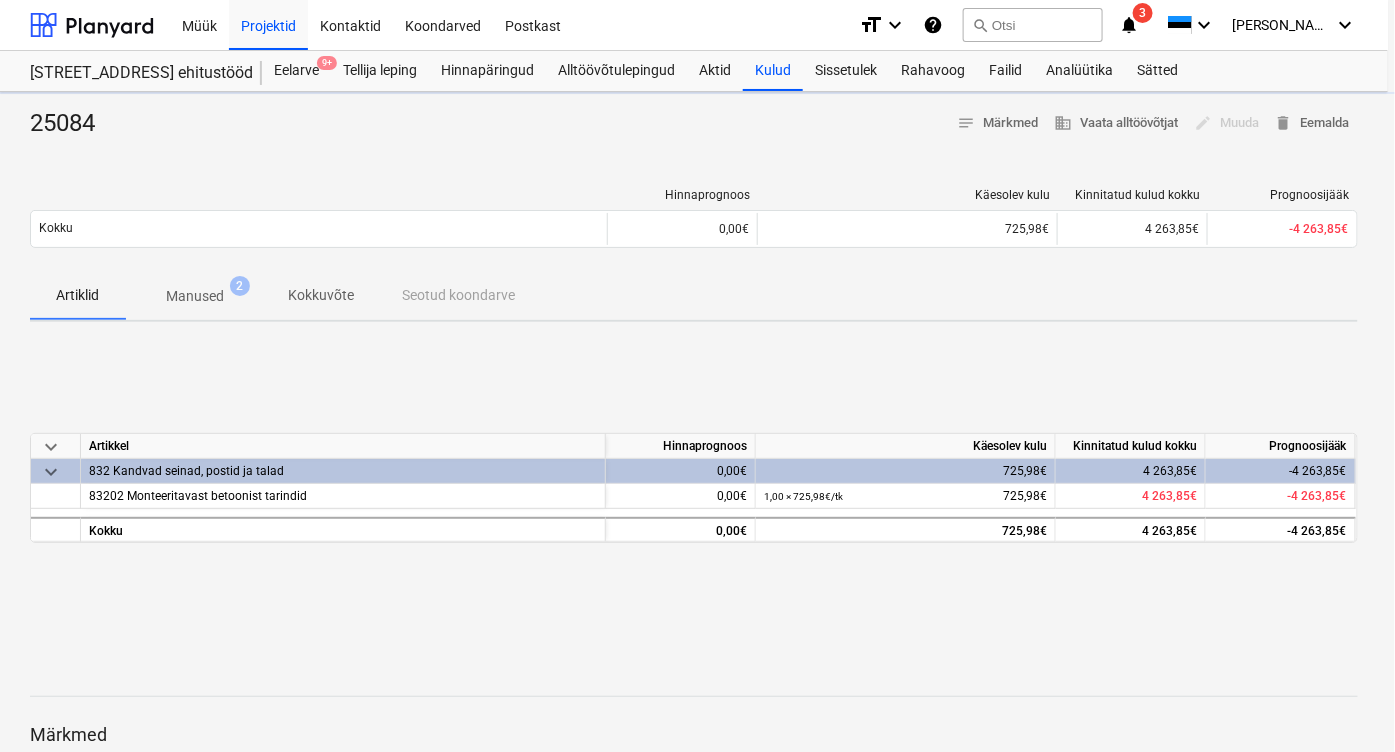 type on "x" 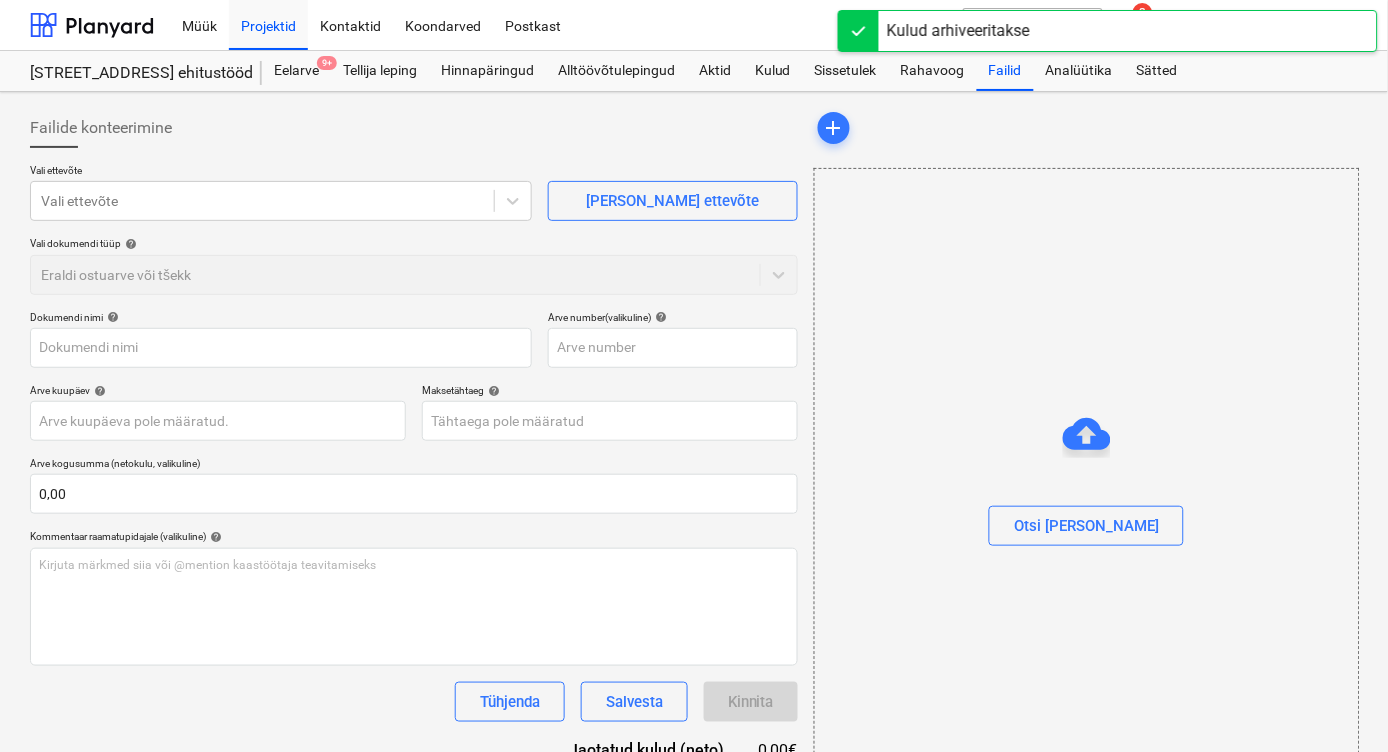 type on "25084" 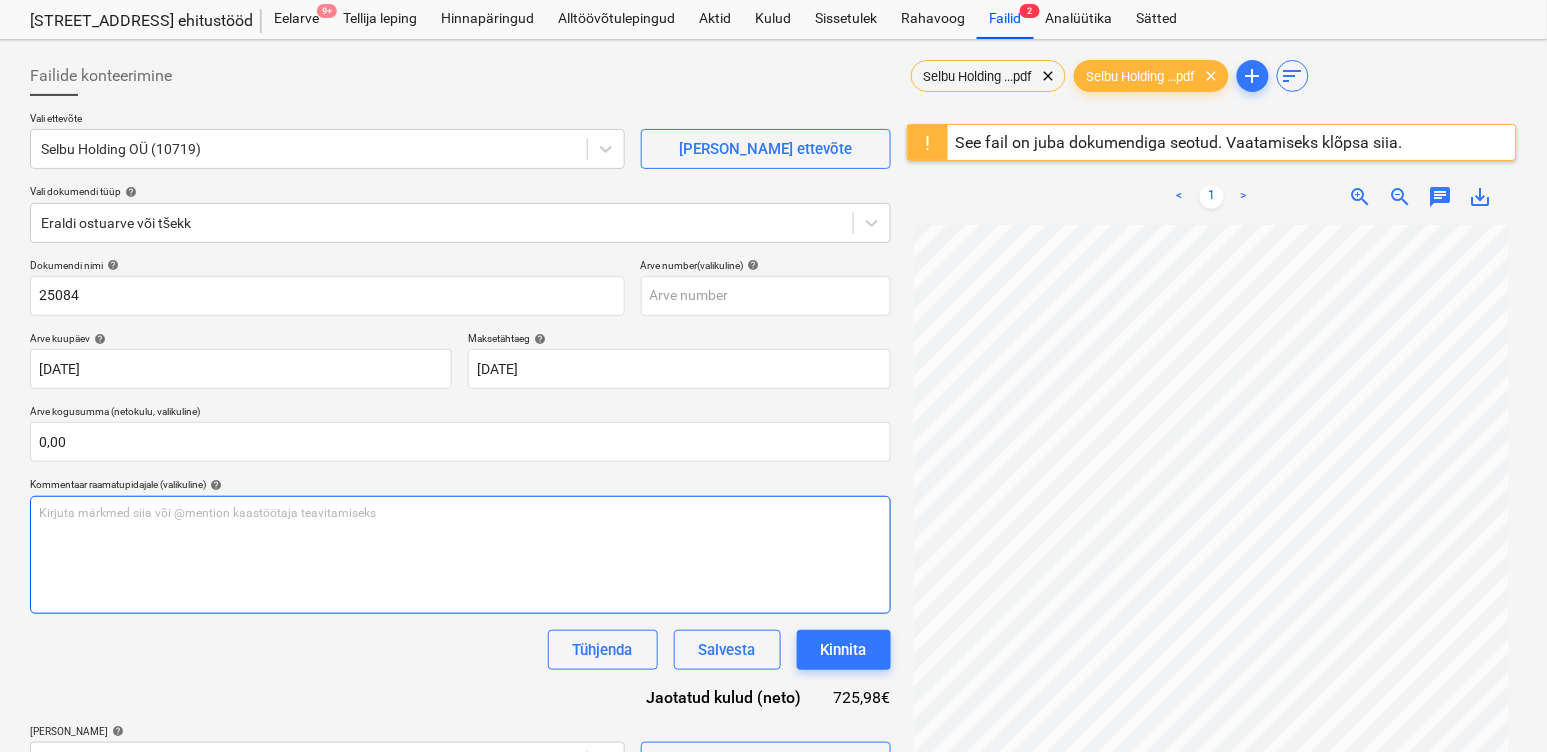 scroll, scrollTop: 0, scrollLeft: 0, axis: both 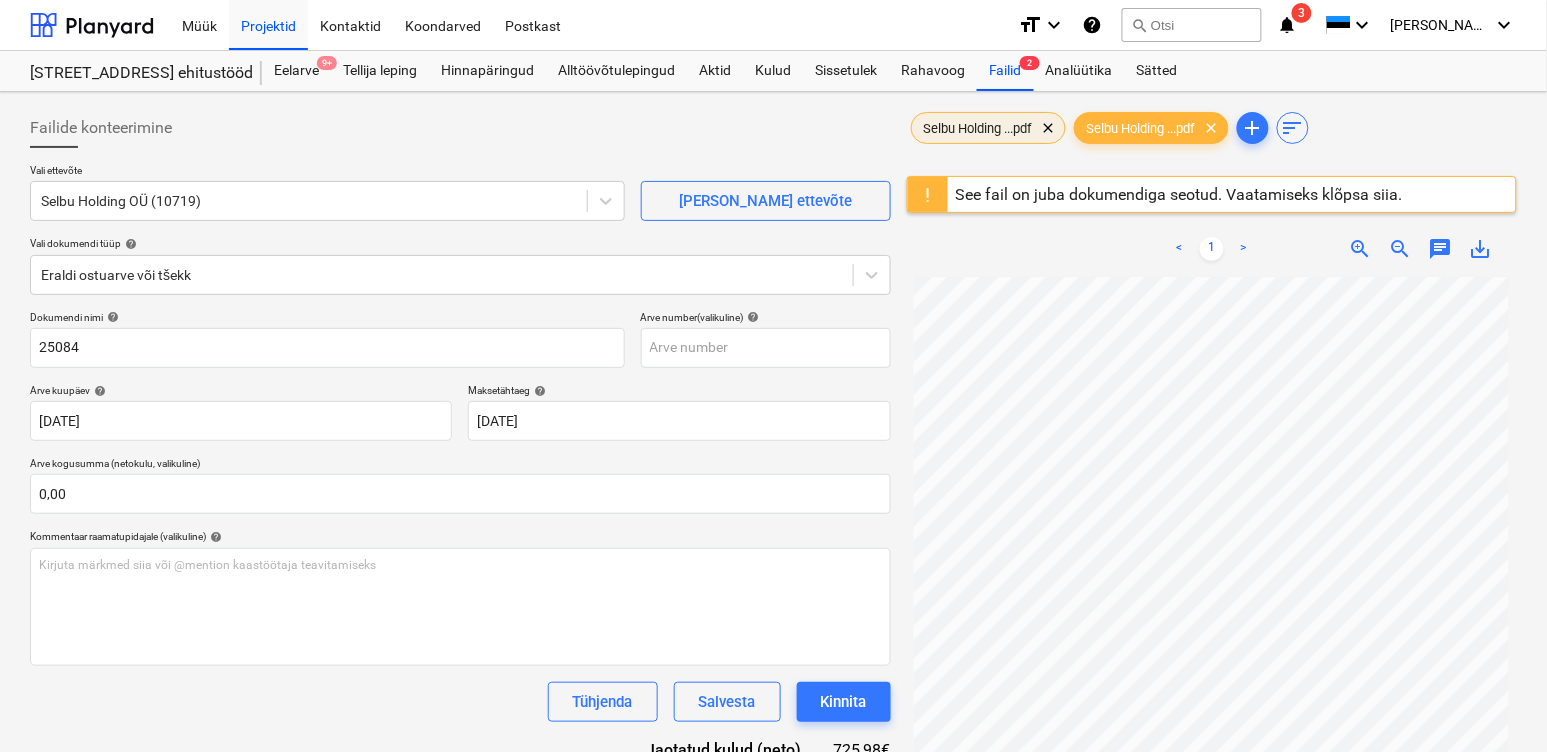 click on "Selbu Holding ...pdf" at bounding box center (978, 128) 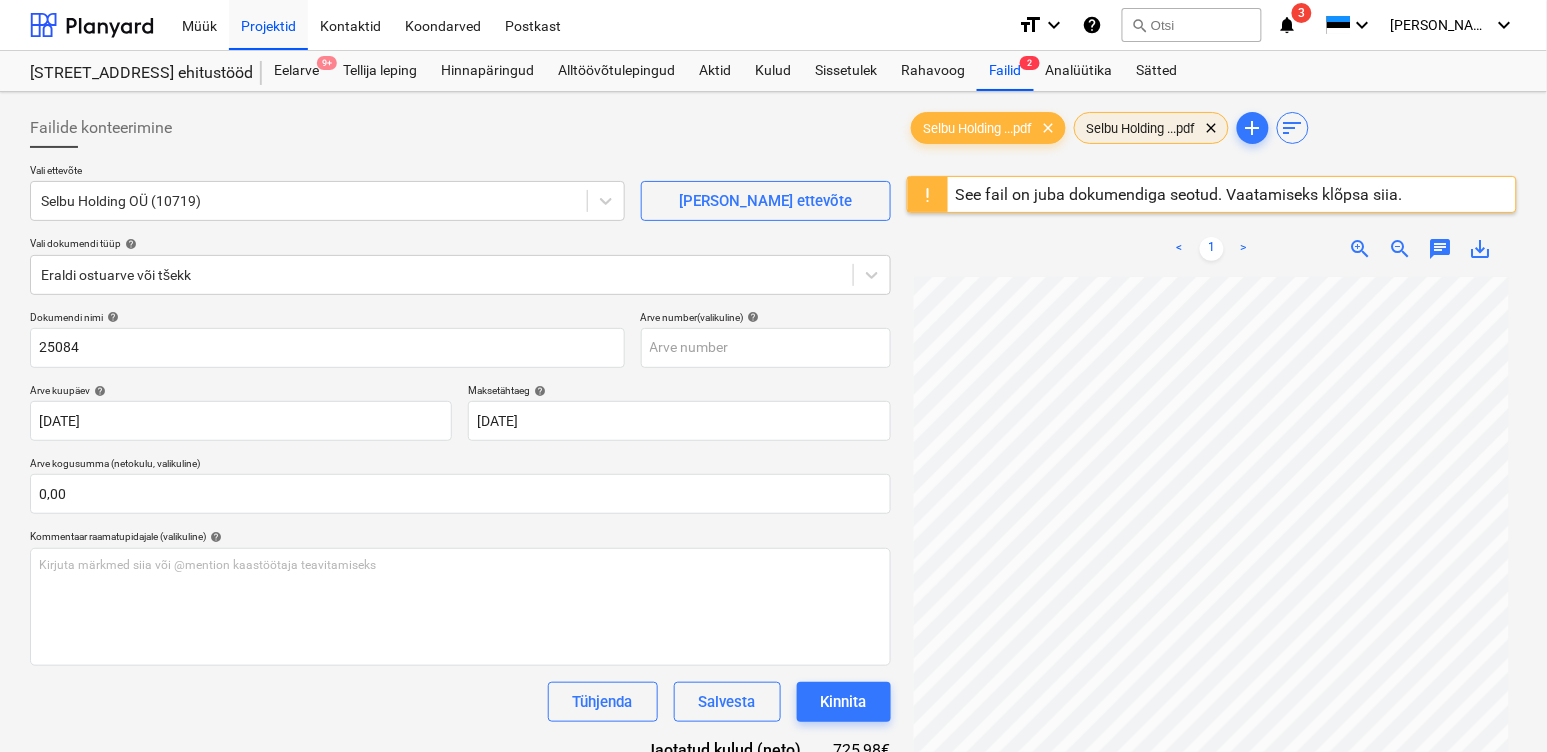 click on "Selbu Holding ...pdf" at bounding box center (1141, 128) 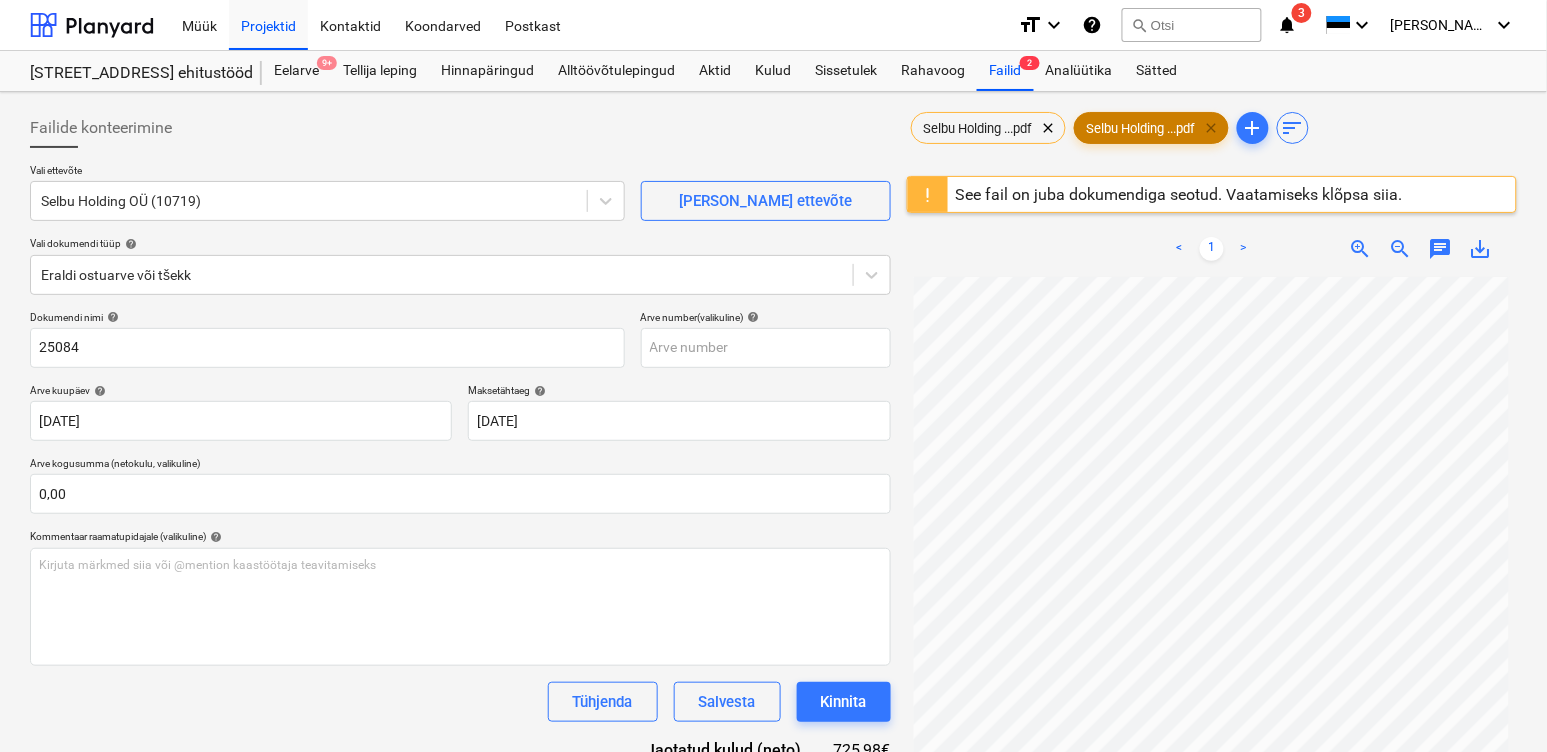 drag, startPoint x: 1224, startPoint y: 124, endPoint x: 1223, endPoint y: 155, distance: 31.016125 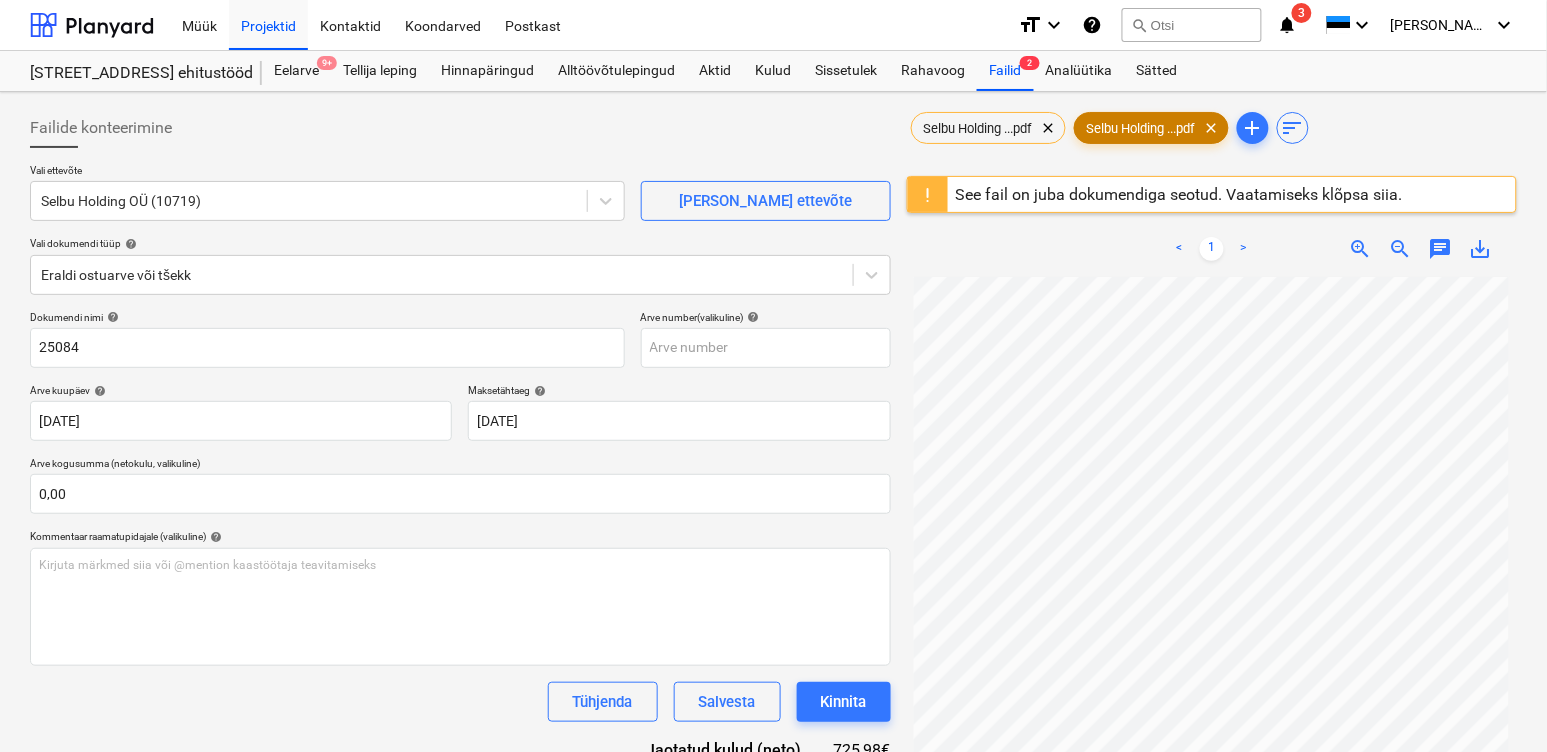 click on "clear" at bounding box center (1212, 128) 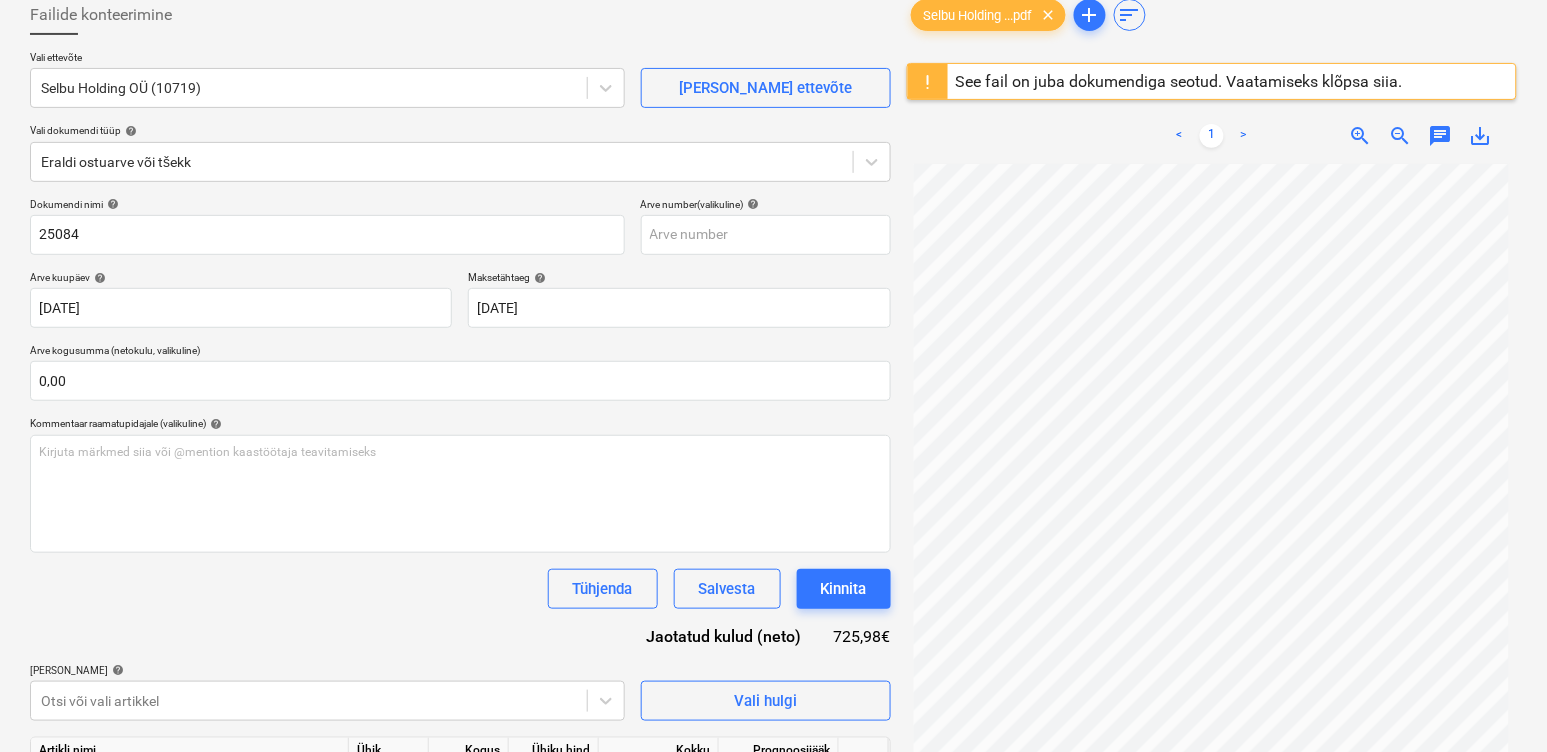 scroll, scrollTop: 237, scrollLeft: 0, axis: vertical 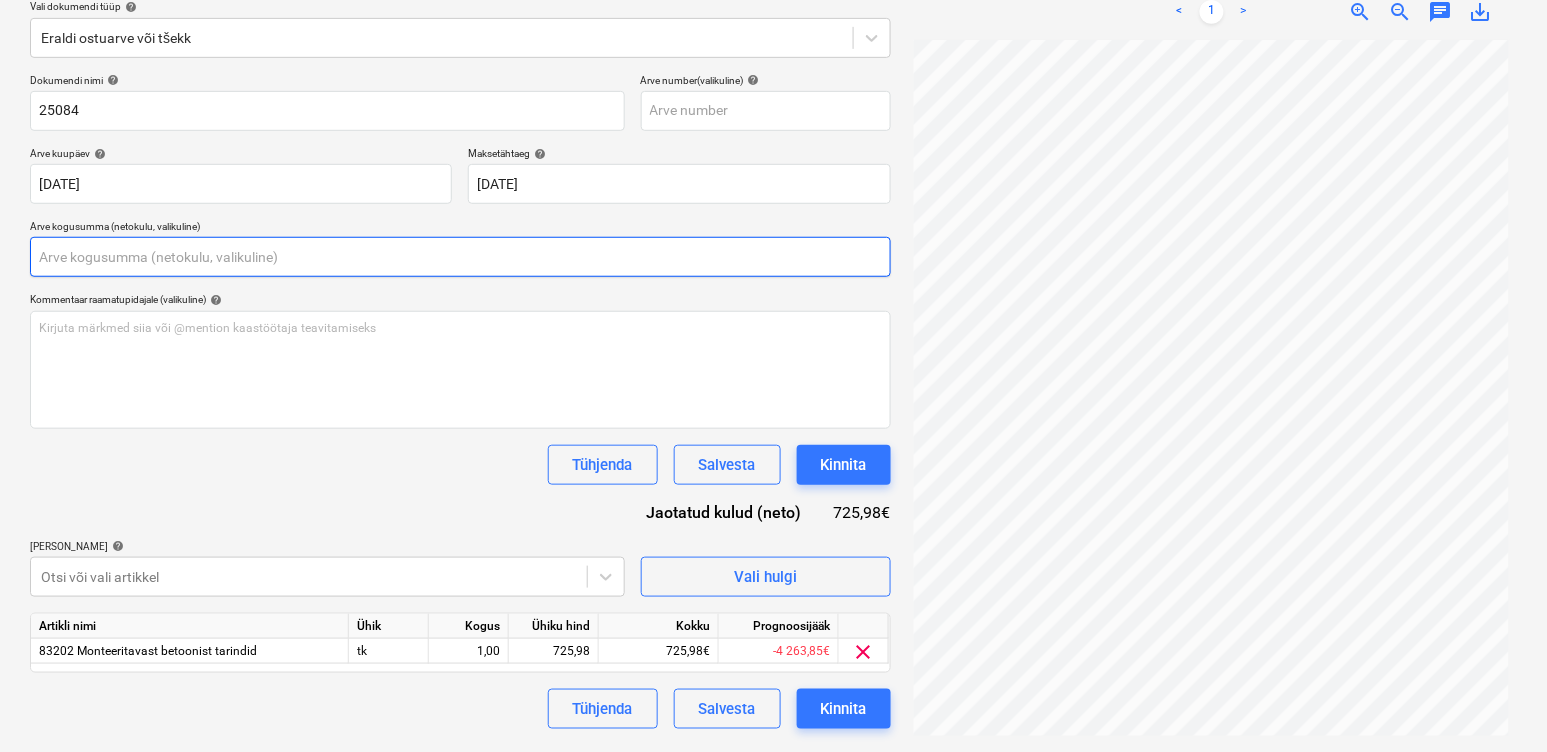 click at bounding box center [460, 257] 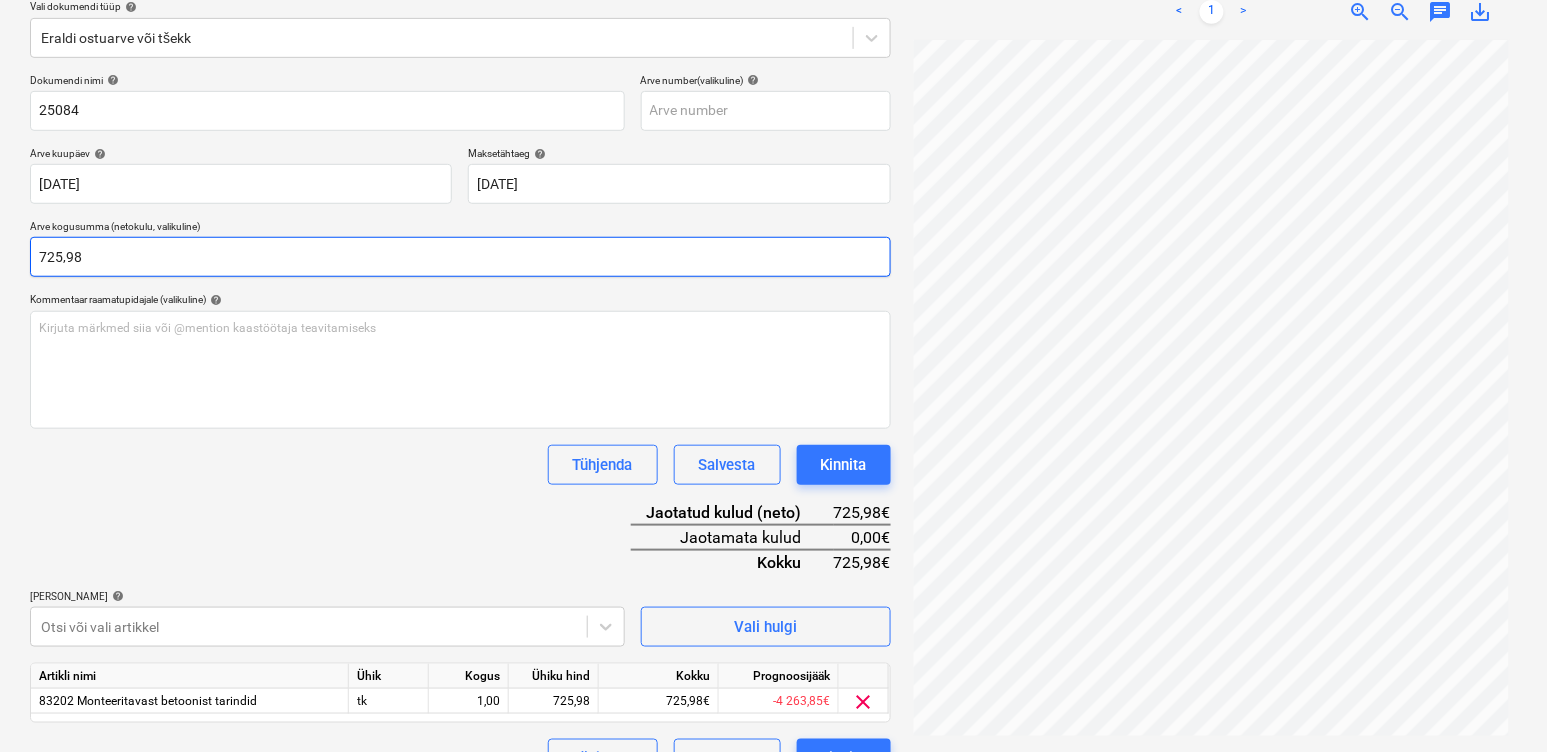type on "725,98" 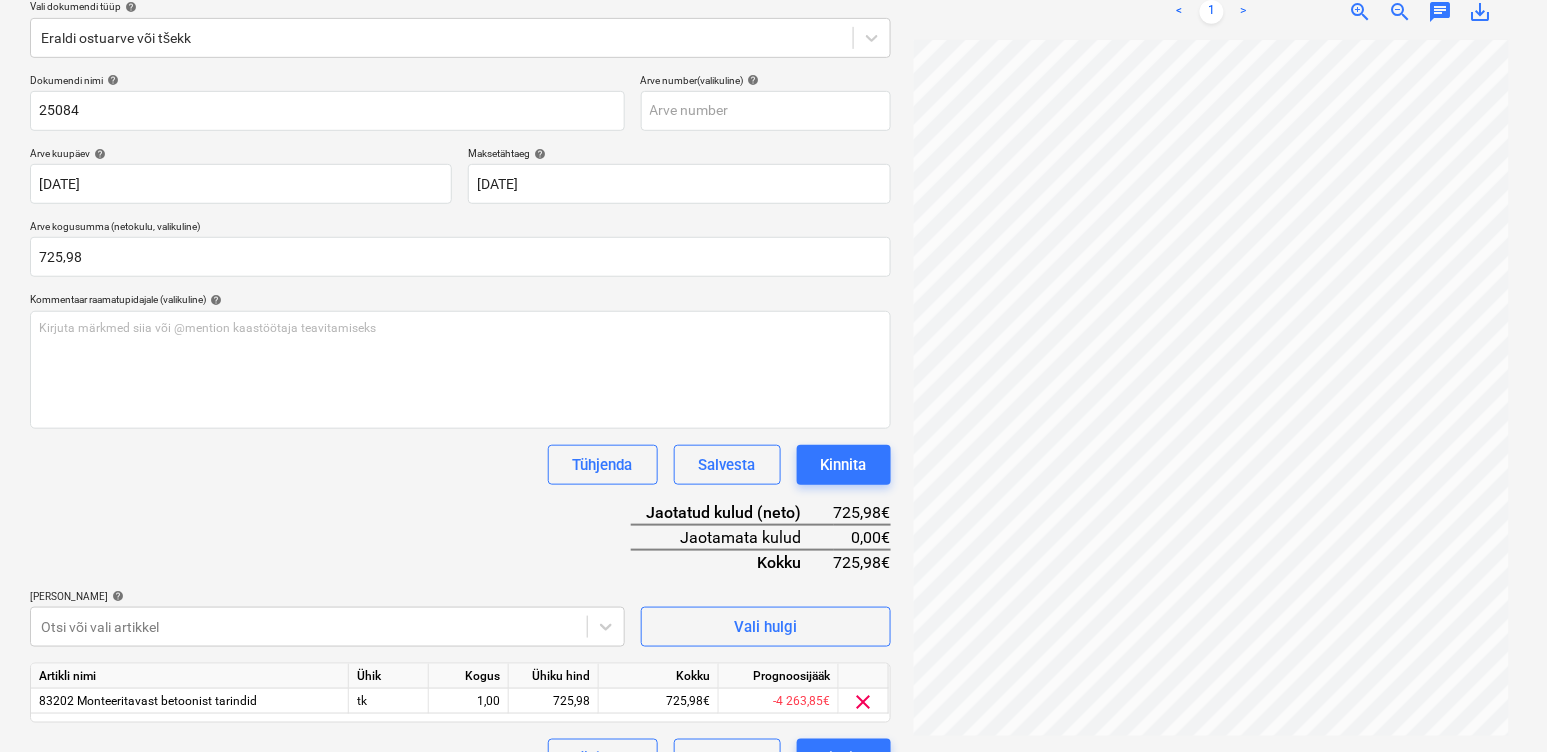 click on "Dokumendi nimi help 25084 Arve number  (valikuline) help [PERSON_NAME] kuupäev help [DATE] 14.07.2025 Press the down arrow key to interact with the calendar and
select a date. Press the question mark key to get the keyboard shortcuts for changing dates. Maksetähtaeg help [DATE] [DATE] Press the down arrow key to interact with the calendar and
select a date. Press the question mark key to get the keyboard shortcuts for changing dates. Arve kogusumma (netokulu, valikuline) 725,98 Kommentaar raamatupidajale (valikuline) help Kirjuta märkmed siia või @mention kaastöötaja teavitamiseks ﻿ Tühjenda Salvesta Kinnita Jaotatud kulud (neto) 725,98€ Jaotamata kulud 0,00€ Kokku 725,98€ [PERSON_NAME] artiklid help Otsi või vali artikkel Vali hulgi Artikli nimi Ühik Kogus Ühiku hind Kokku Prognoosijääk 83202 Monteeritavast betoonist tarindid tk 1,00 725,98 725,98€ -4 263,85€ clear Tühjenda Salvesta Kinnita" at bounding box center (460, 426) 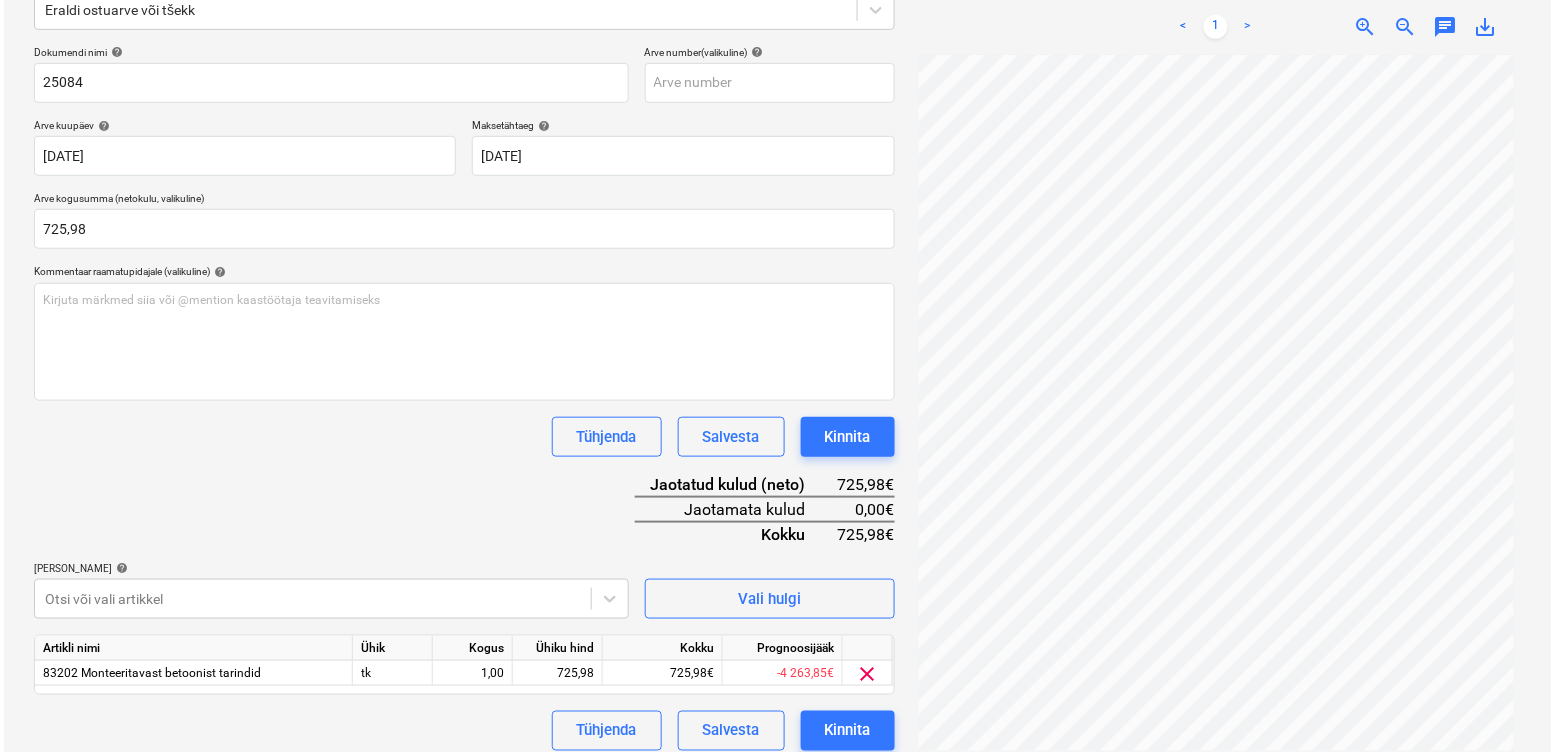 scroll, scrollTop: 281, scrollLeft: 0, axis: vertical 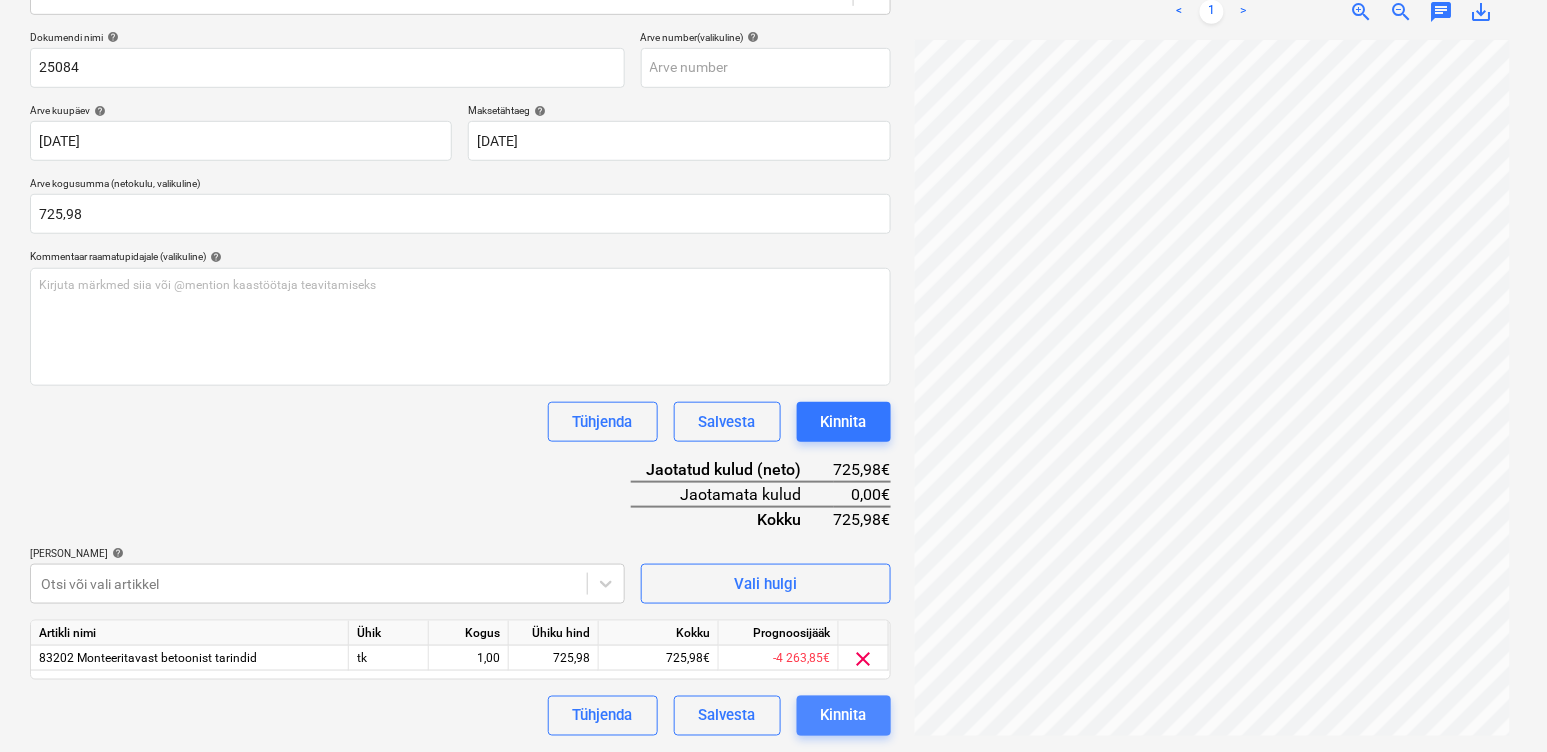 click on "Kinnita" at bounding box center (844, 716) 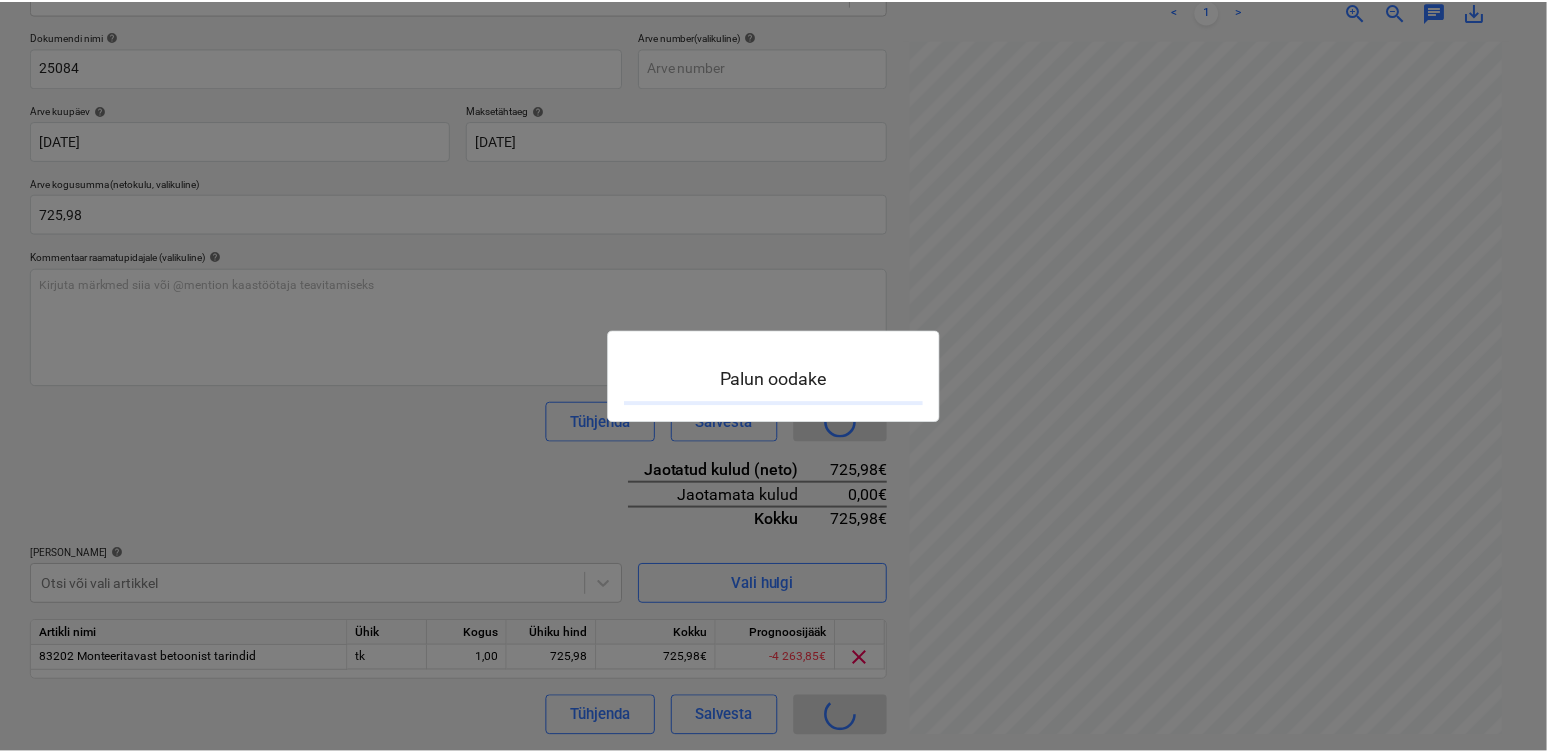 scroll, scrollTop: 0, scrollLeft: 0, axis: both 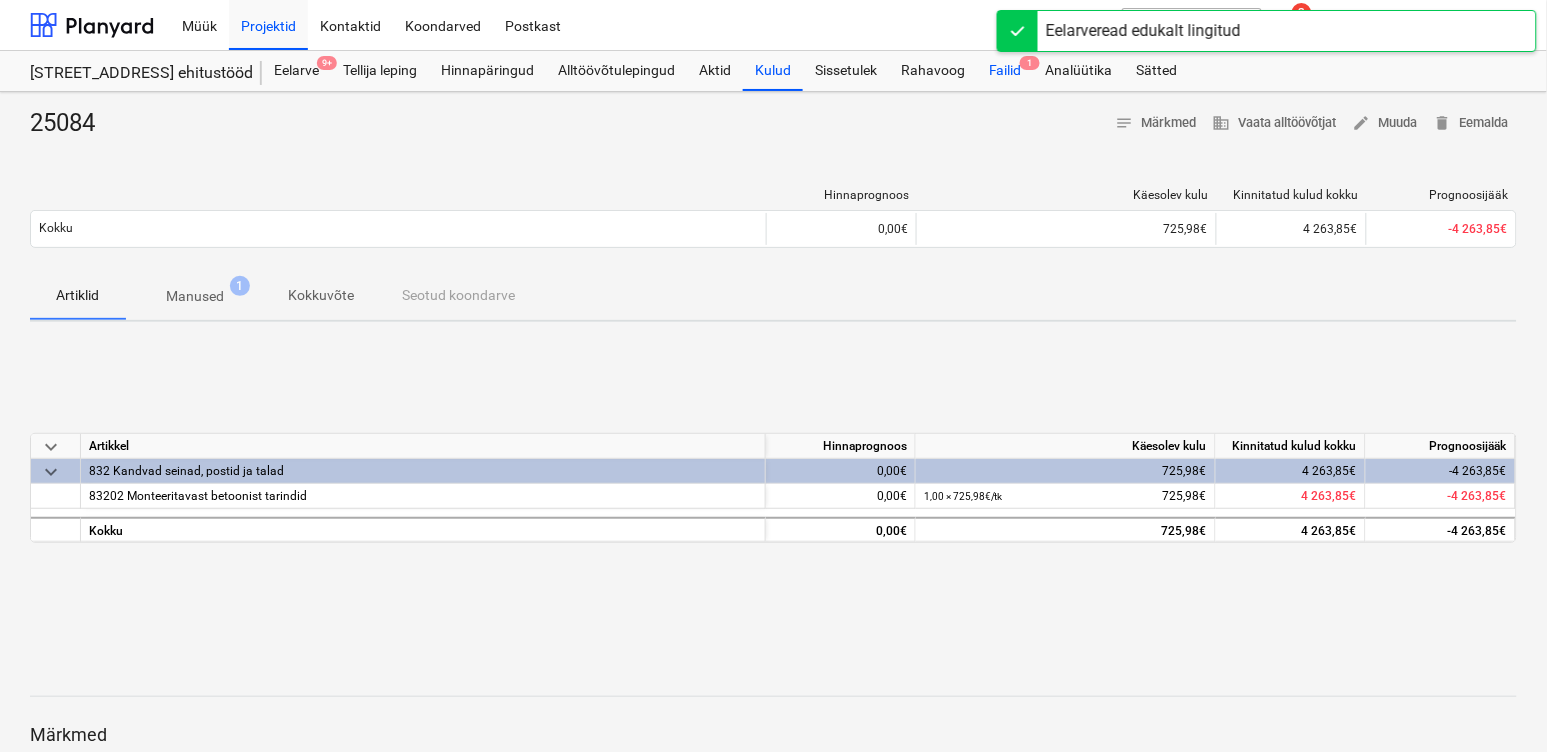 click on "Failid 1" at bounding box center [1005, 71] 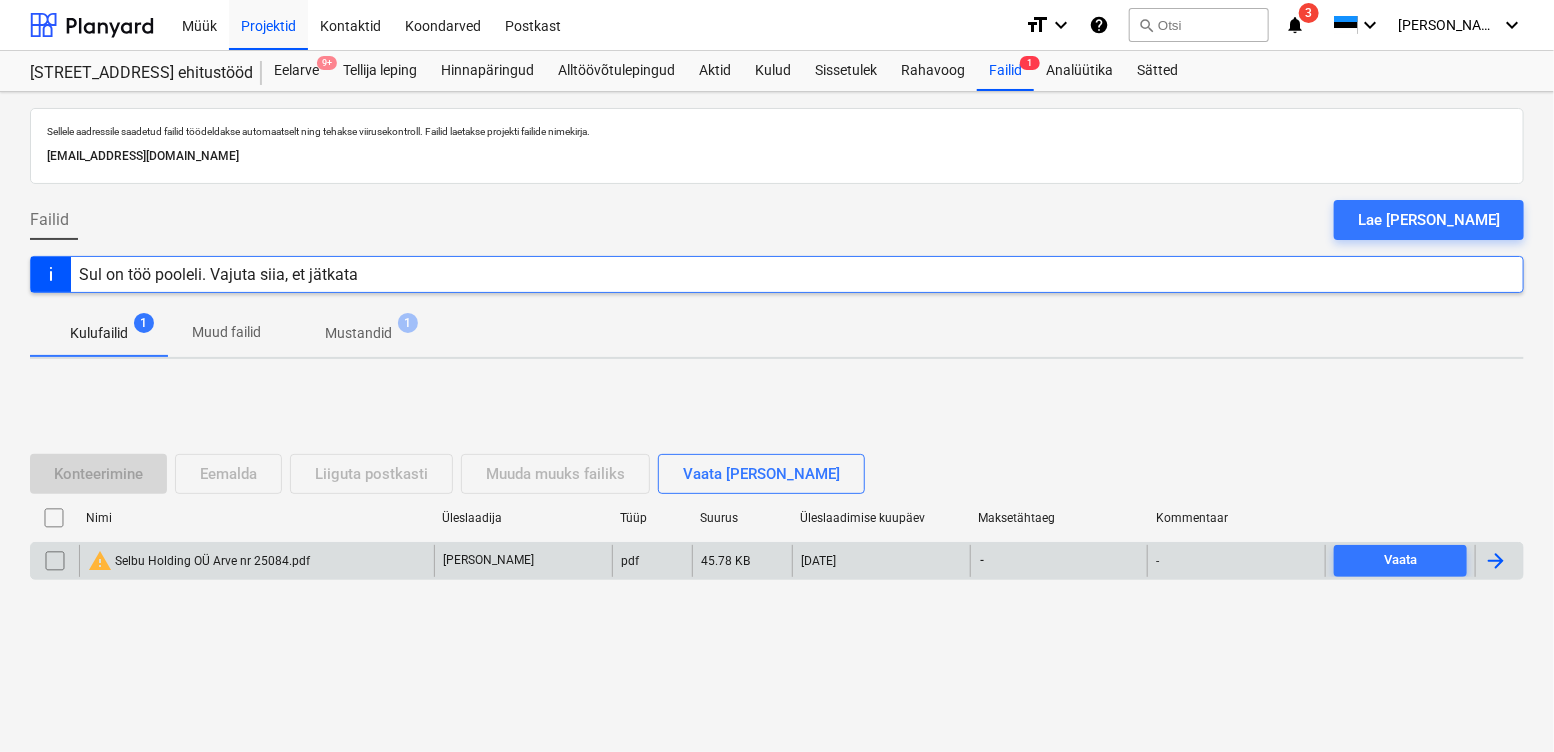 click on "warning   Selbu Holding OÜ Arve nr 25084.pdf" at bounding box center (199, 561) 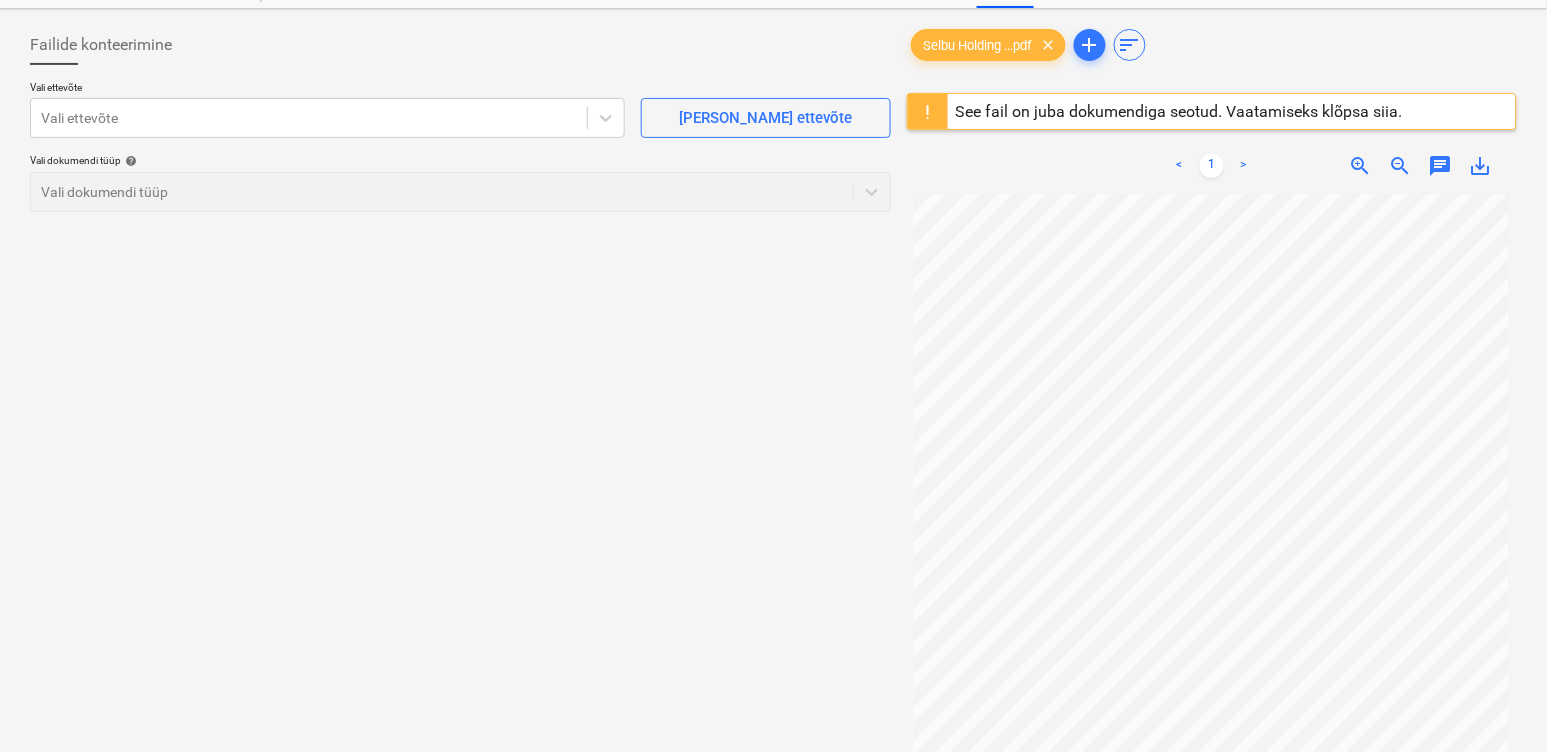 scroll, scrollTop: 0, scrollLeft: 0, axis: both 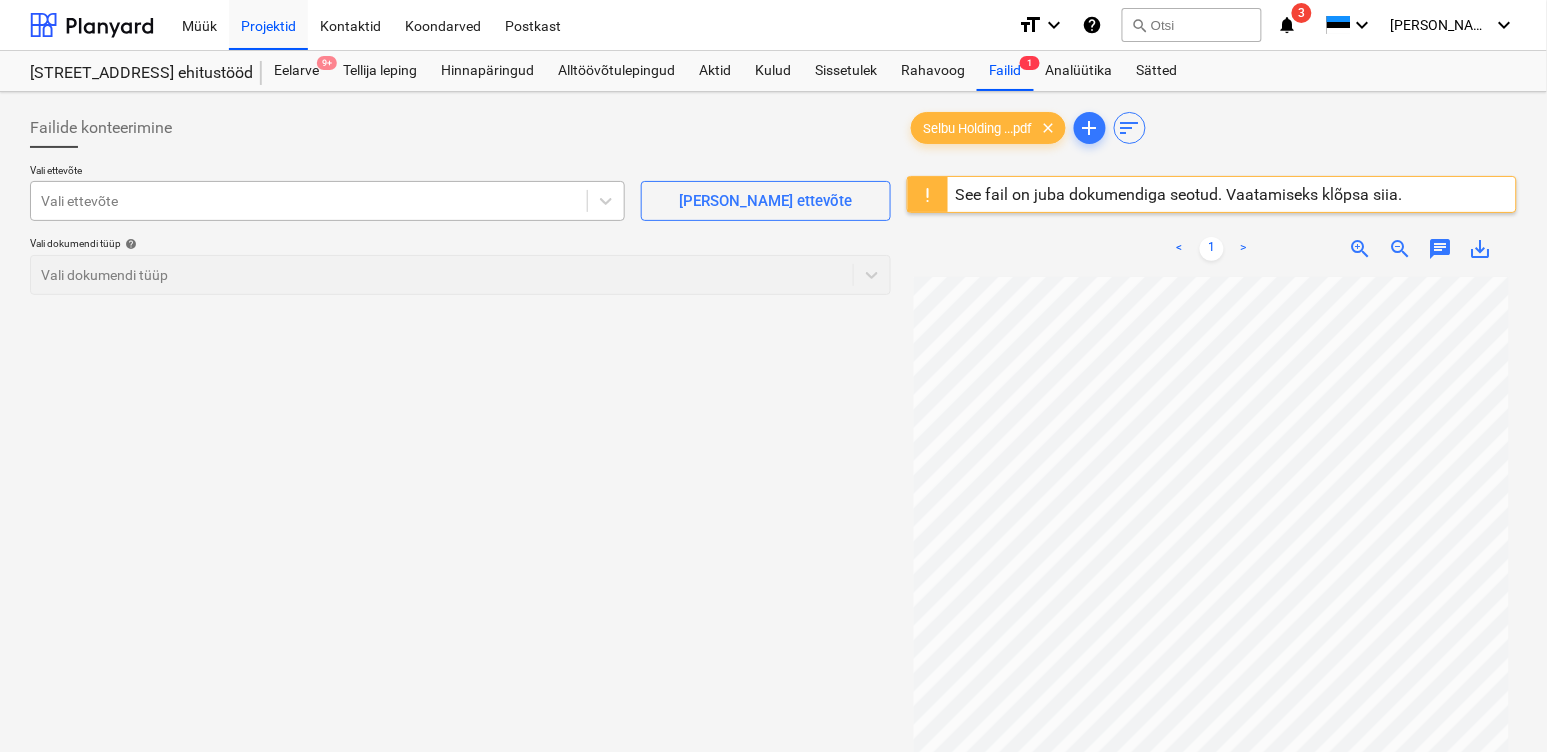 click at bounding box center [309, 201] 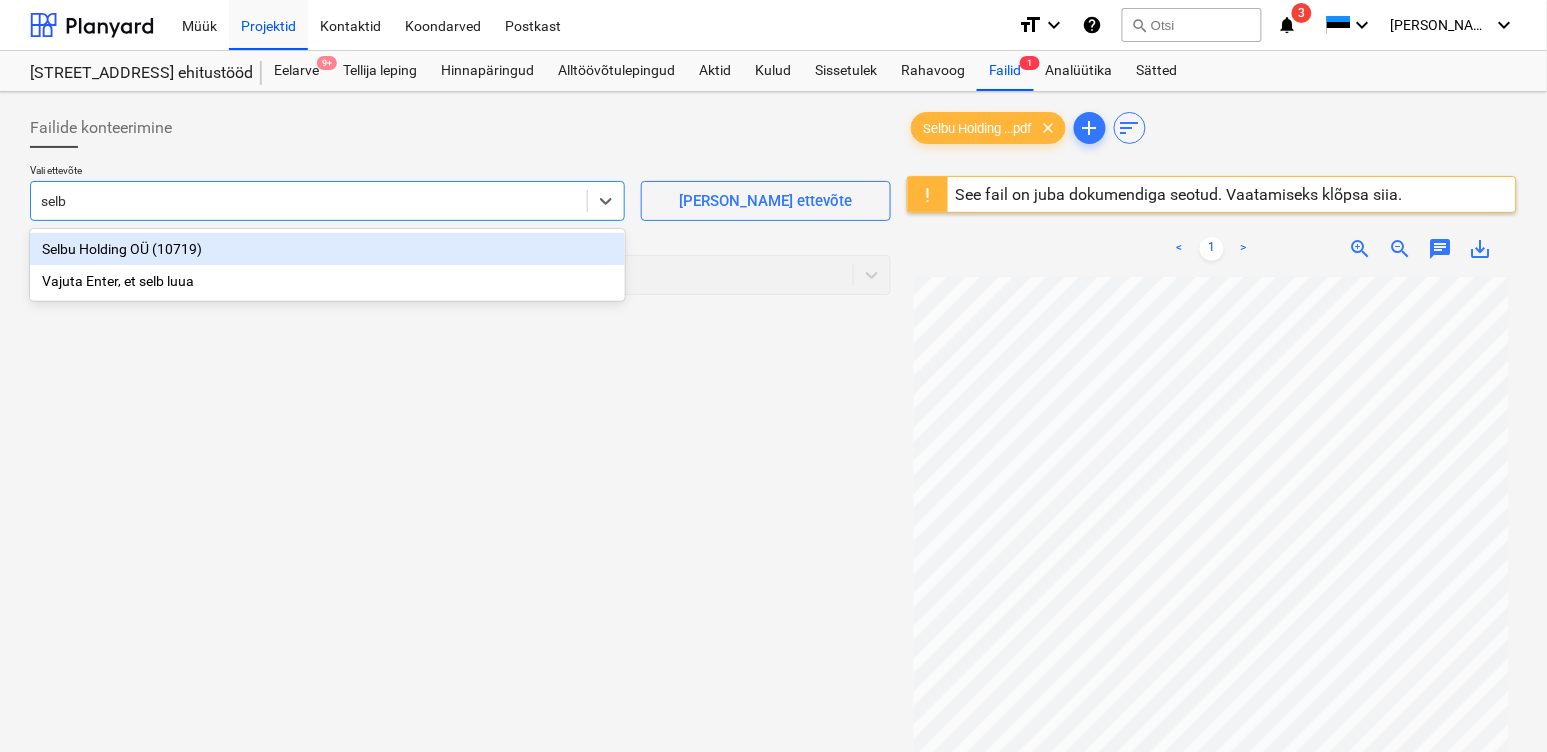 type on "selbu" 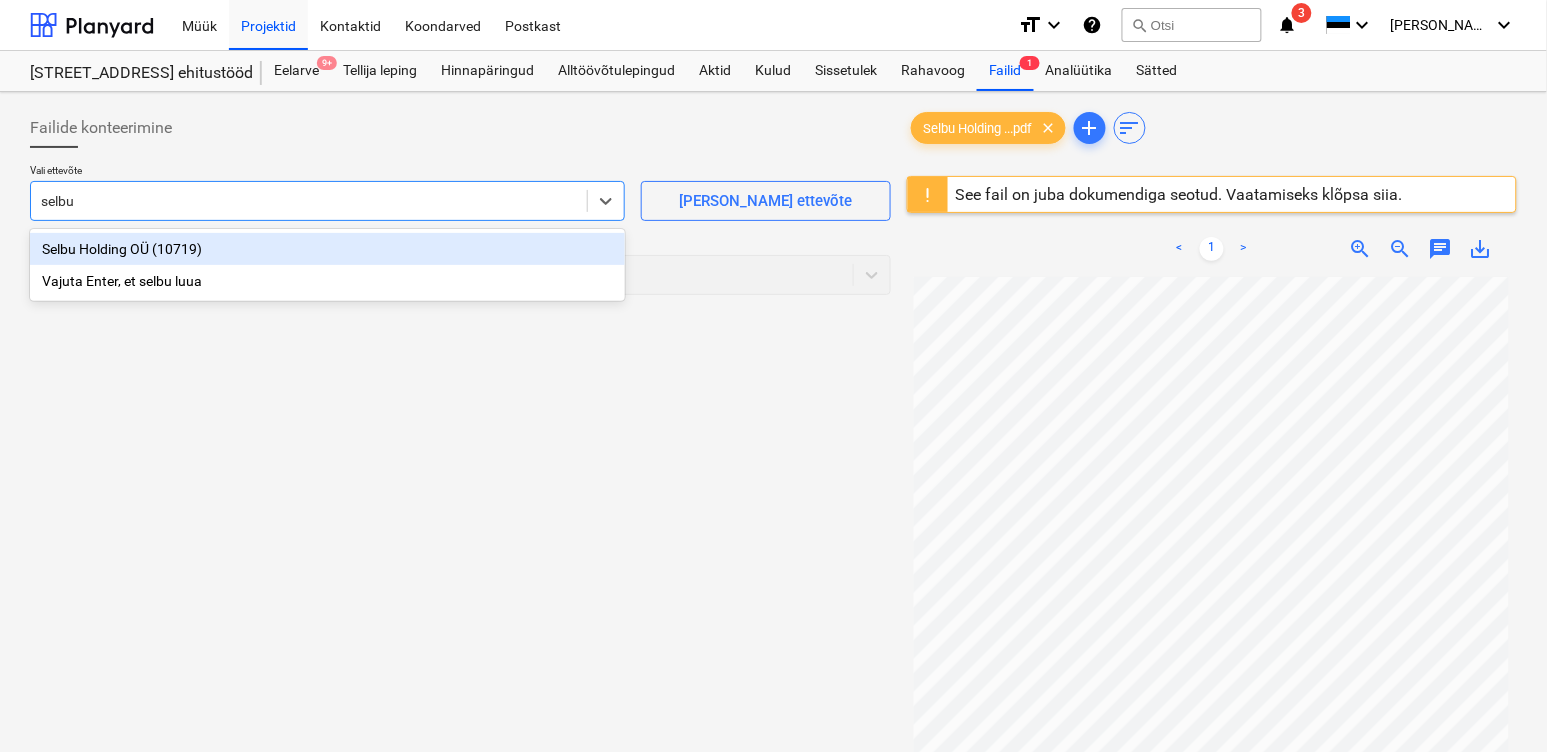 click on "Selbu Holding OÜ (10719)" at bounding box center [327, 249] 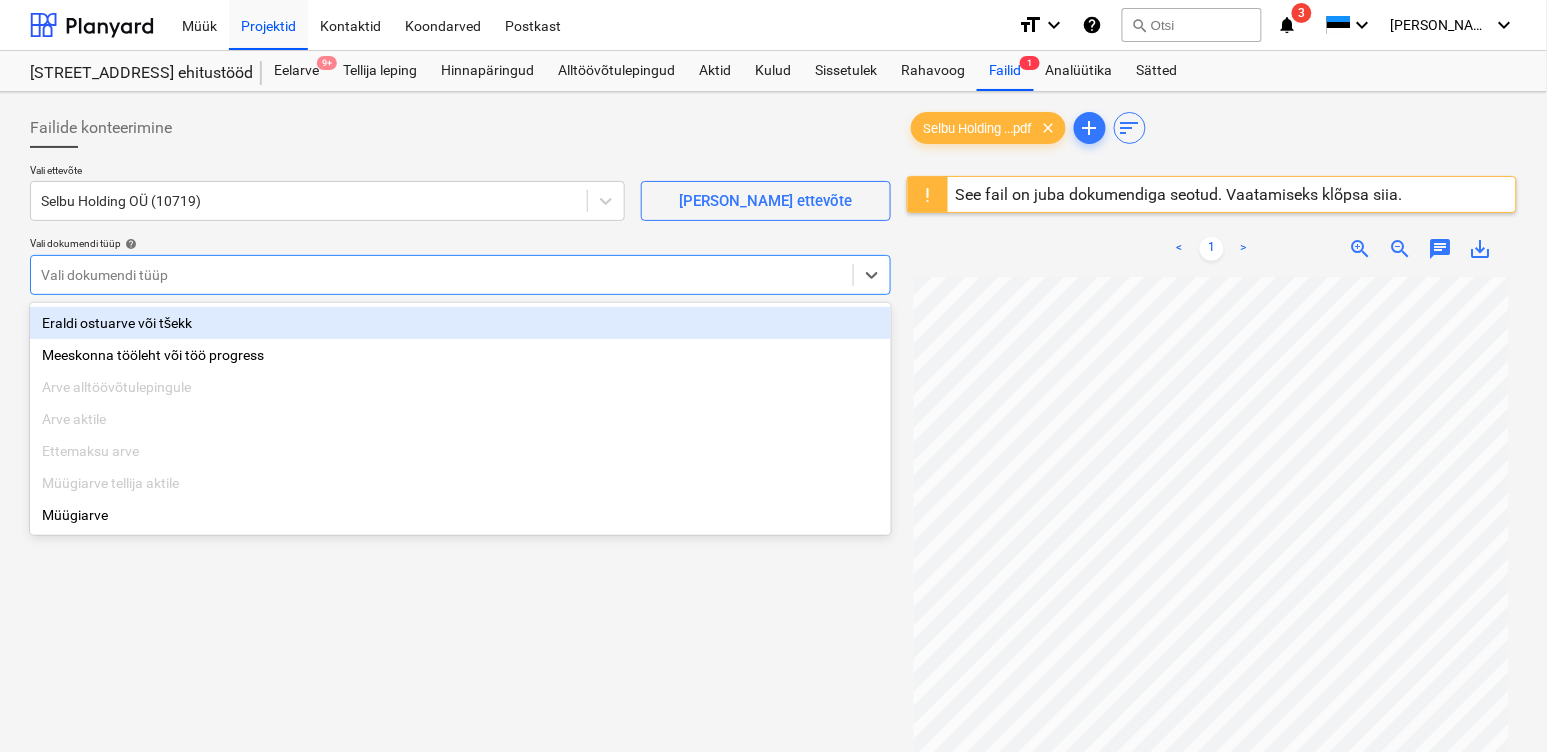 click at bounding box center (442, 275) 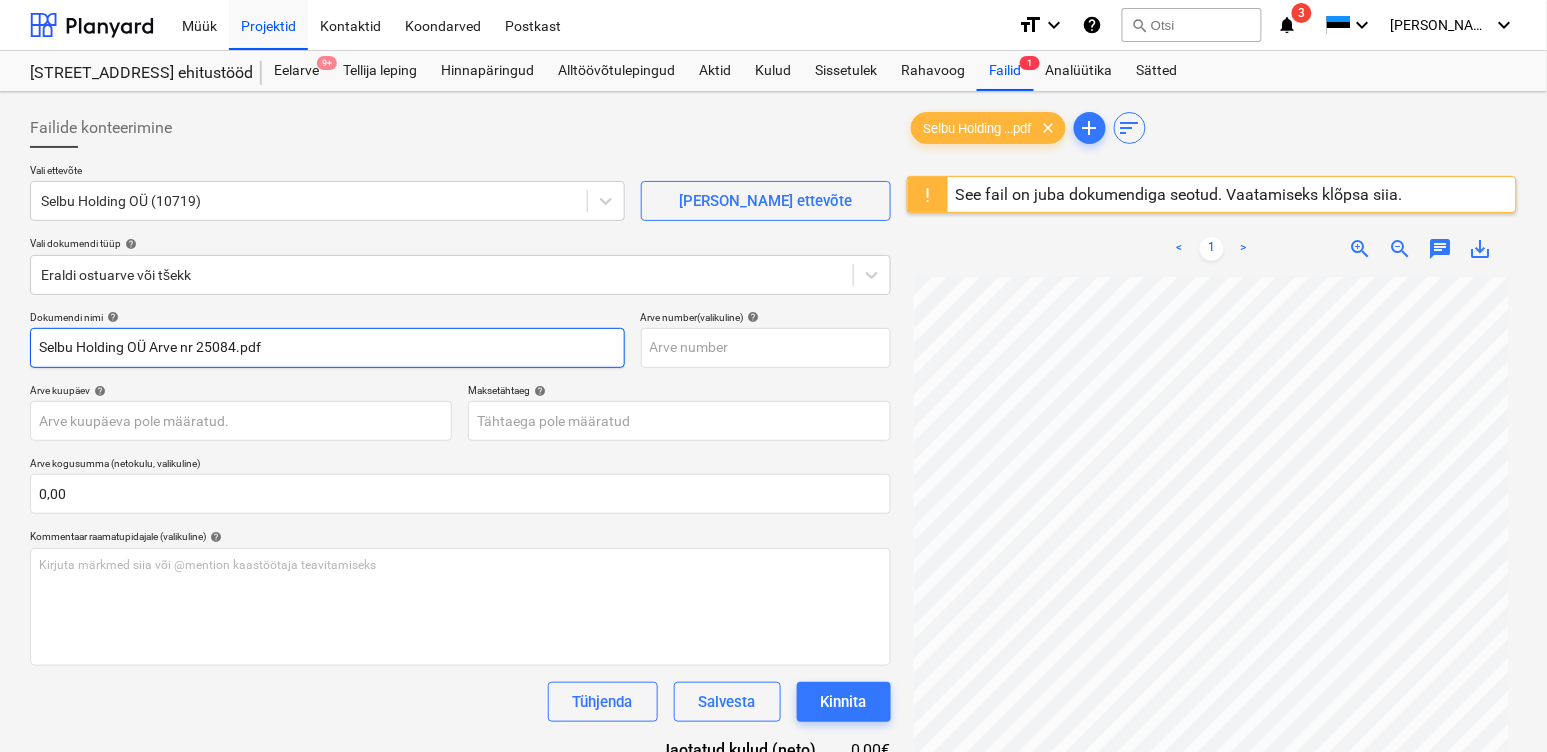 drag, startPoint x: 201, startPoint y: 347, endPoint x: -10, endPoint y: 360, distance: 211.4001 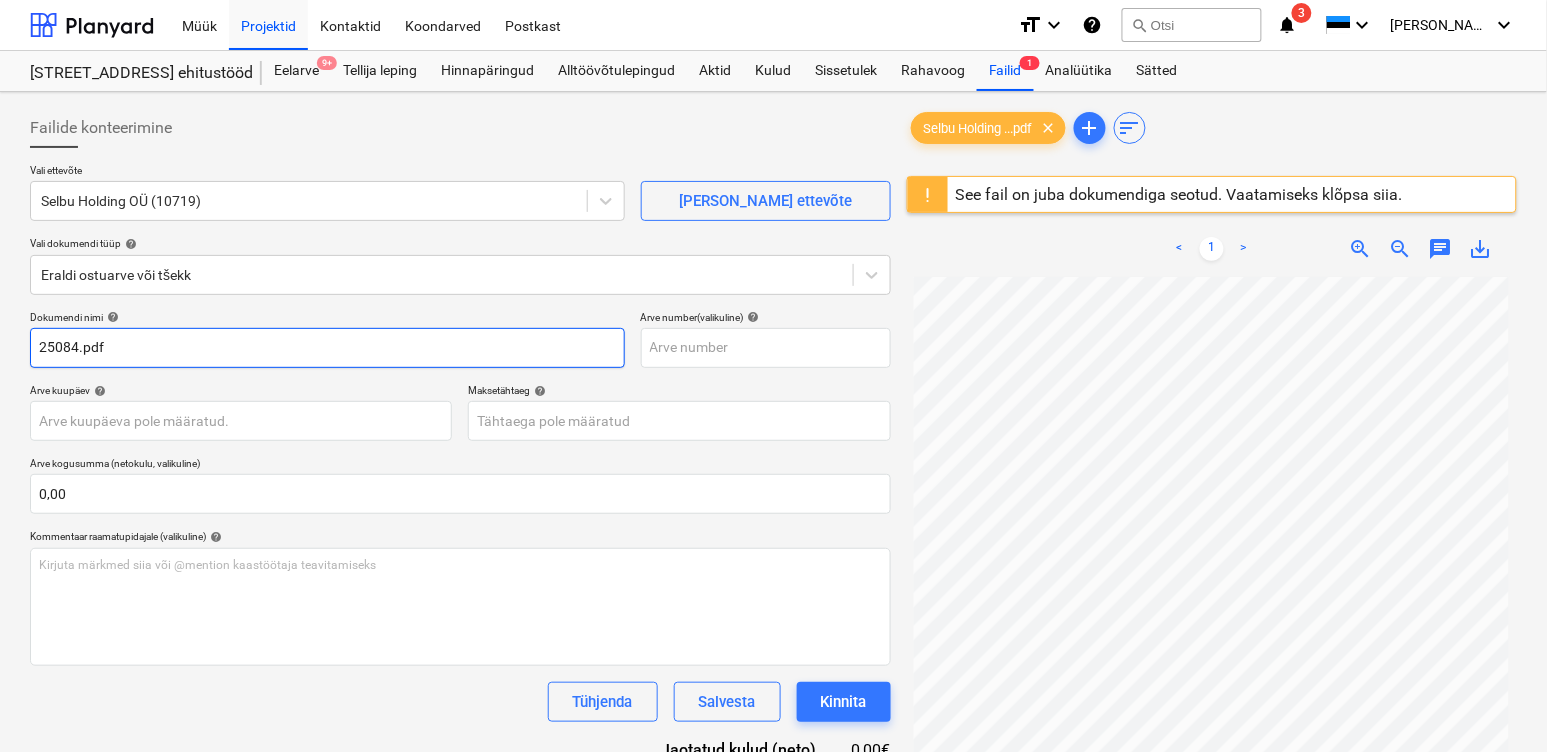 drag, startPoint x: 146, startPoint y: 348, endPoint x: 78, endPoint y: 350, distance: 68.0294 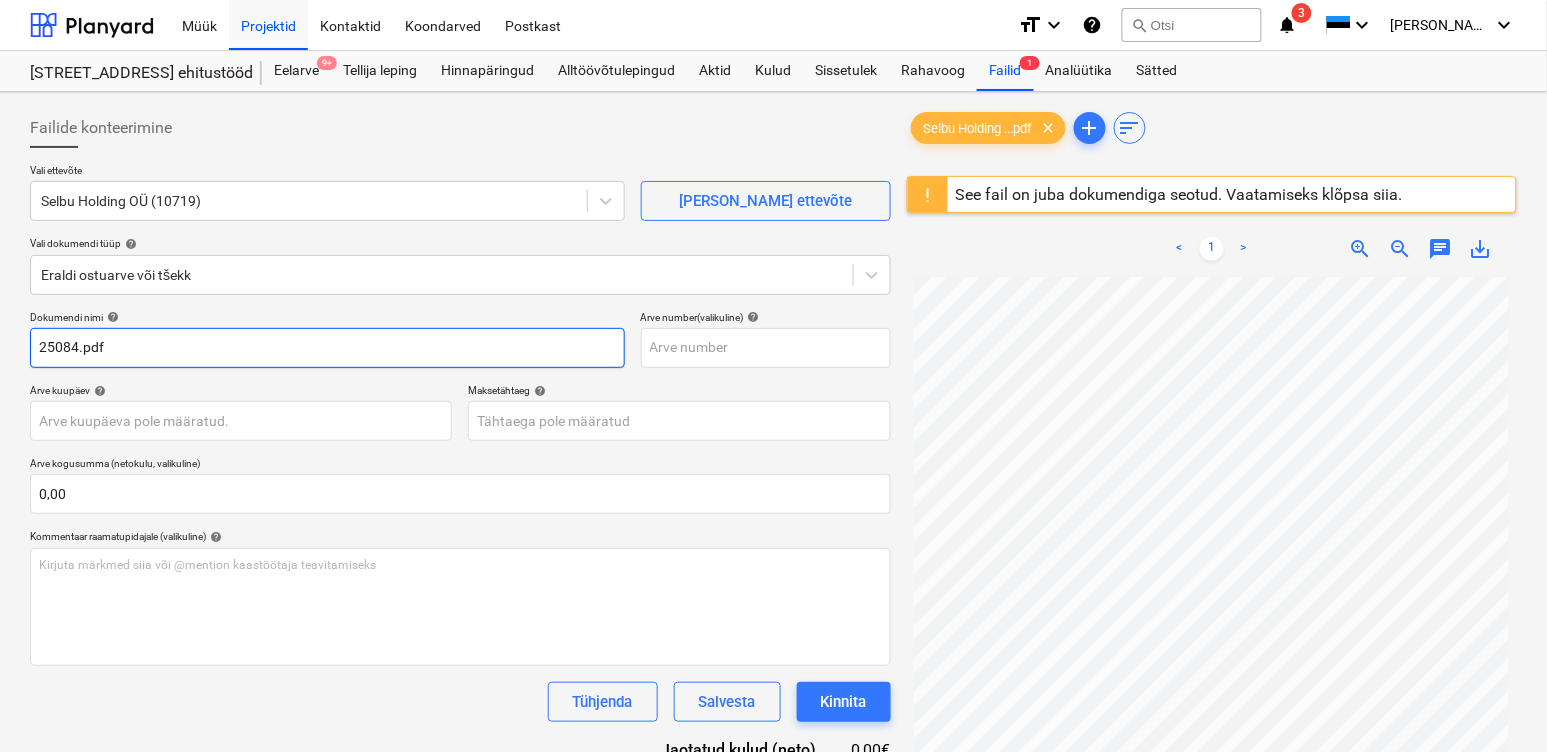 click on "25084.pdf" at bounding box center [327, 348] 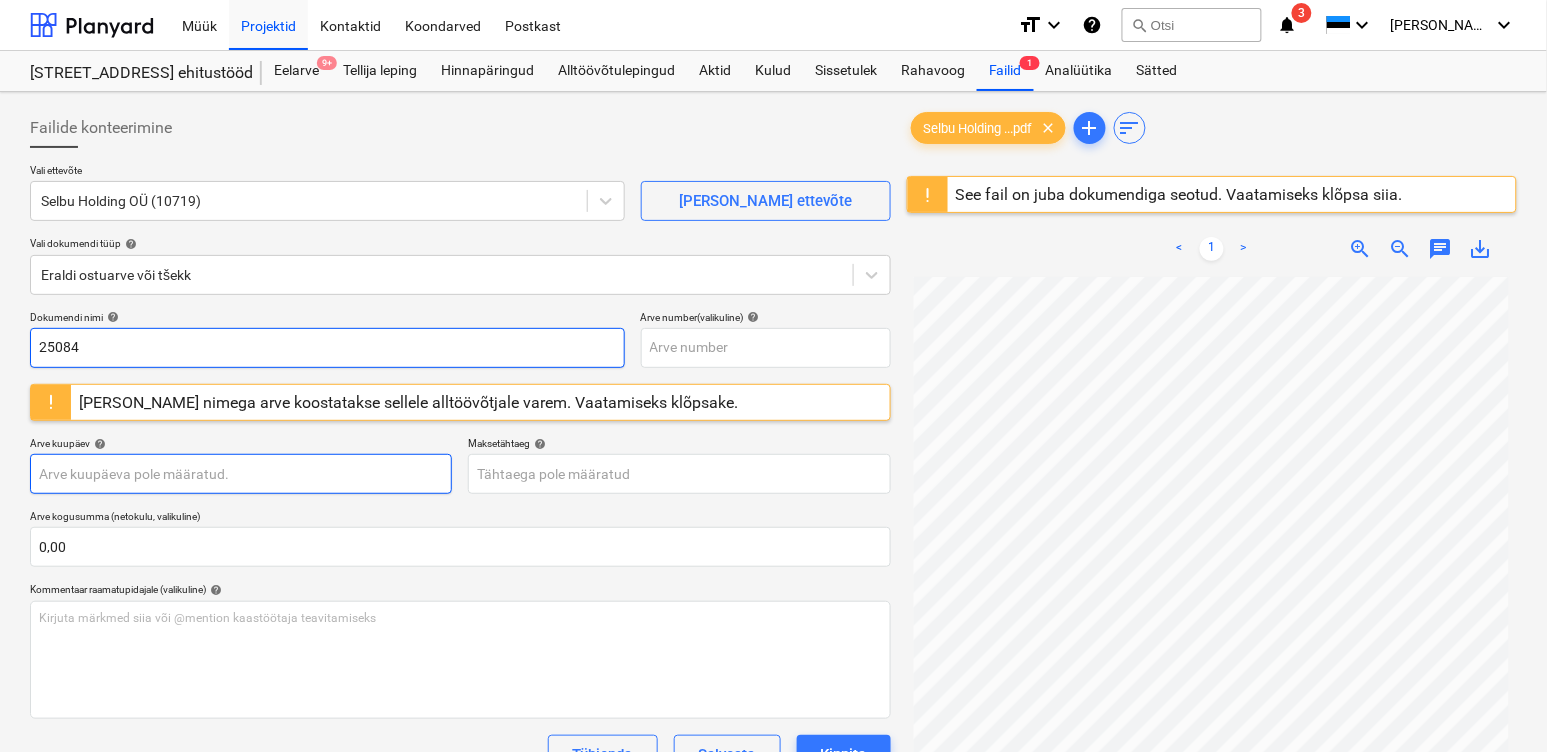 type on "25084" 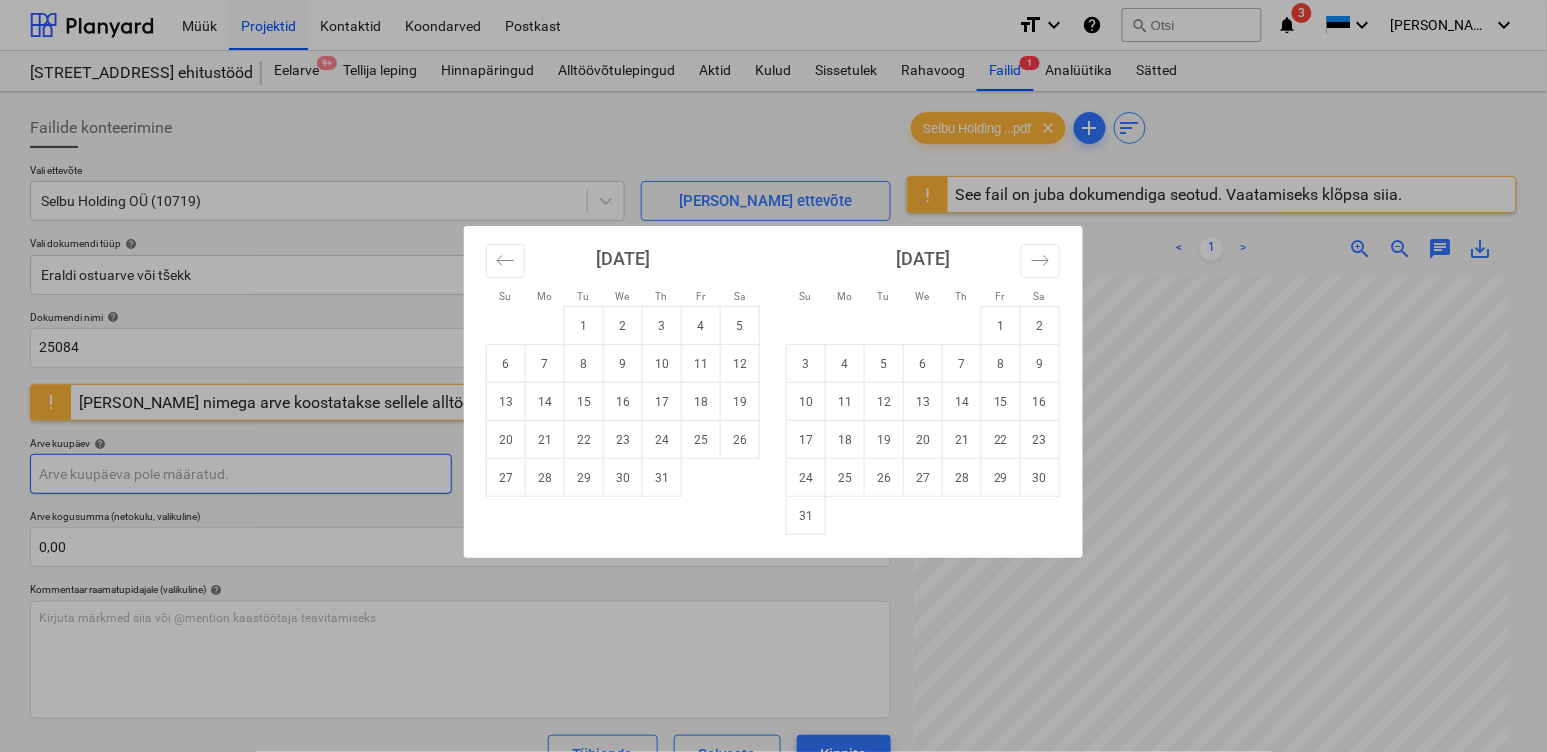 click on "Müük Projektid Kontaktid Koondarved Postkast format_size keyboard_arrow_down help search Otsi notifications 3 keyboard_arrow_down [PERSON_NAME] keyboard_arrow_down Maasika tee 7 ehitustööd Maasika tee 7 ehitustööd Eelarve 9+ Tellija leping Hinnapäringud Alltöövõtulepingud Aktid [PERSON_NAME] Rahavoog Failid 1 Analüütika Sätted Failide konteerimine Vali ettevõte Selbu Holding OÜ (10719)  [PERSON_NAME] uus ettevõte Vali dokumendi tüüp help Eraldi ostuarve või tšekk Dokumendi nimi help 25084 Arve number  (valikuline) help [PERSON_NAME] nimega arve koostatakse sellele alltöövõtjale varem. Vaatamiseks klõpsake. Arve kuupäev help Press the down arrow key to interact with the calendar and
select a date. Press the question mark key to get the keyboard shortcuts for changing dates. Maksetähtaeg help Press the down arrow key to interact with the calendar and
select a date. Press the question mark key to get the keyboard shortcuts for changing dates. Arve kogusumma (netokulu, valikuline) 0,00 help <" at bounding box center (773, 376) 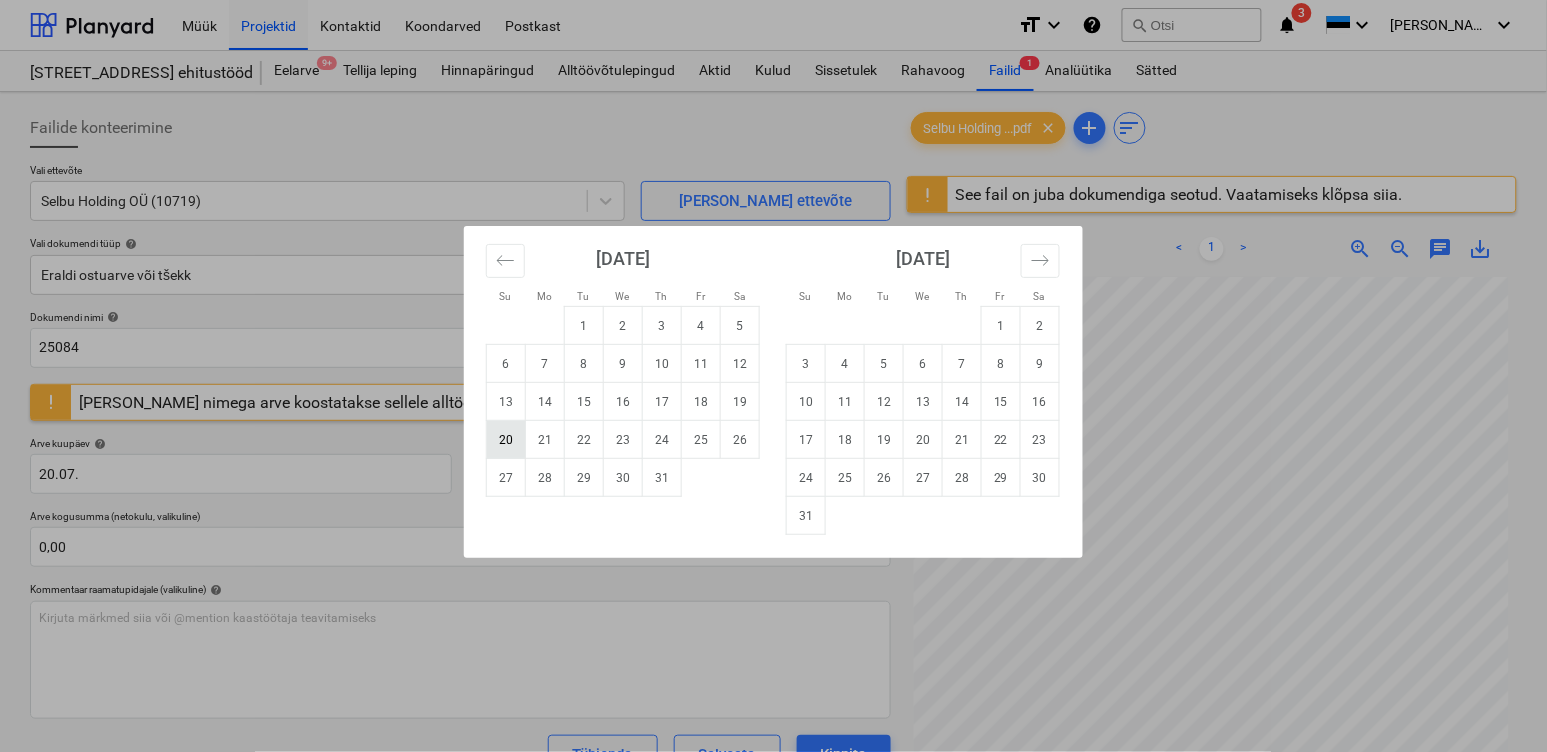 click on "20" at bounding box center [506, 440] 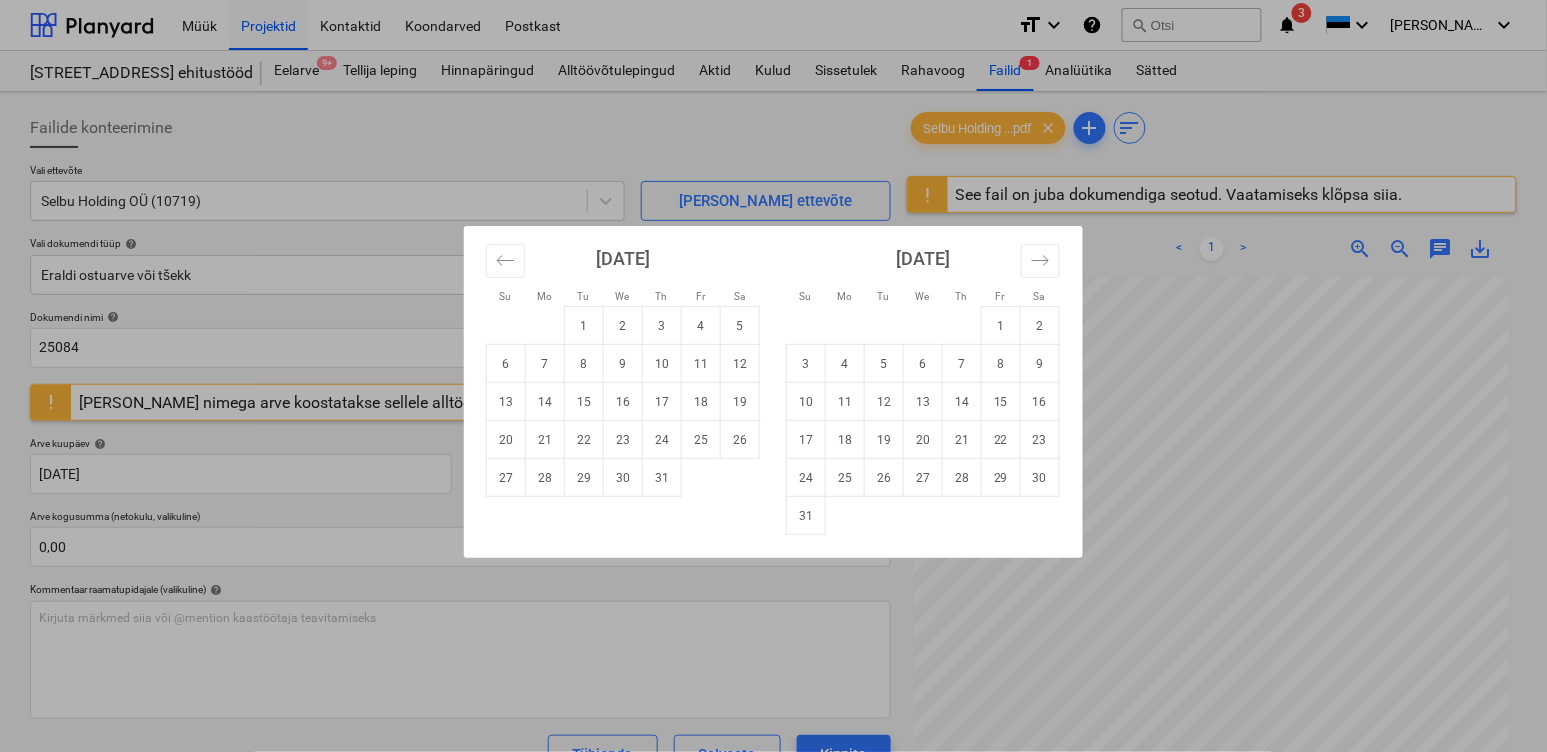 click on "Müük Projektid Kontaktid Koondarved Postkast format_size keyboard_arrow_down help search Otsi notifications 3 keyboard_arrow_down [PERSON_NAME] keyboard_arrow_down Maasika tee 7 ehitustööd Maasika tee 7 ehitustööd Eelarve 9+ Tellija leping Hinnapäringud Alltöövõtulepingud Aktid [PERSON_NAME] Rahavoog Failid 1 Analüütika Sätted Failide konteerimine Vali ettevõte Selbu Holding OÜ (10719)  [PERSON_NAME] uus ettevõte Vali dokumendi tüüp help Eraldi ostuarve või tšekk Dokumendi nimi help 25084 Arve number  (valikuline) help [PERSON_NAME] nimega arve koostatakse sellele alltöövõtjale varem. Vaatamiseks klõpsake. Arve kuupäev help [DATE] 20.07.2025 Press the down arrow key to interact with the calendar and
select a date. Press the question mark key to get the keyboard shortcuts for changing dates. Maksetähtaeg help Press the down arrow key to interact with the calendar and
select a date. Press the question mark key to get the keyboard shortcuts for changing dates. 0,00 help ﻿ Tühjenda <" at bounding box center (773, 376) 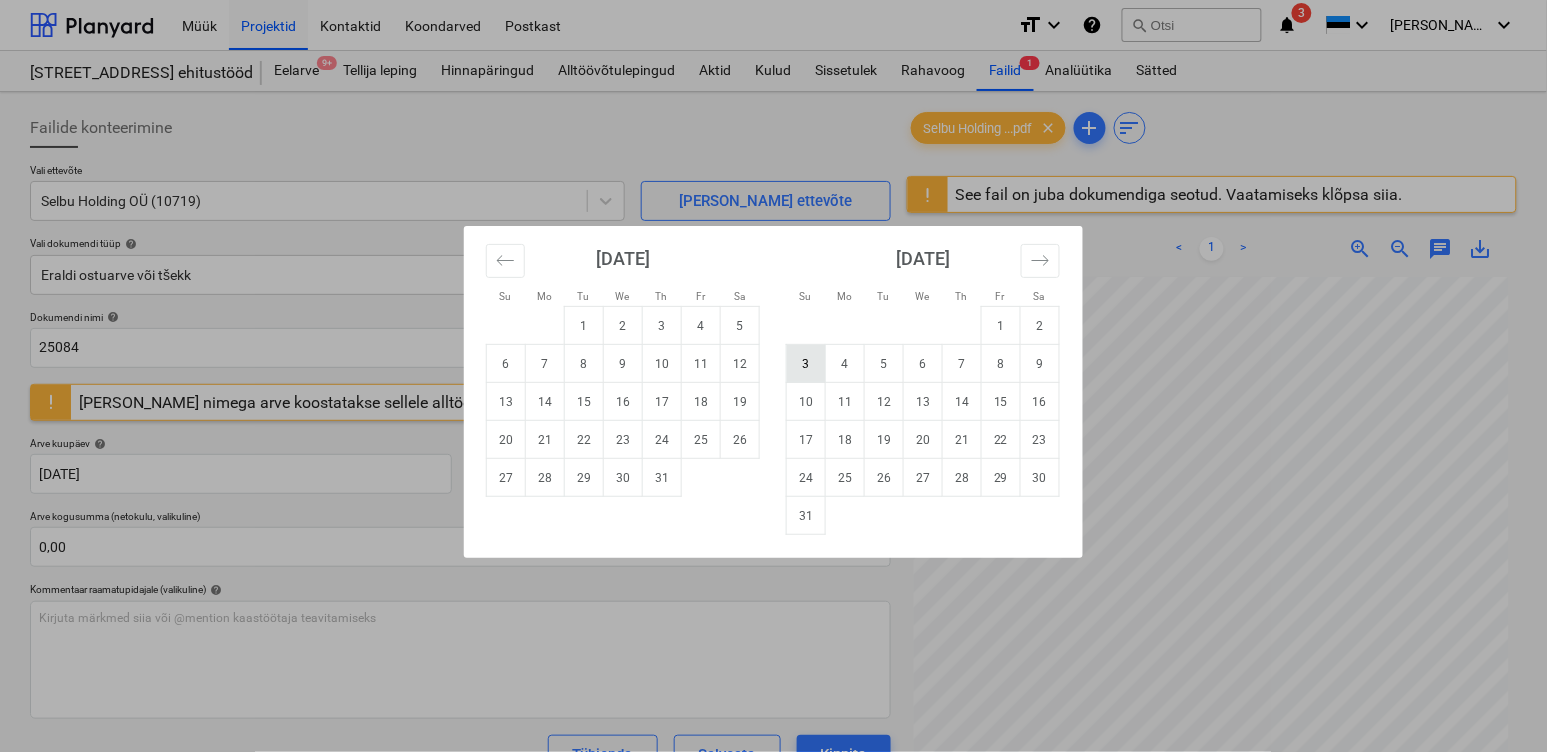 click on "3" at bounding box center [806, 364] 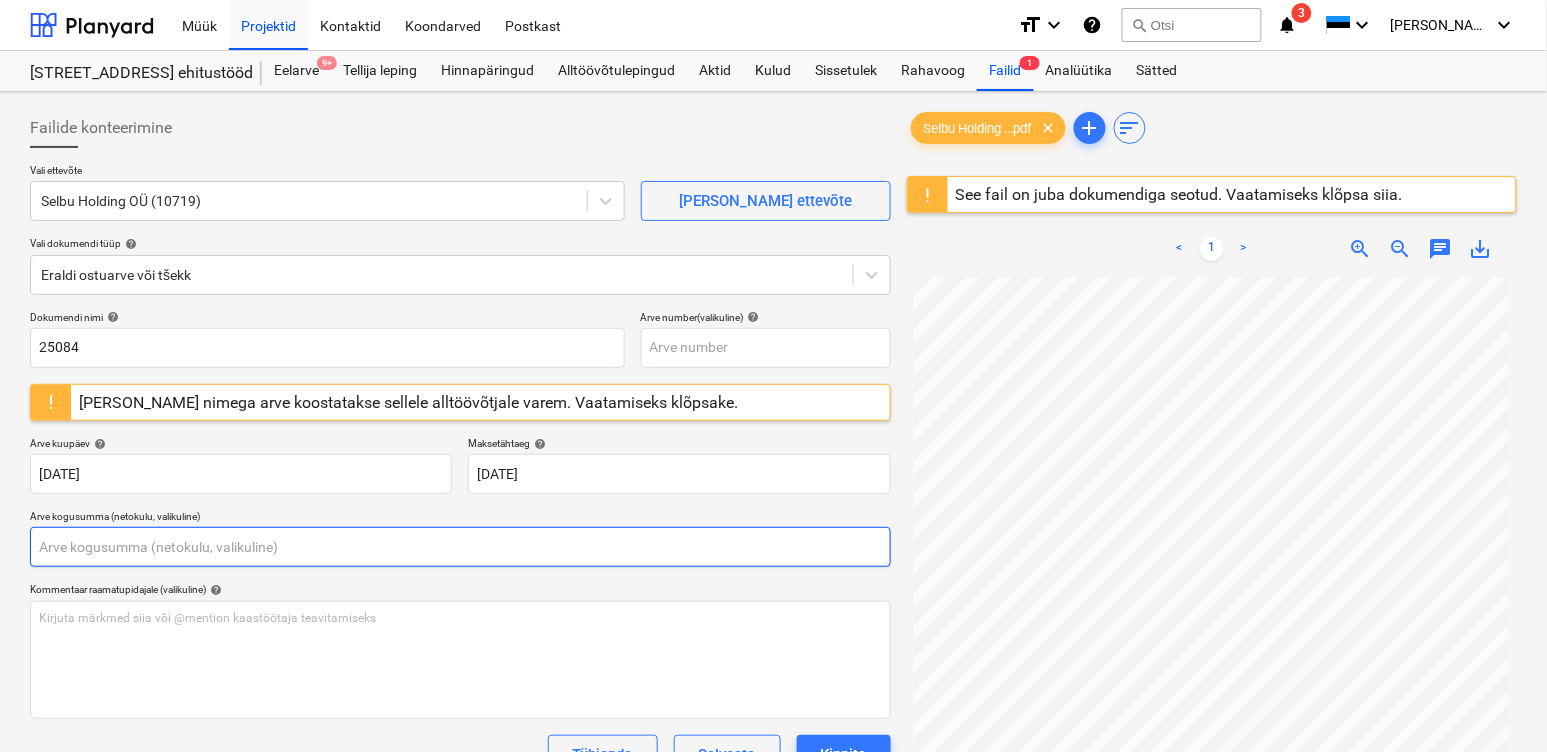 click at bounding box center [460, 547] 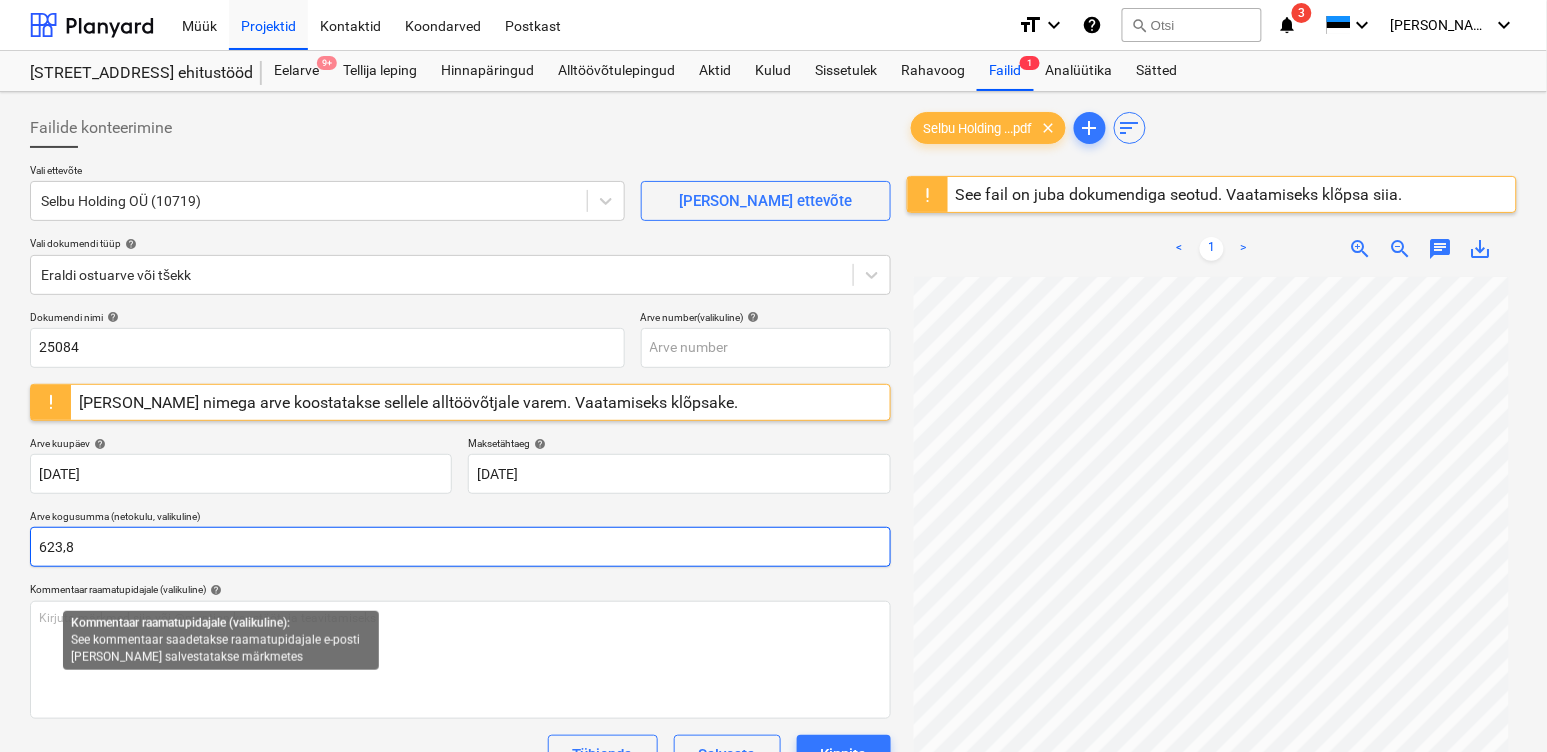 type on "623,8" 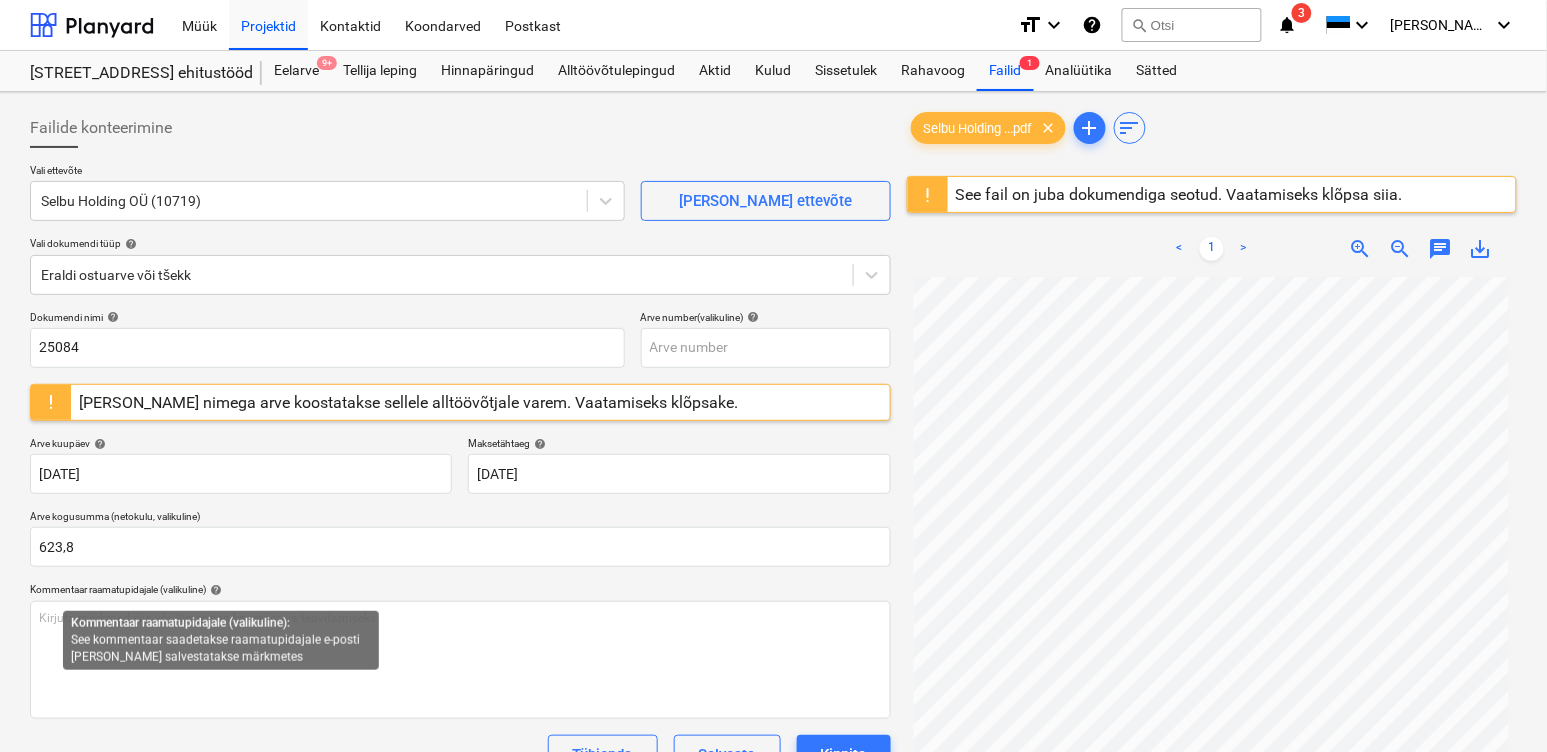 click on "Kommentaar raamatupidajale (valikuline) help" at bounding box center [460, 589] 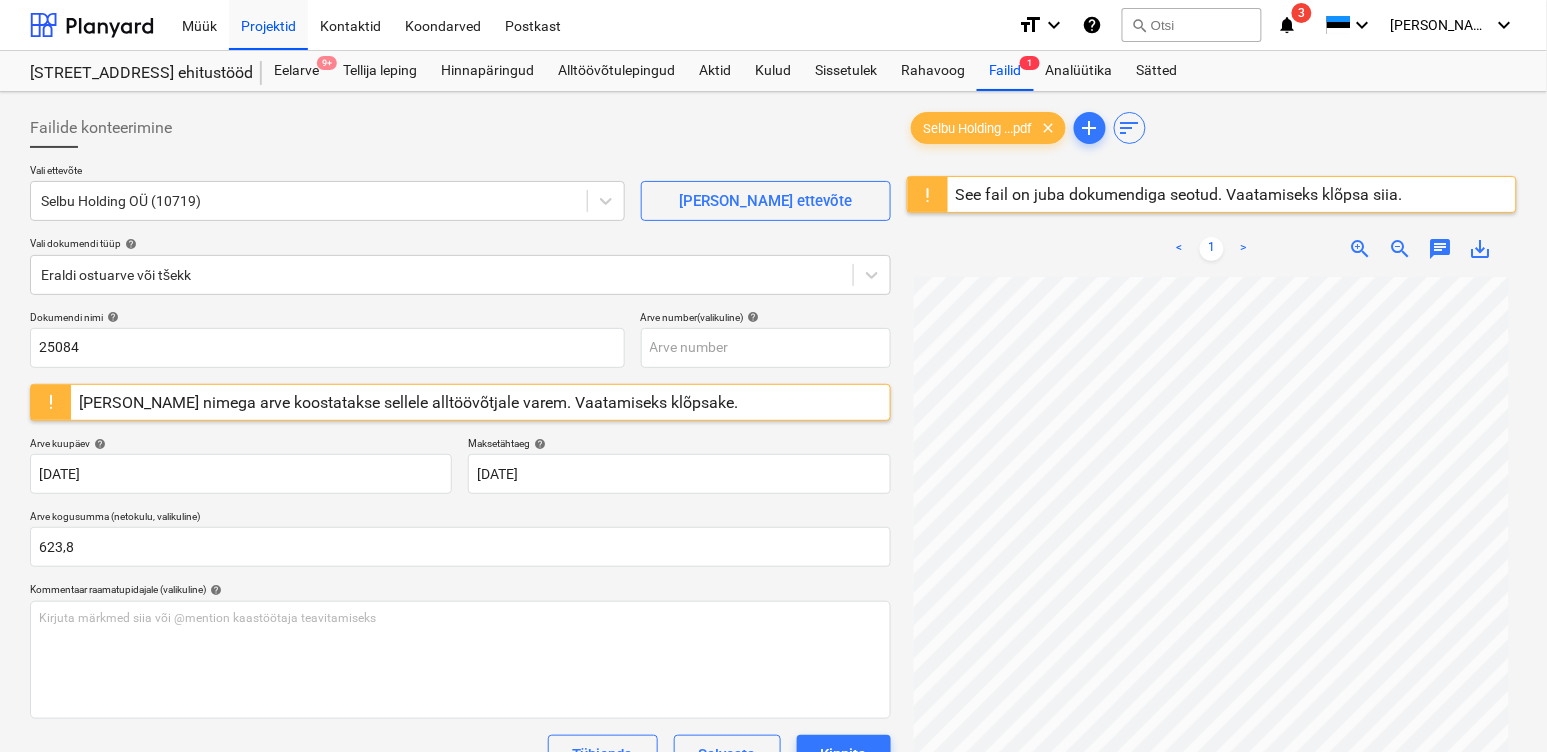 scroll, scrollTop: 237, scrollLeft: 0, axis: vertical 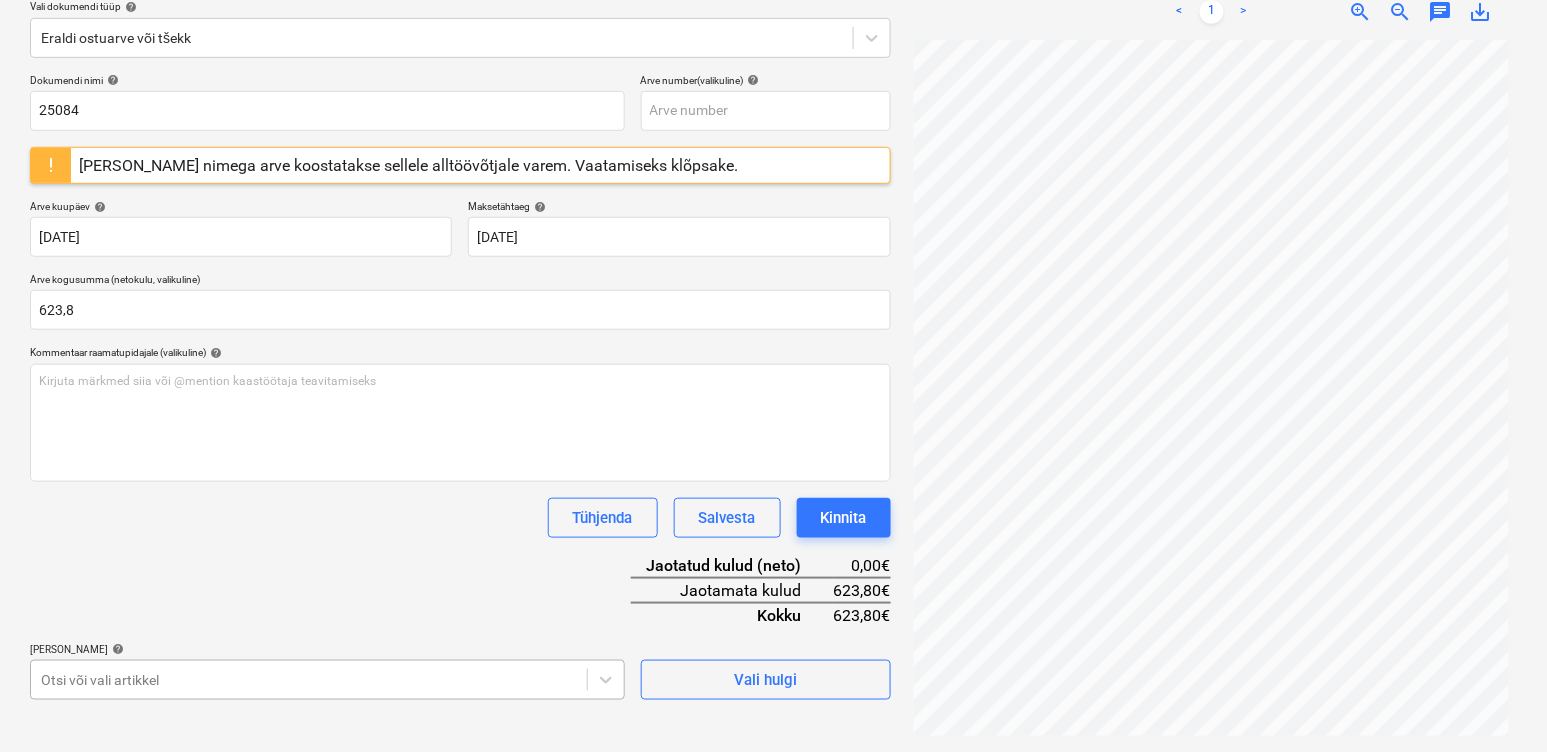 click on "Müük Projektid Kontaktid Koondarved Postkast format_size keyboard_arrow_down help search Otsi notifications 3 keyboard_arrow_down [PERSON_NAME] keyboard_arrow_down Maasika tee 7 ehitustööd Maasika tee 7 ehitustööd Eelarve 9+ Tellija leping Hinnapäringud Alltöövõtulepingud Aktid [PERSON_NAME] Rahavoog Failid 1 Analüütika Sätted Failide konteerimine Vali ettevõte Selbu Holding OÜ (10719)  [PERSON_NAME] uus ettevõte Vali dokumendi tüüp help Eraldi ostuarve või tšekk Dokumendi nimi help 25084 Arve number  (valikuline) help [PERSON_NAME] nimega arve koostatakse sellele alltöövõtjale varem. Vaatamiseks klõpsake. Arve kuupäev help [DATE] 20.07.2025 Press the down arrow key to interact with the calendar and
select a date. Press the question mark key to get the keyboard shortcuts for changing dates. Maksetähtaeg help [DATE] 03.08.2025 Press the down arrow key to interact with the calendar and
select a date. Press the question mark key to get the keyboard shortcuts for changing dates. ﻿" at bounding box center [773, 139] 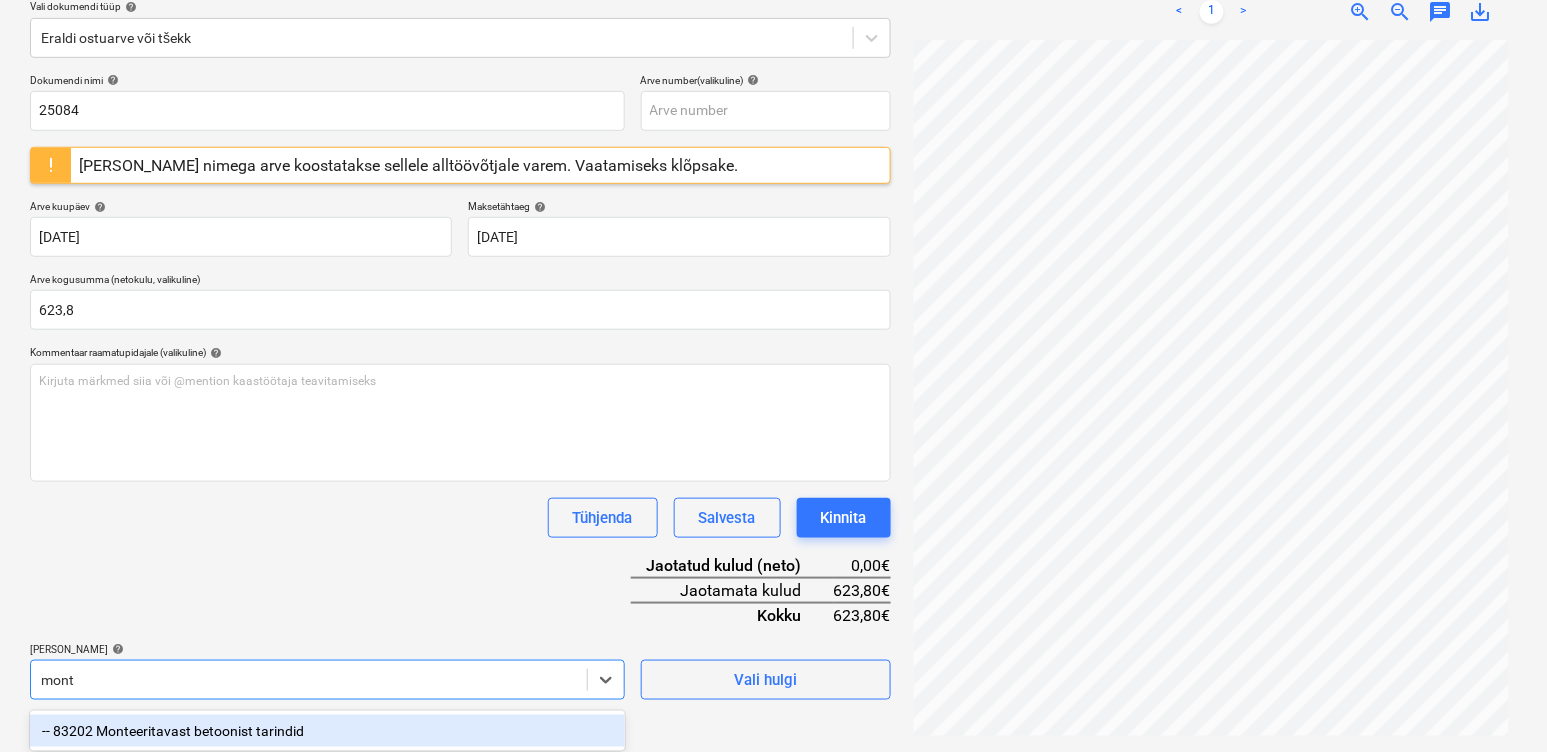 scroll, scrollTop: 237, scrollLeft: 0, axis: vertical 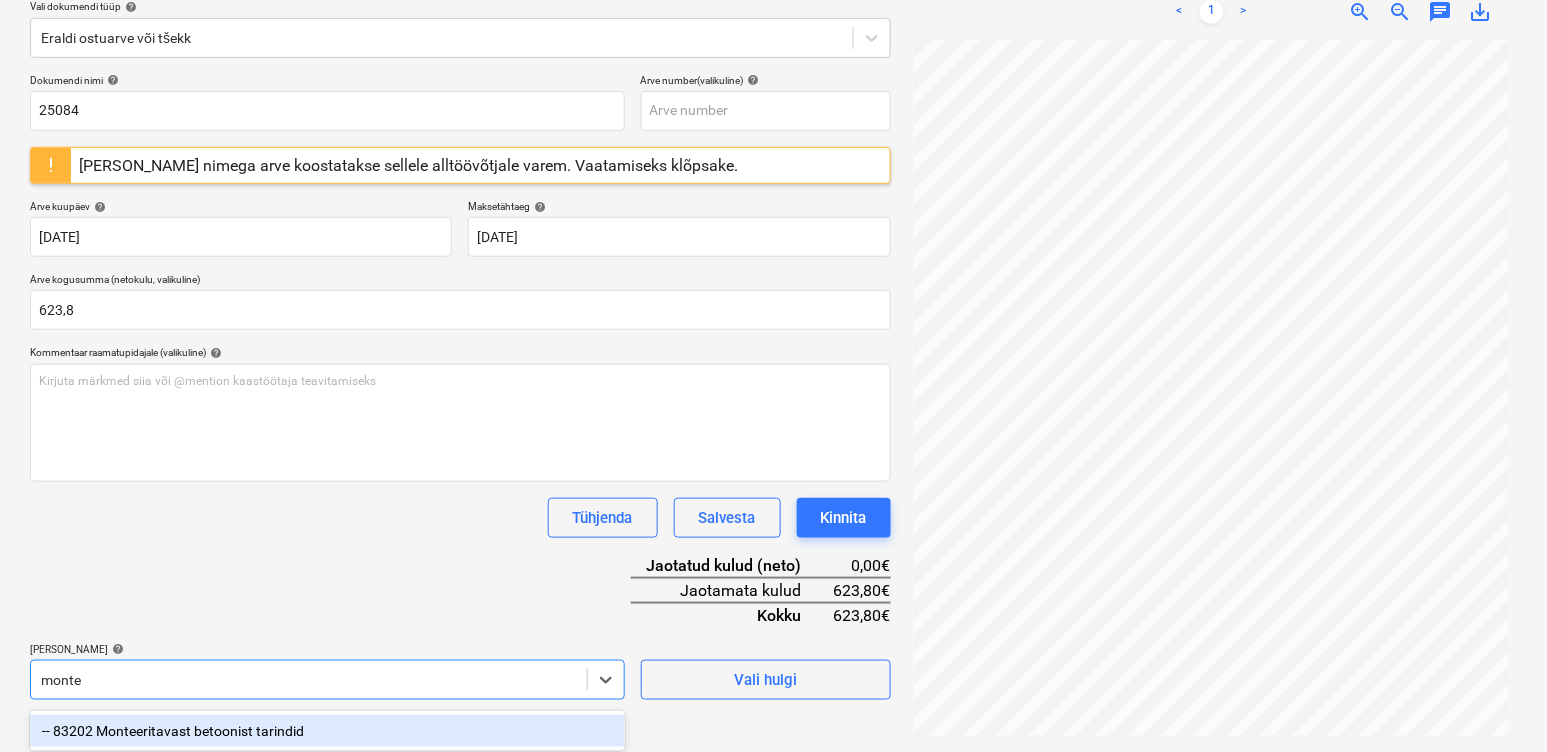 click on "--  83202 Monteeritavast betoonist tarindid" at bounding box center (327, 731) 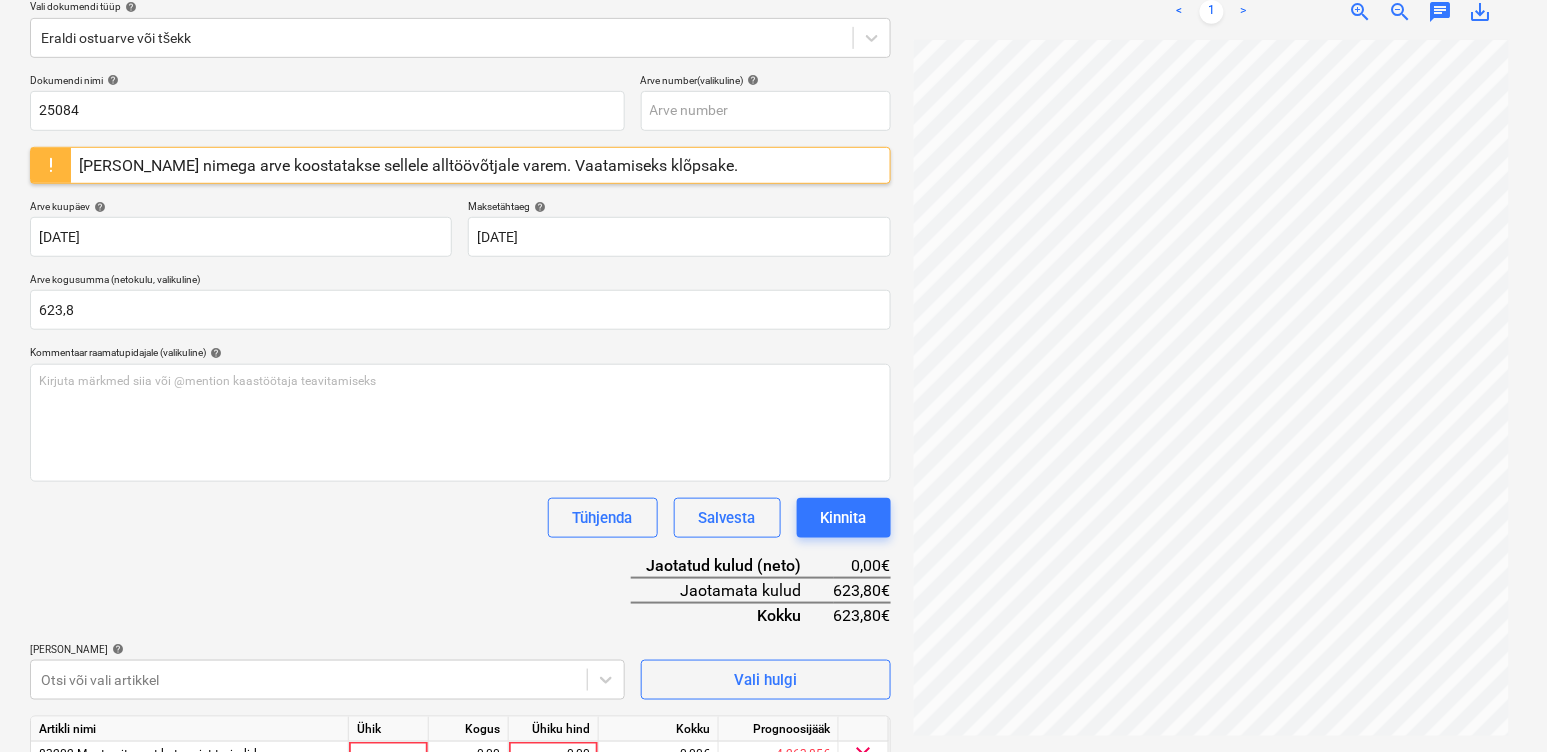 click on "Dokumendi nimi help 25084 Arve number  (valikuline) help [PERSON_NAME] nimega arve koostatakse sellele alltöövõtjale varem. Vaatamiseks klõpsake. Arve kuupäev help [DATE] 20.07.2025 Press the down arrow key to interact with the calendar and
select a date. Press the question mark key to get the keyboard shortcuts for changing dates. Maksetähtaeg help [DATE] 03.08.2025 Press the down arrow key to interact with the calendar and
select a date. Press the question mark key to get the keyboard shortcuts for changing dates. Arve kogusumma (netokulu, valikuline) 623,8 Kommentaar raamatupidajale (valikuline) help Kirjuta märkmed siia või @mention kaastöötaja teavitamiseks ﻿ Tühjenda Salvesta Kinnita Jaotatud kulud (neto) 0,00€ Jaotamata kulud 623,80€ Kokku 623,80€ [PERSON_NAME] artiklid help Otsi või vali artikkel Vali hulgi Artikli nimi Ühik Kogus Ühiku hind Kokku Prognoosijääk 83202 Monteeritavast betoonist tarindid 0,00 0,00 0,00€ -4 263,85€ clear Tühjenda Salvesta Kinnita" at bounding box center (460, 453) 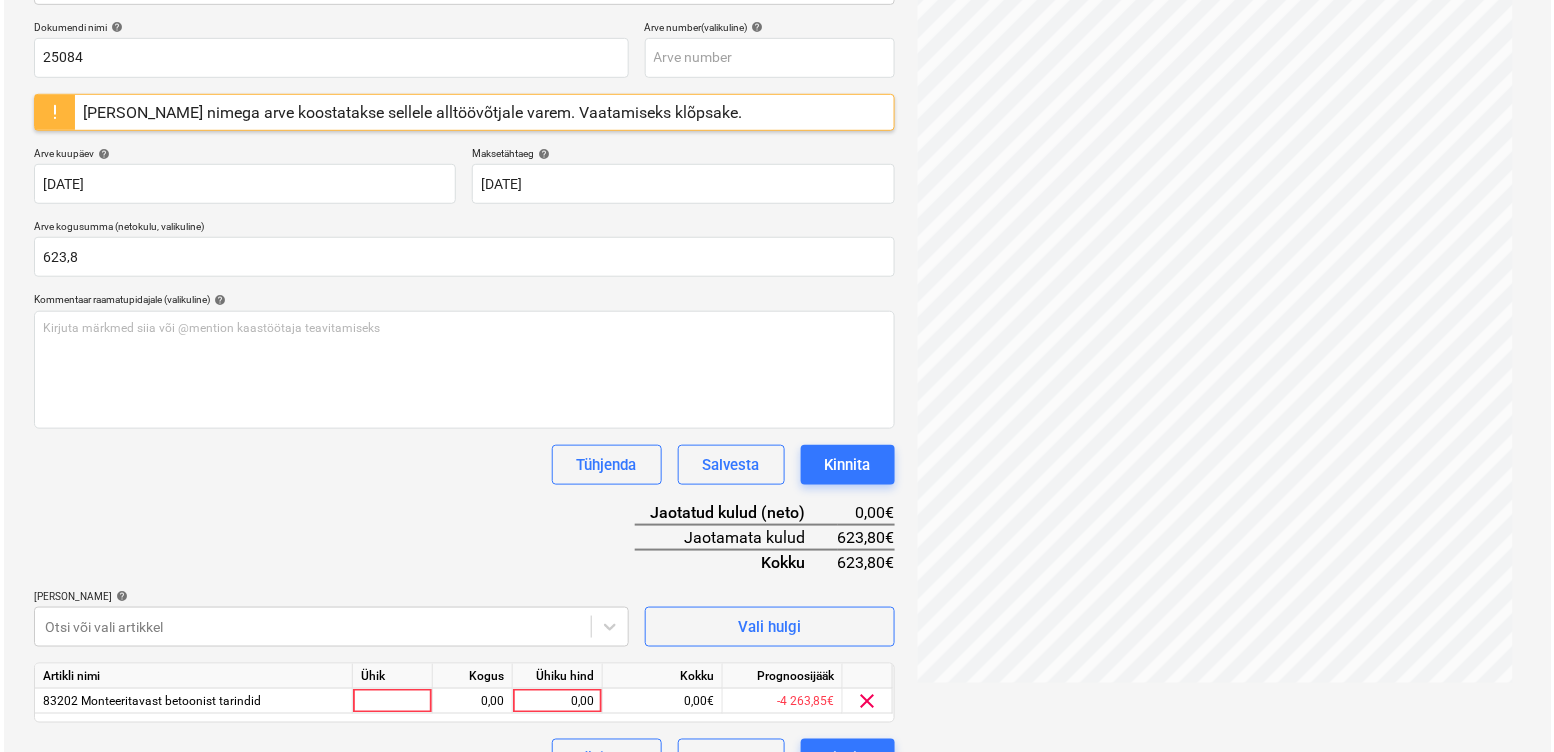 scroll, scrollTop: 335, scrollLeft: 0, axis: vertical 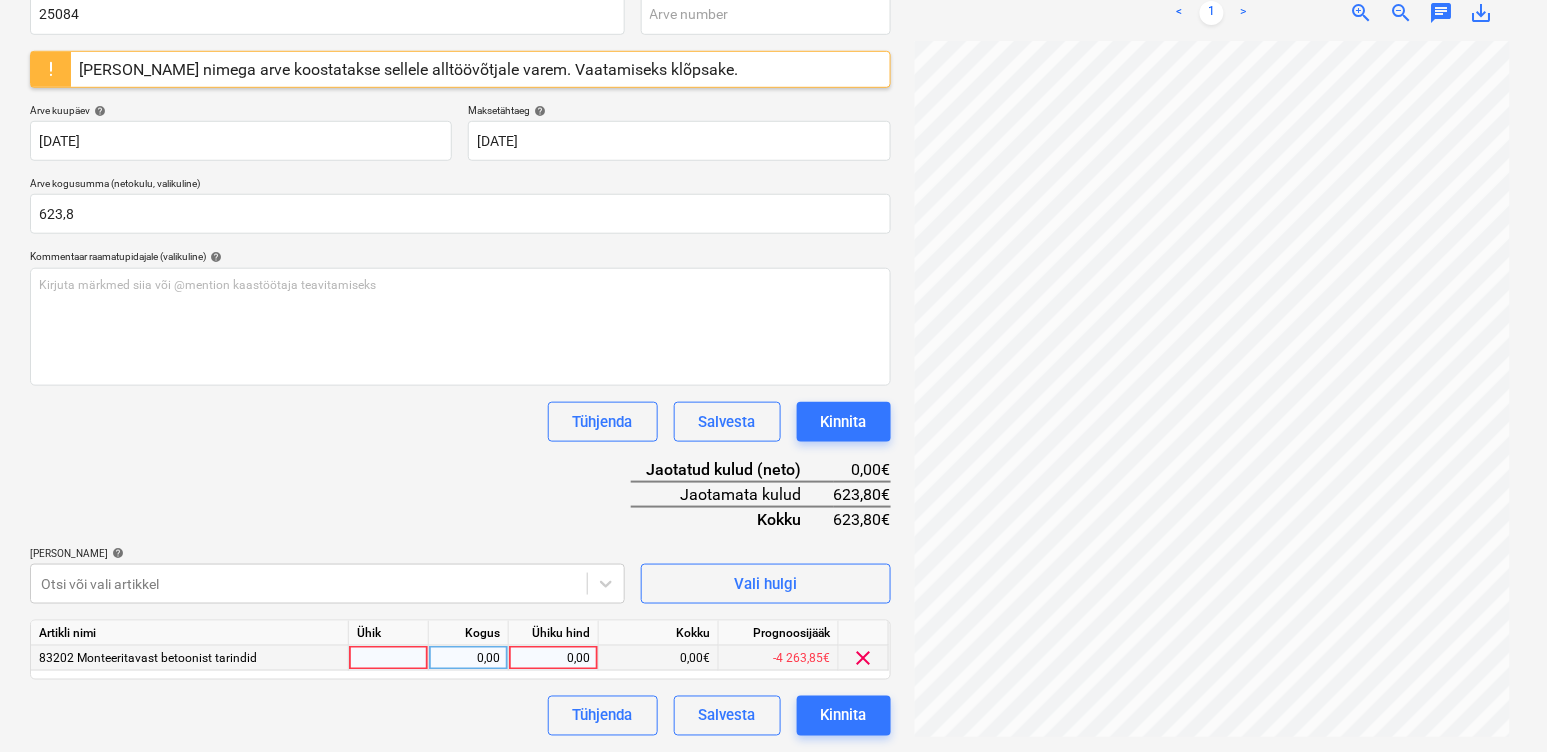 click at bounding box center (389, 658) 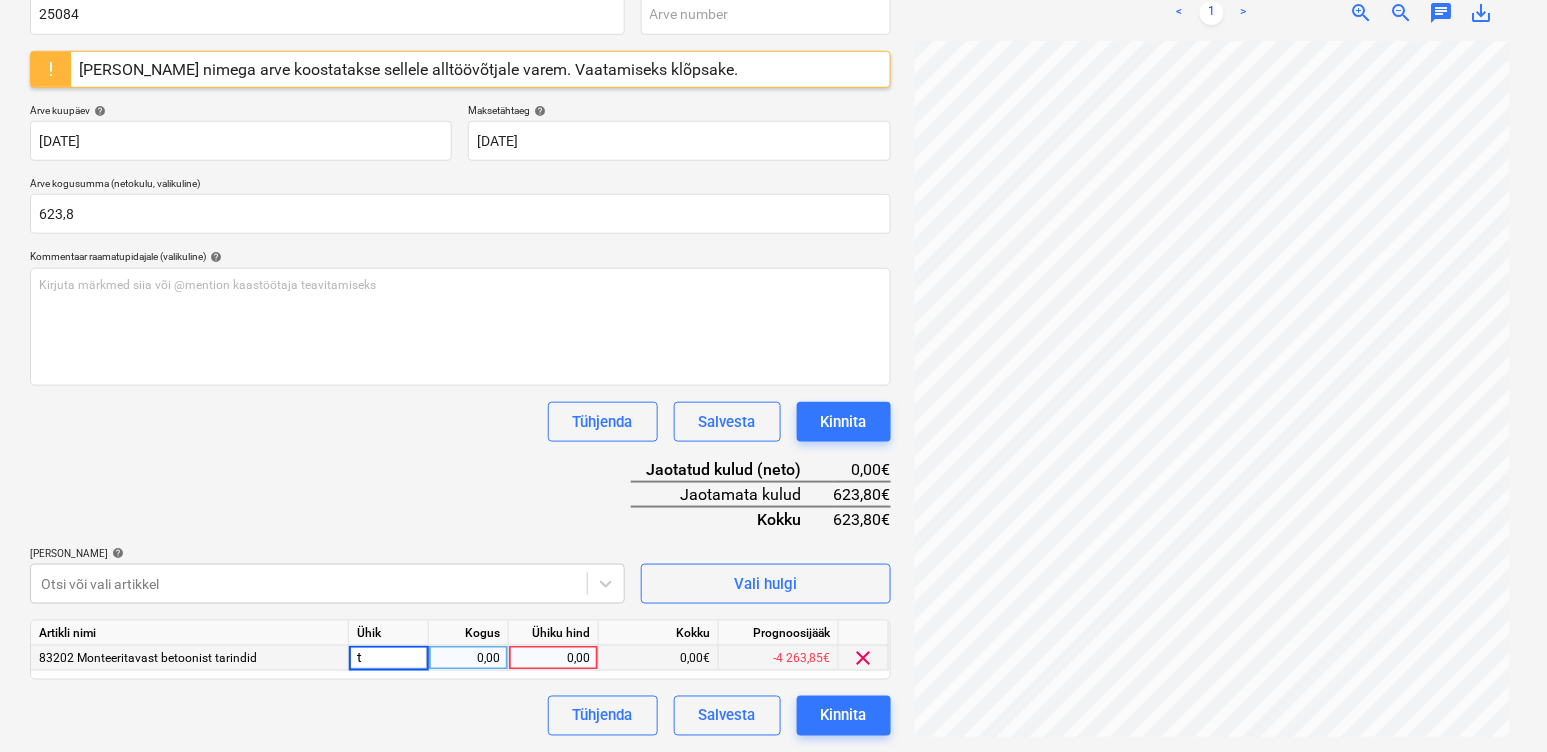 type on "tk" 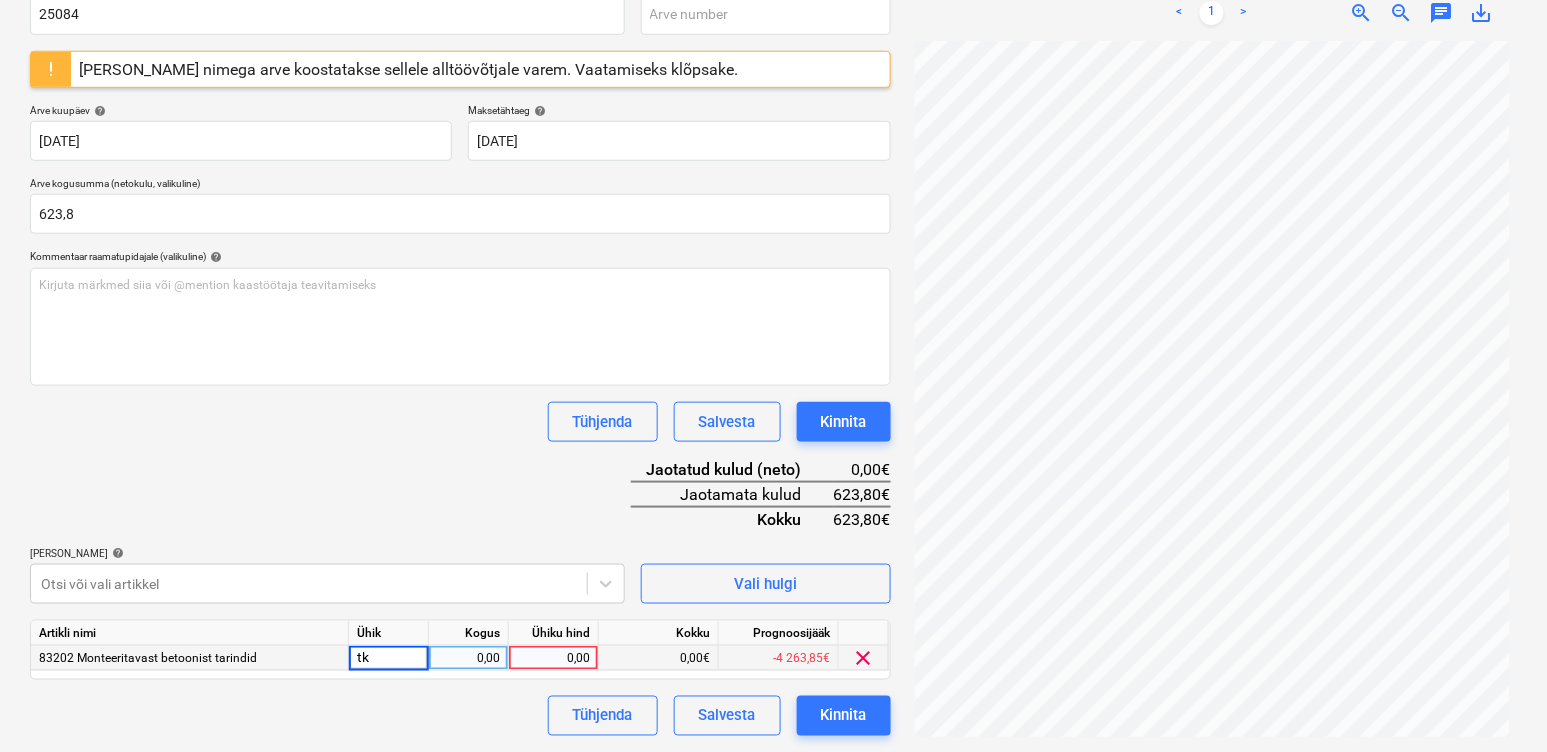 click on "0,00" at bounding box center (468, 658) 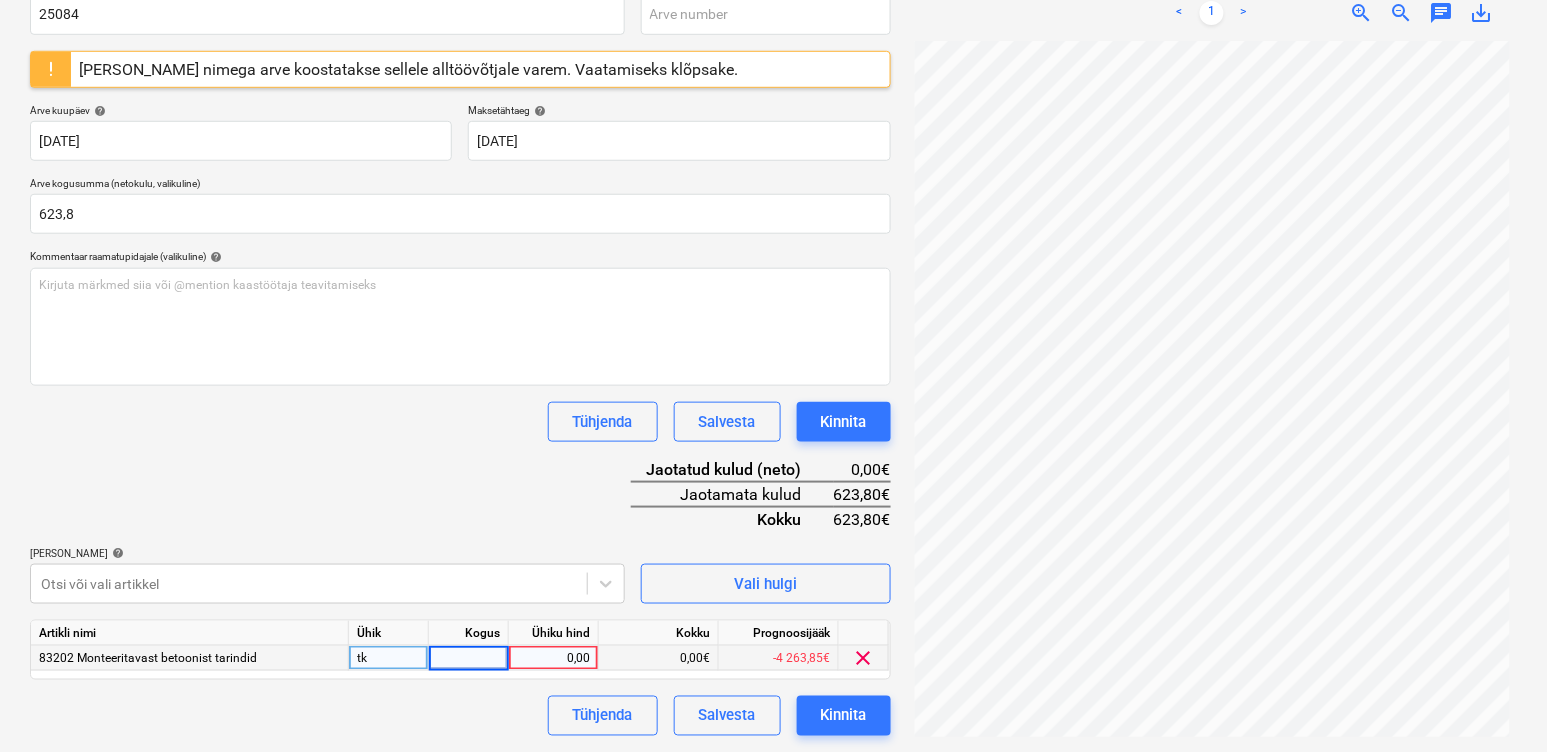 type on "1" 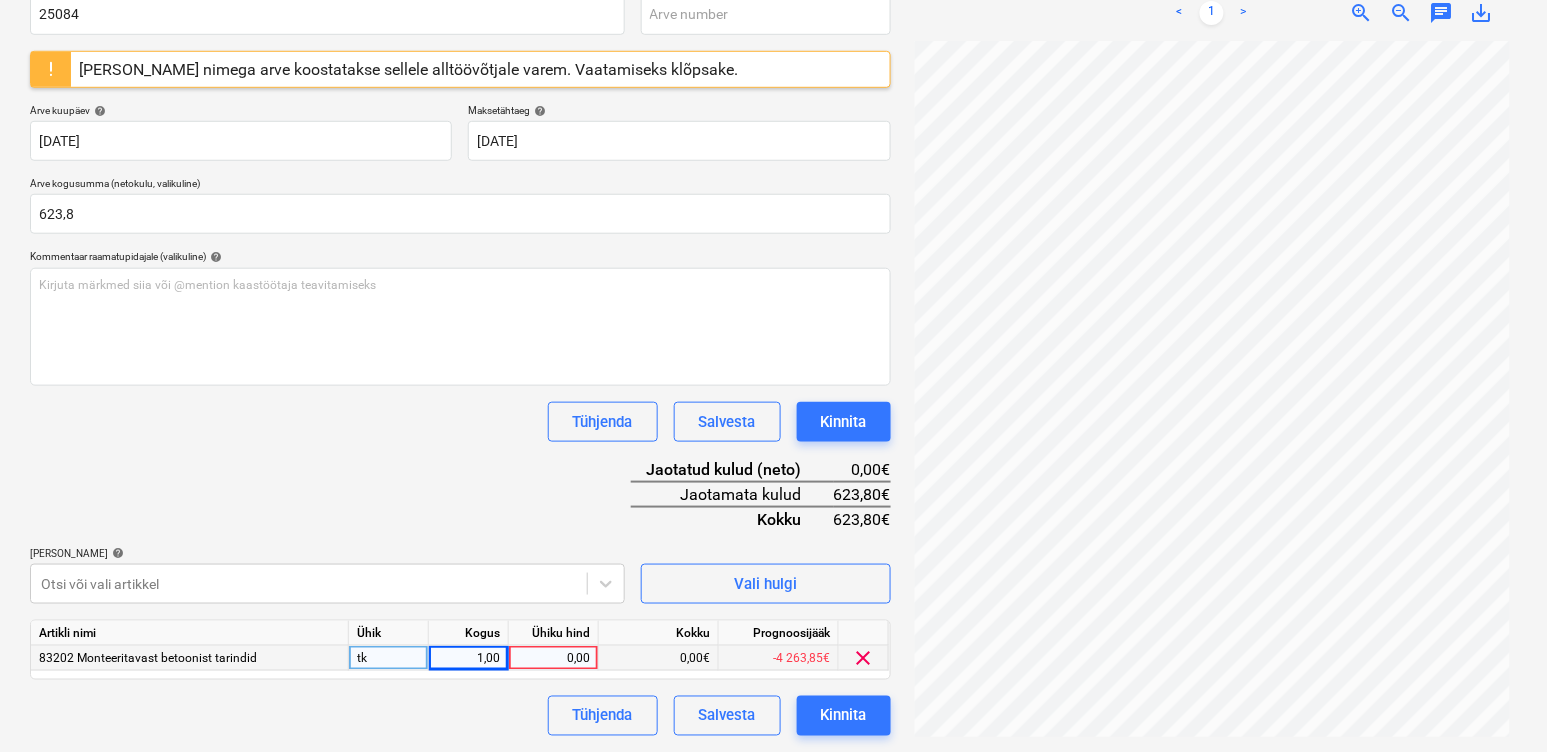 click on "0,00" at bounding box center [553, 658] 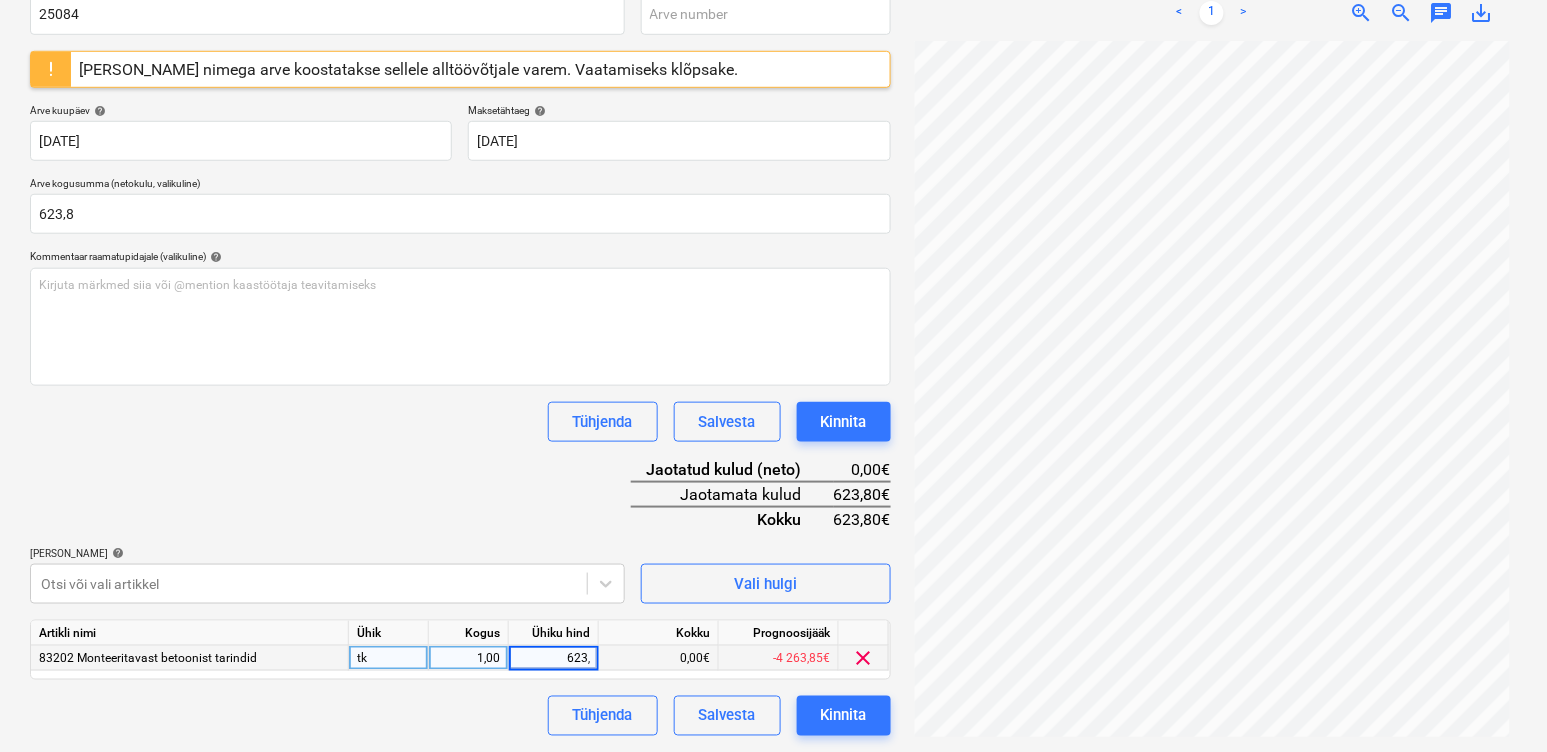 type on "623,8" 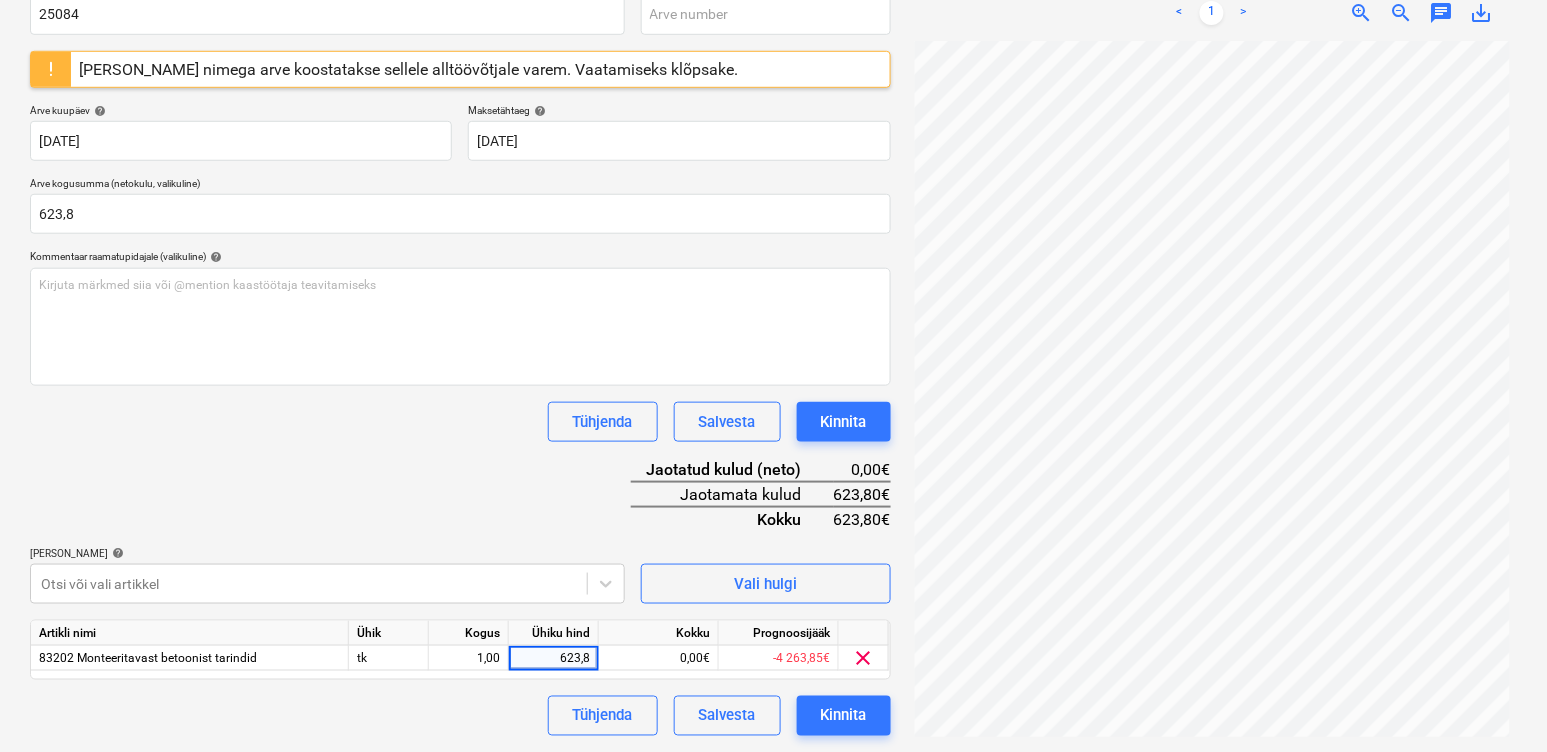 click on "Tühjenda Salvesta Kinnita" at bounding box center (460, 716) 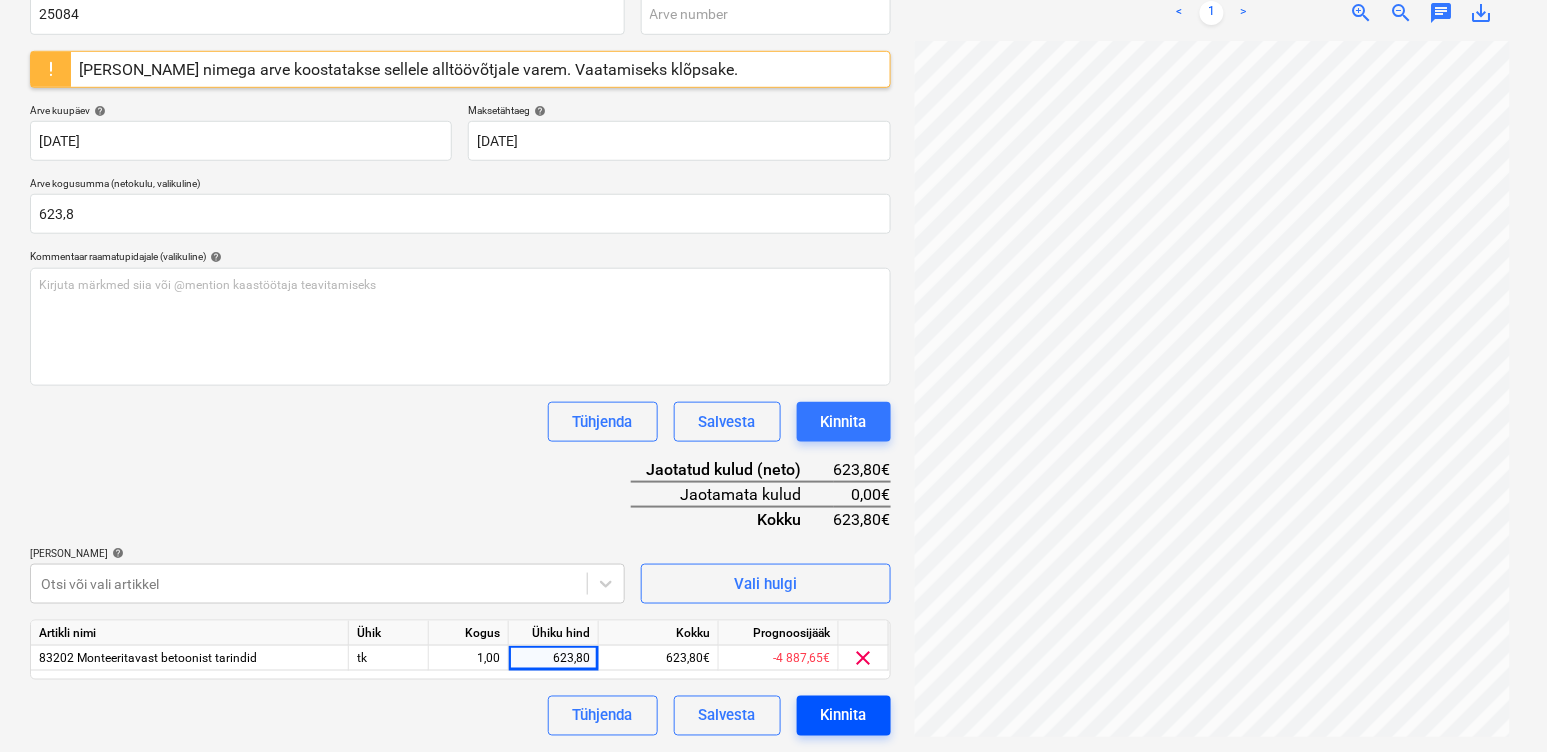 click on "Kinnita" at bounding box center (844, 716) 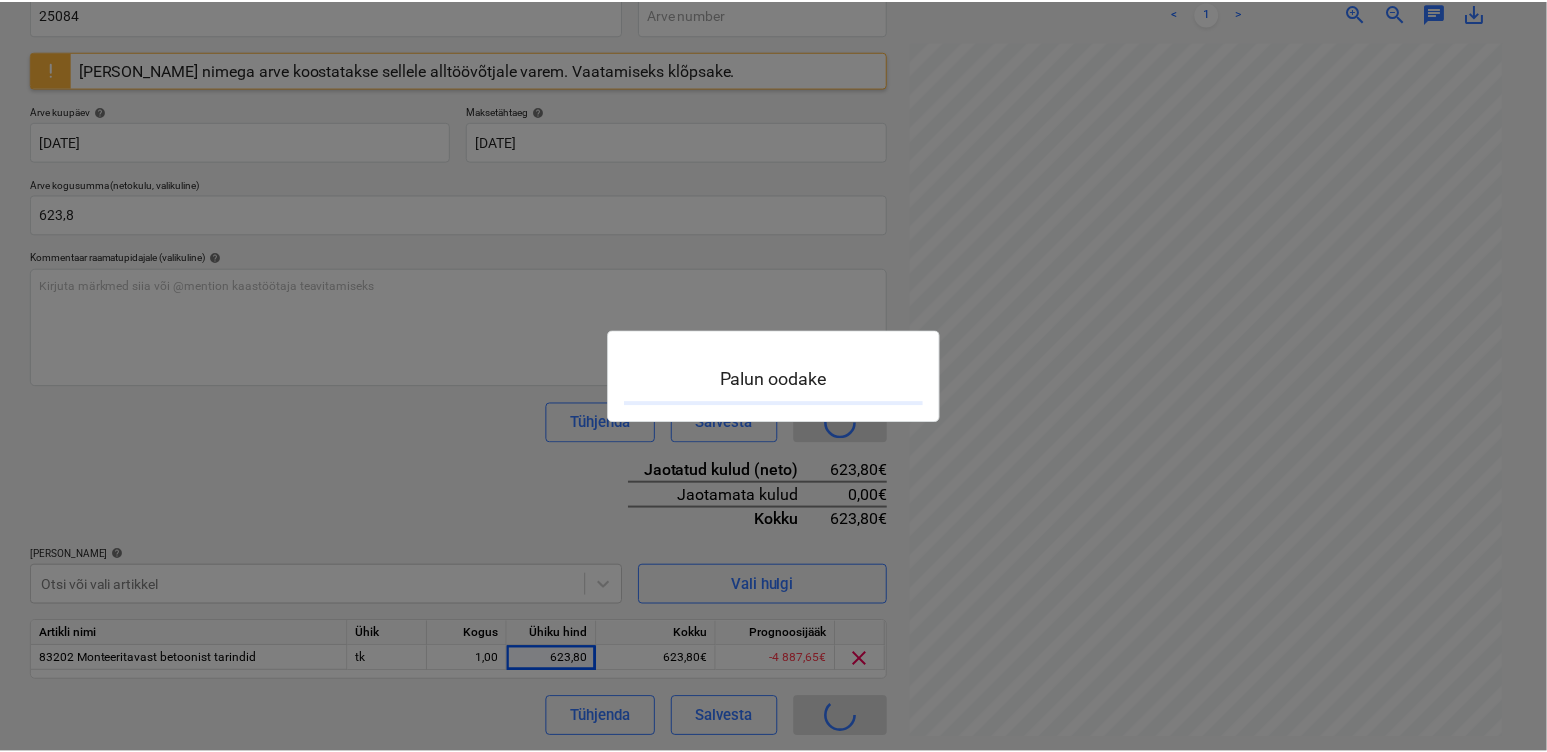 scroll, scrollTop: 0, scrollLeft: 0, axis: both 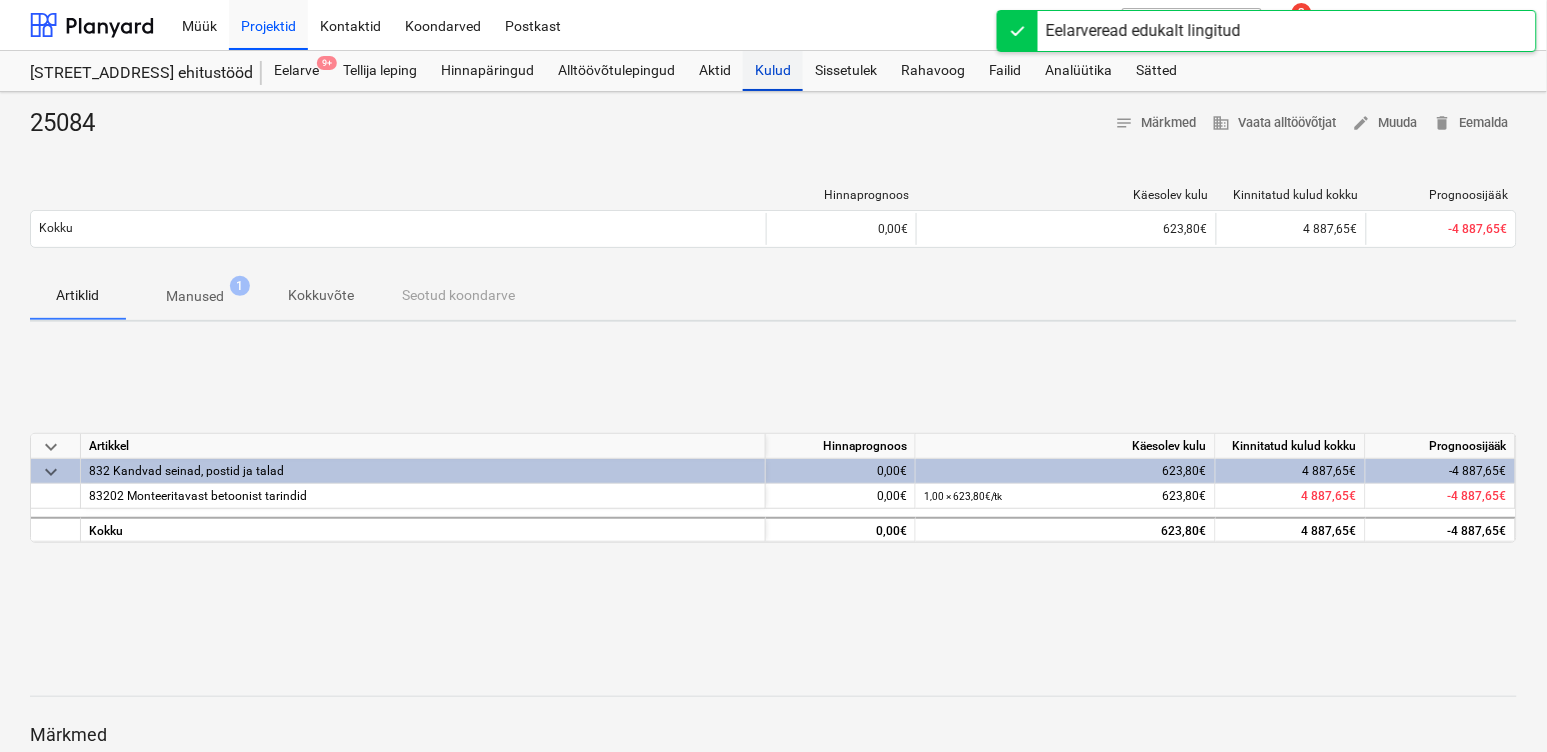 drag, startPoint x: 777, startPoint y: 72, endPoint x: 773, endPoint y: 87, distance: 15.524175 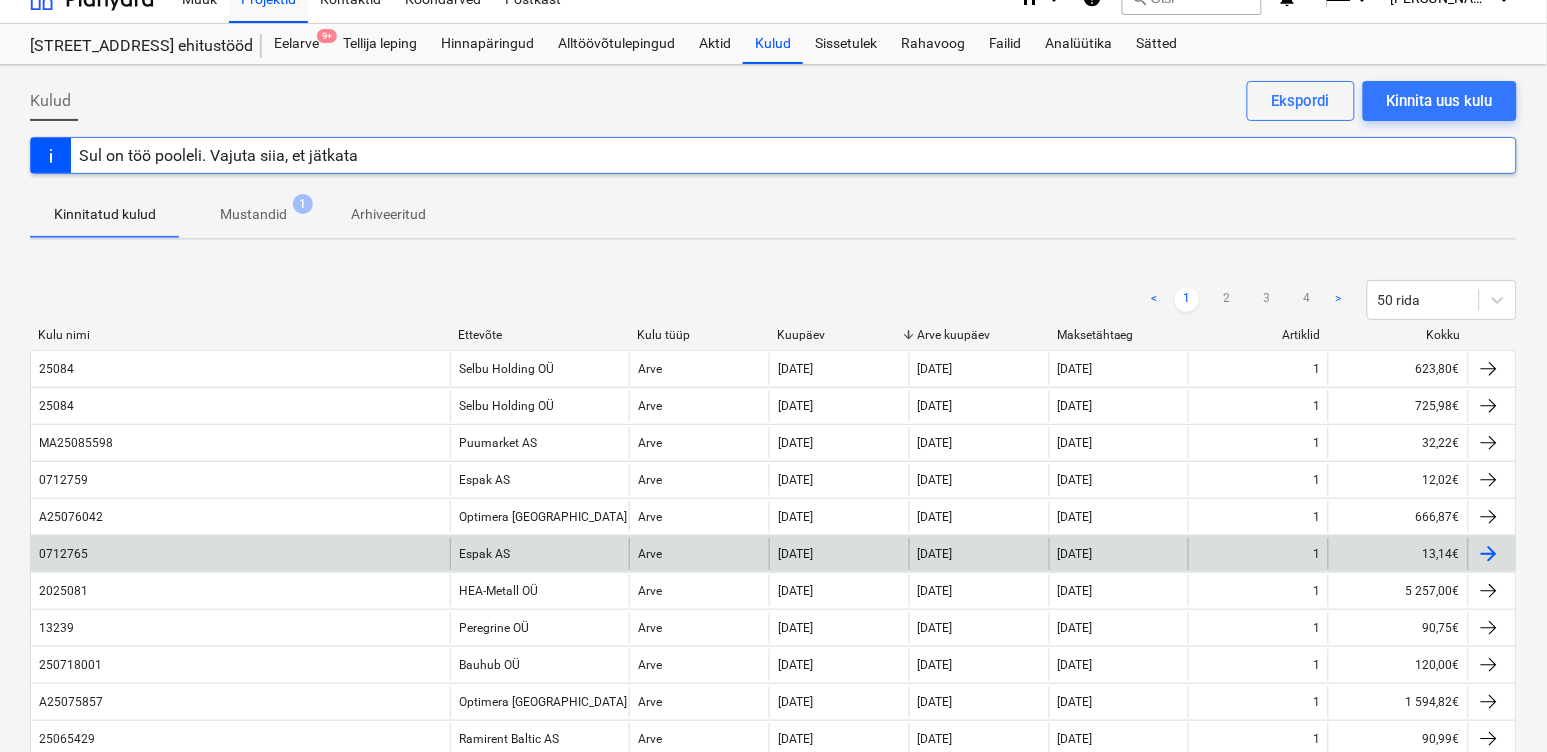 scroll, scrollTop: 0, scrollLeft: 0, axis: both 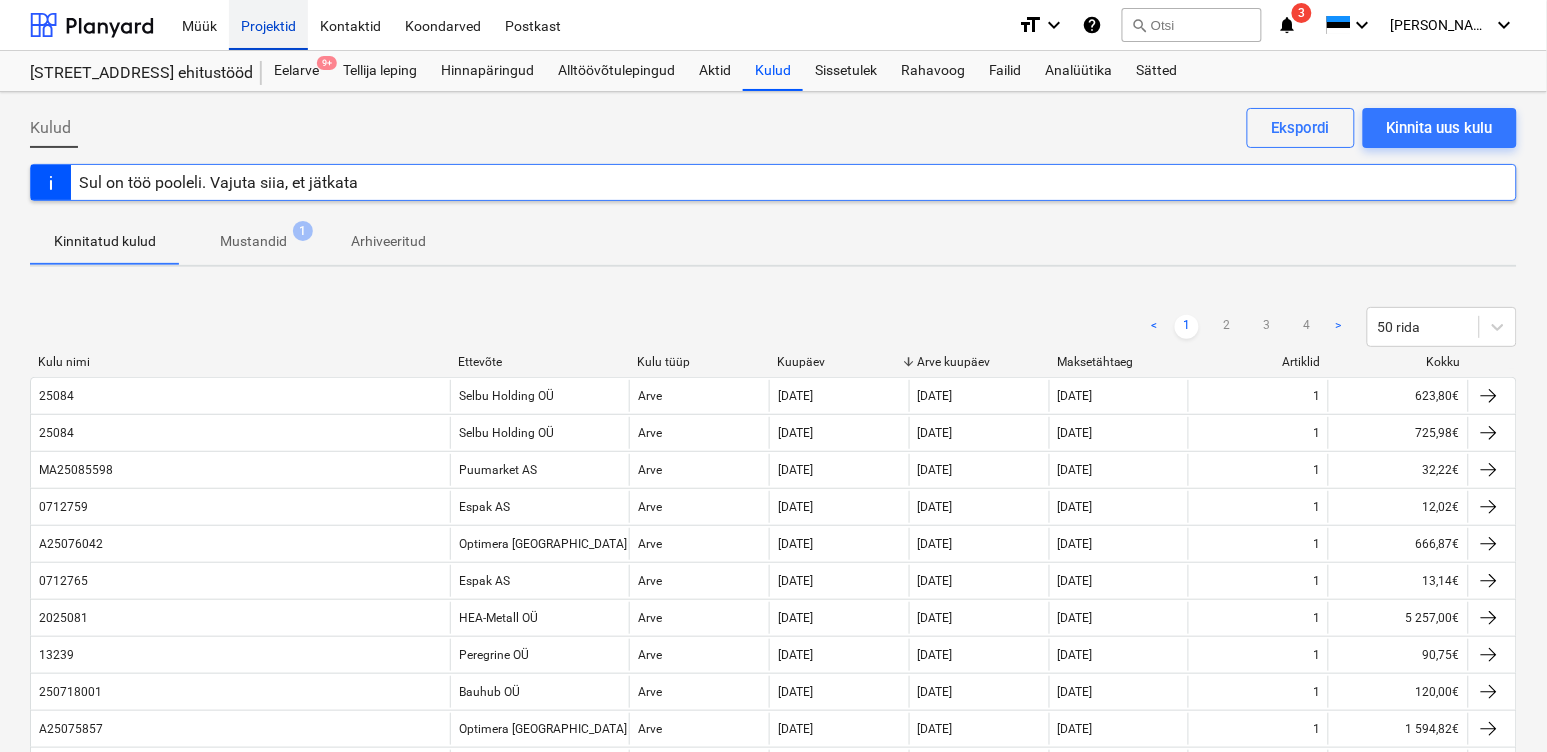 click on "Projektid" at bounding box center (268, 24) 